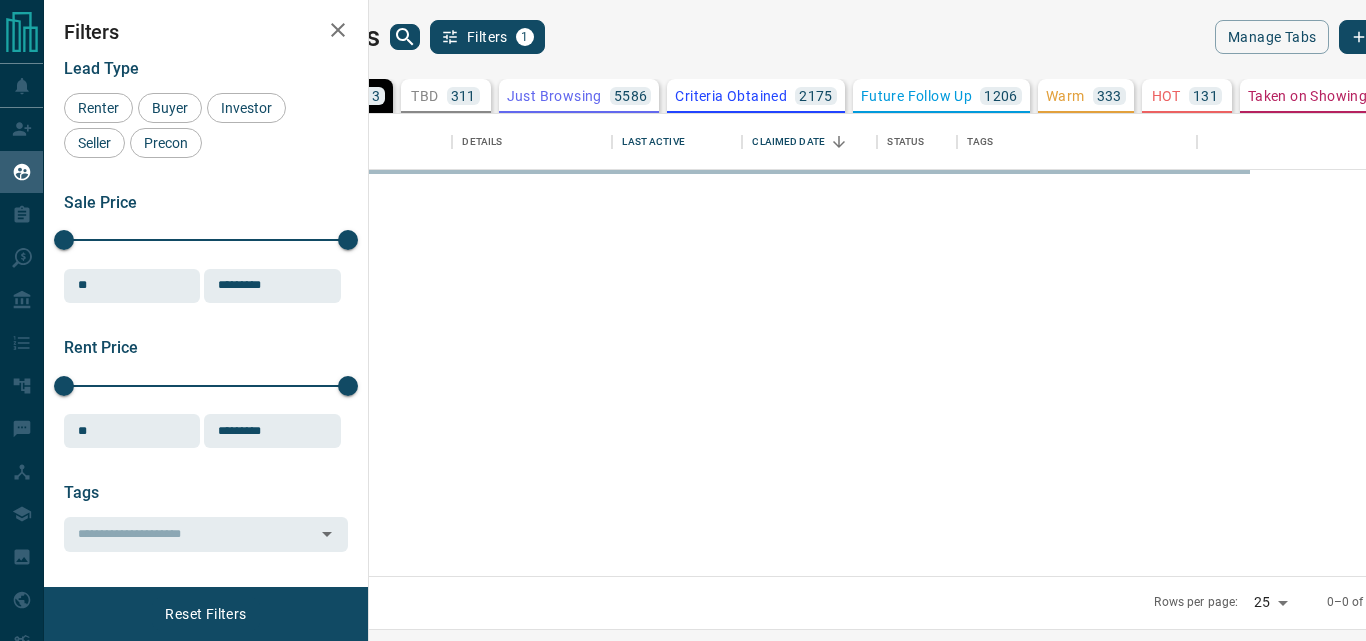 scroll, scrollTop: 0, scrollLeft: 0, axis: both 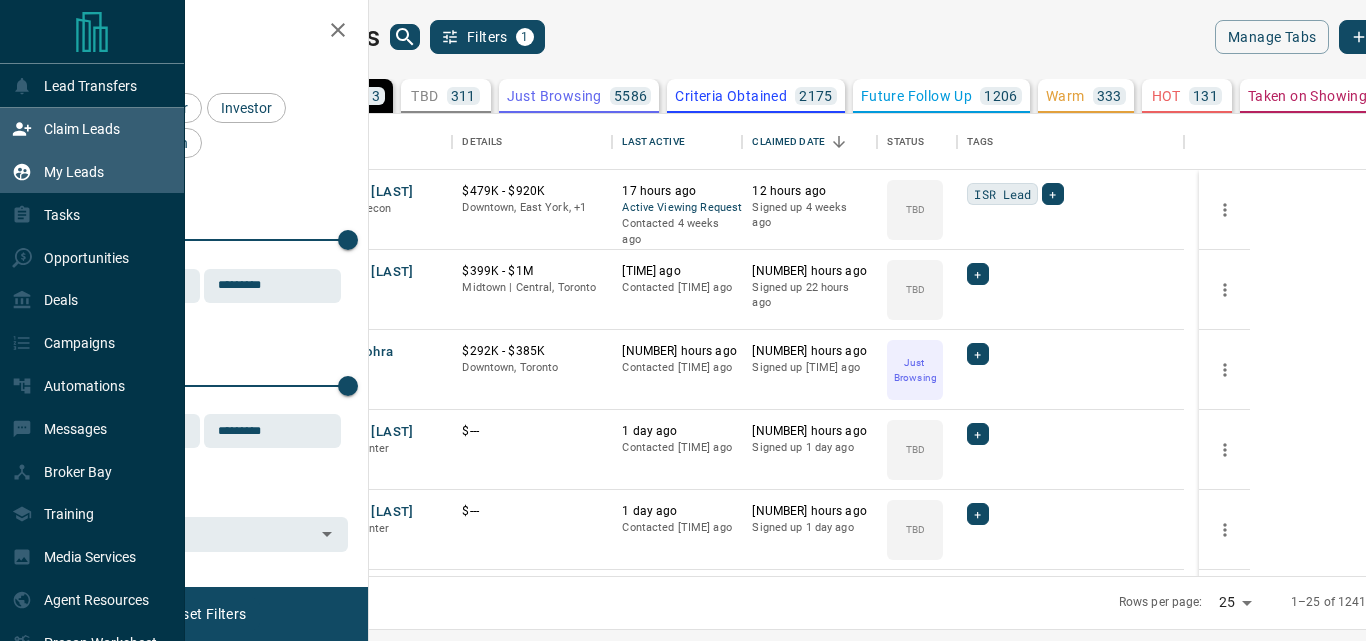 click on "Claim Leads" at bounding box center (82, 129) 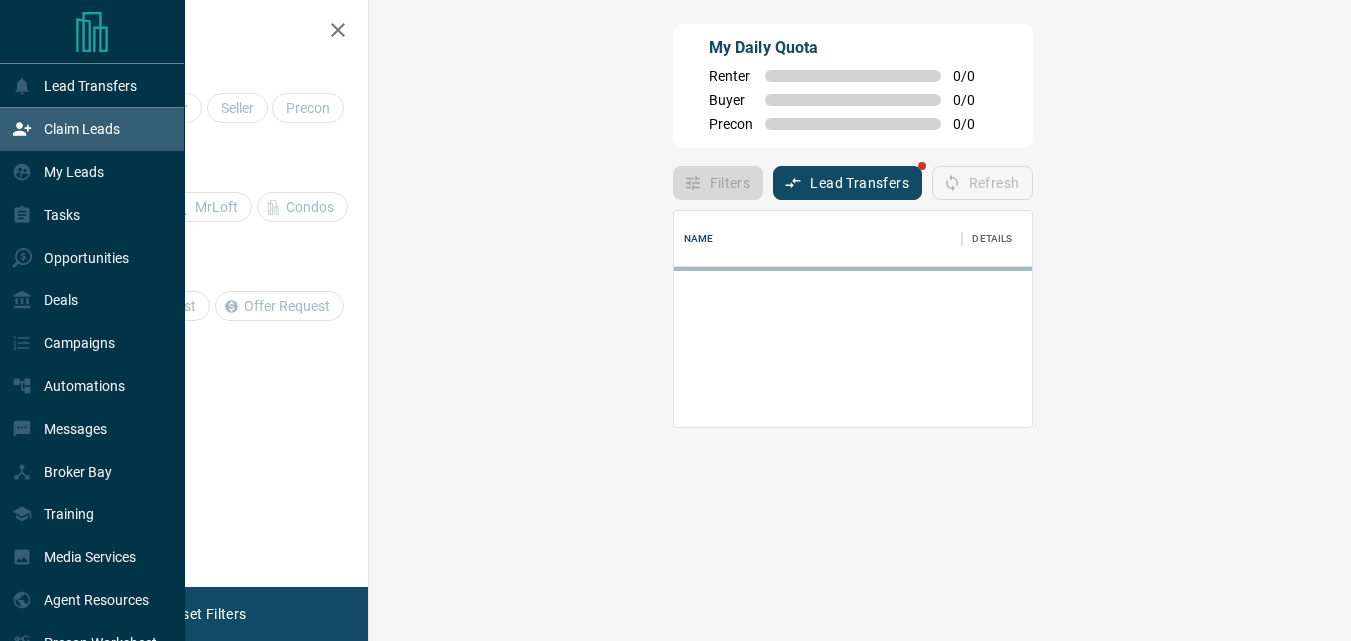 scroll, scrollTop: 16, scrollLeft: 16, axis: both 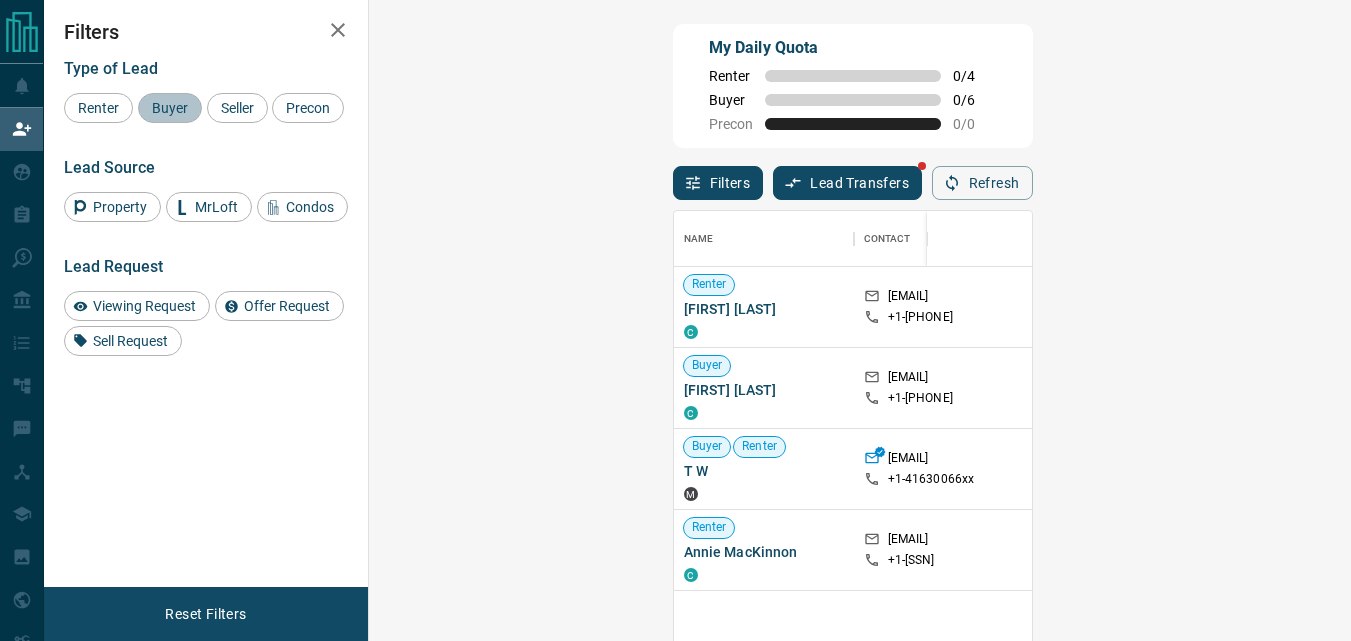 click on "Buyer" at bounding box center (170, 108) 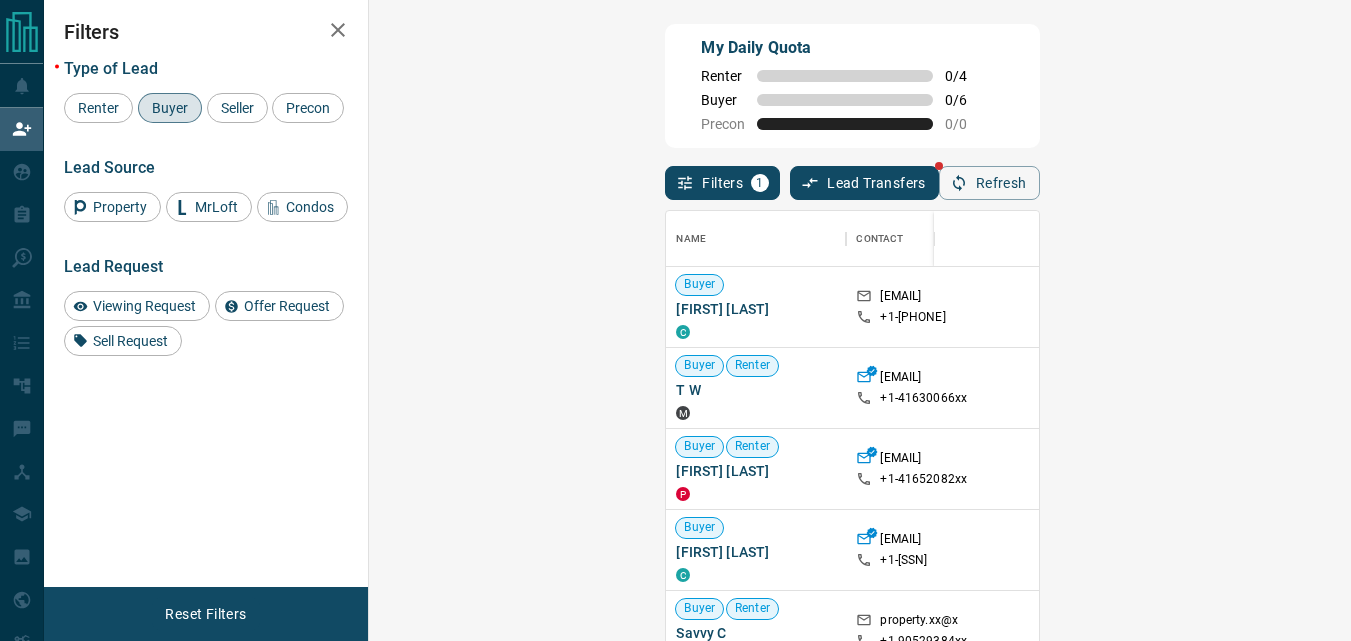 click on "Claim" at bounding box center (1560, 307) 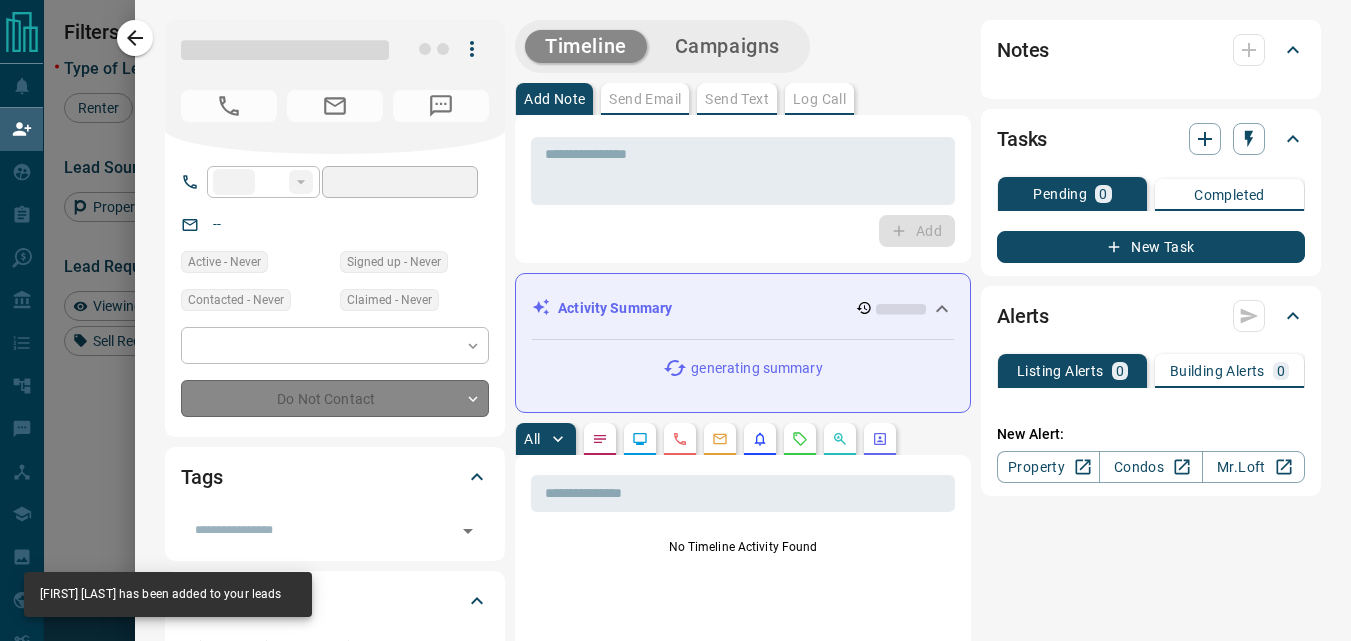 type on "**" 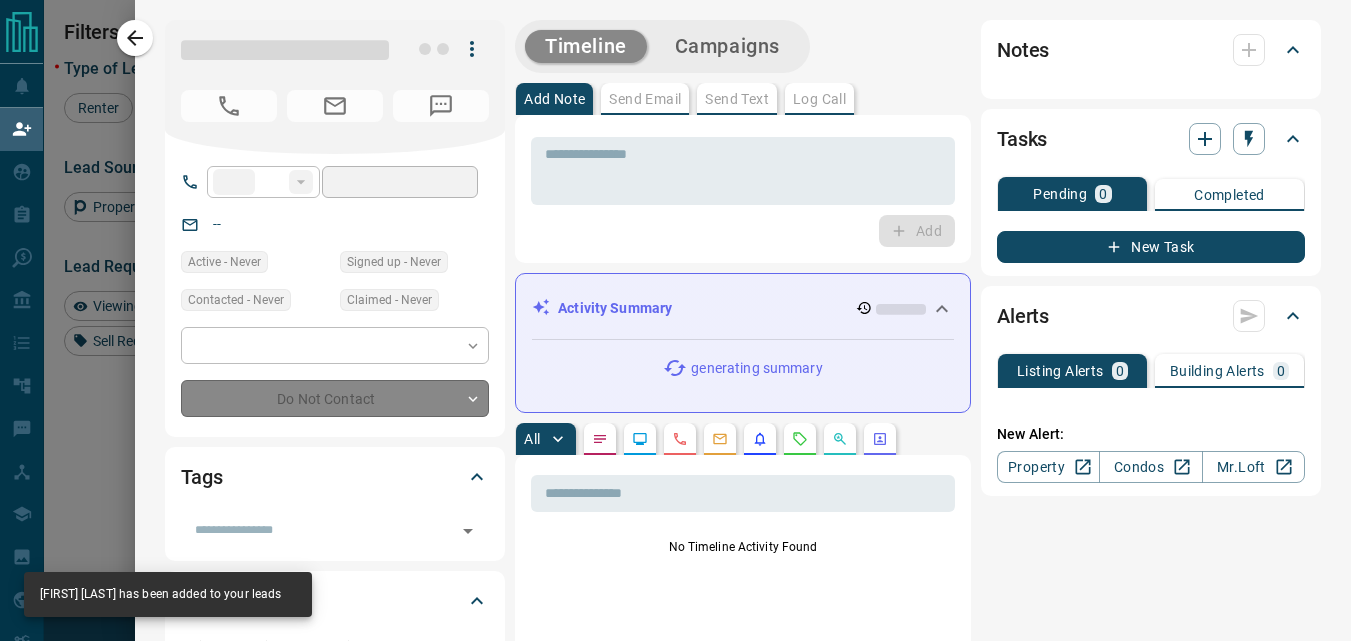 type on "**********" 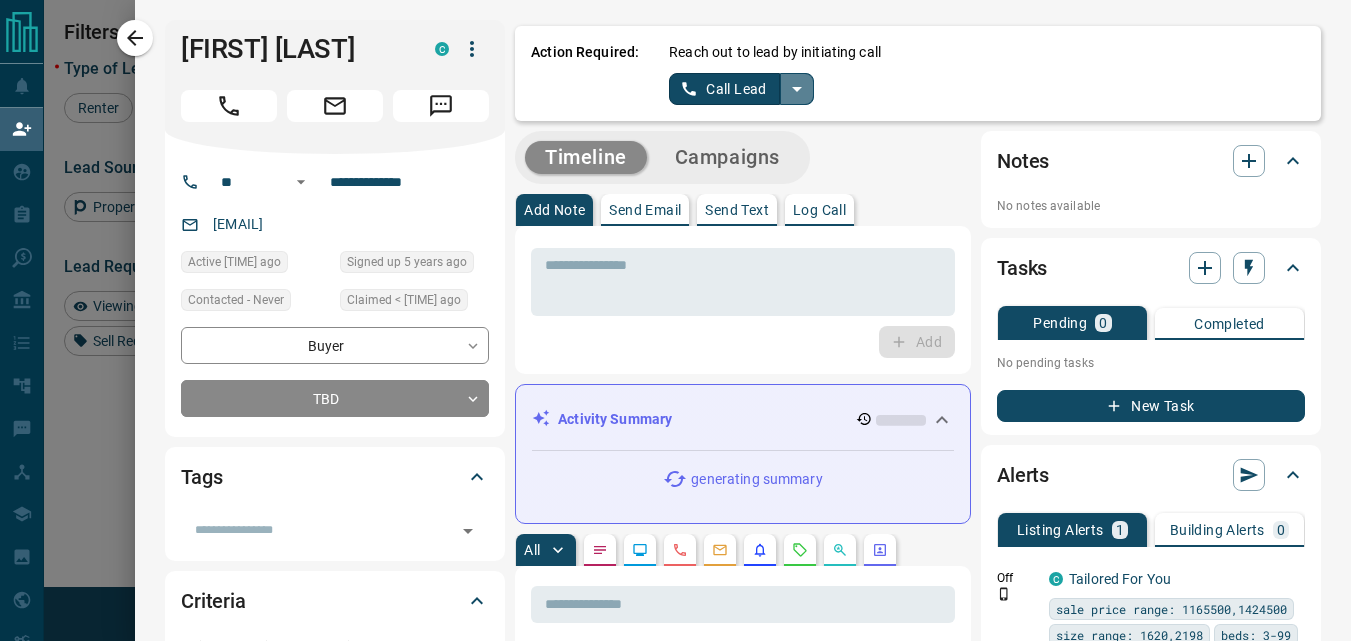 click 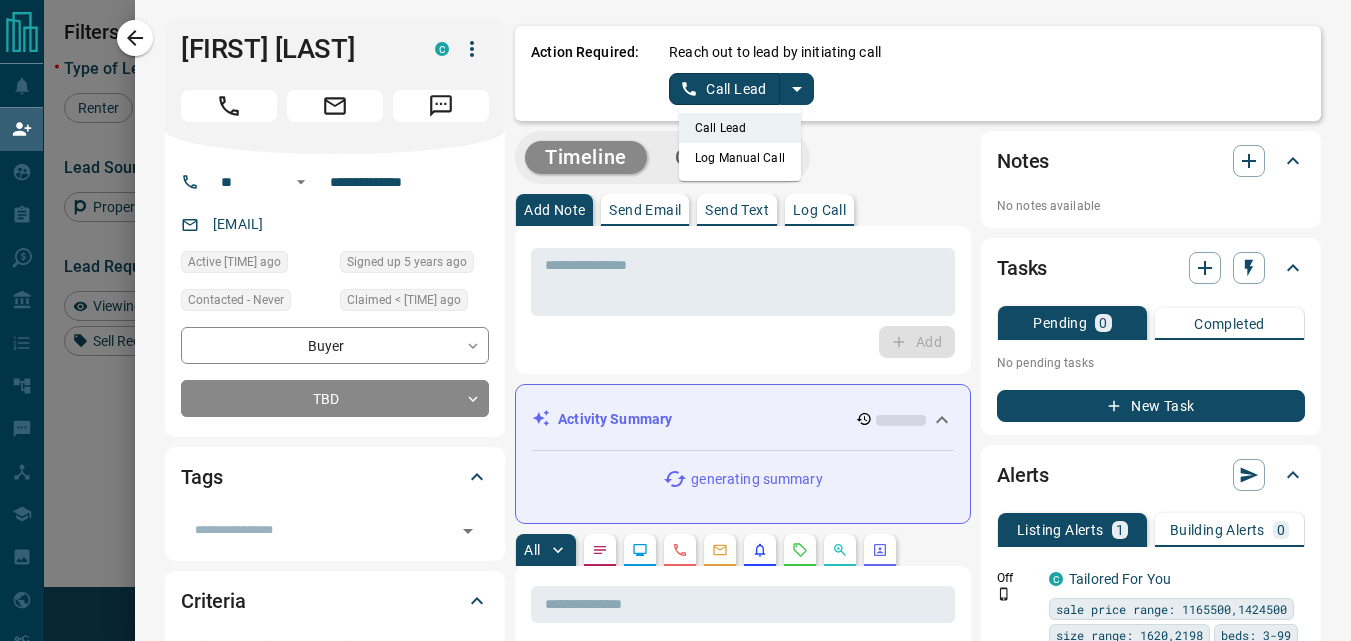 click on "Log Manual Call" at bounding box center [740, 158] 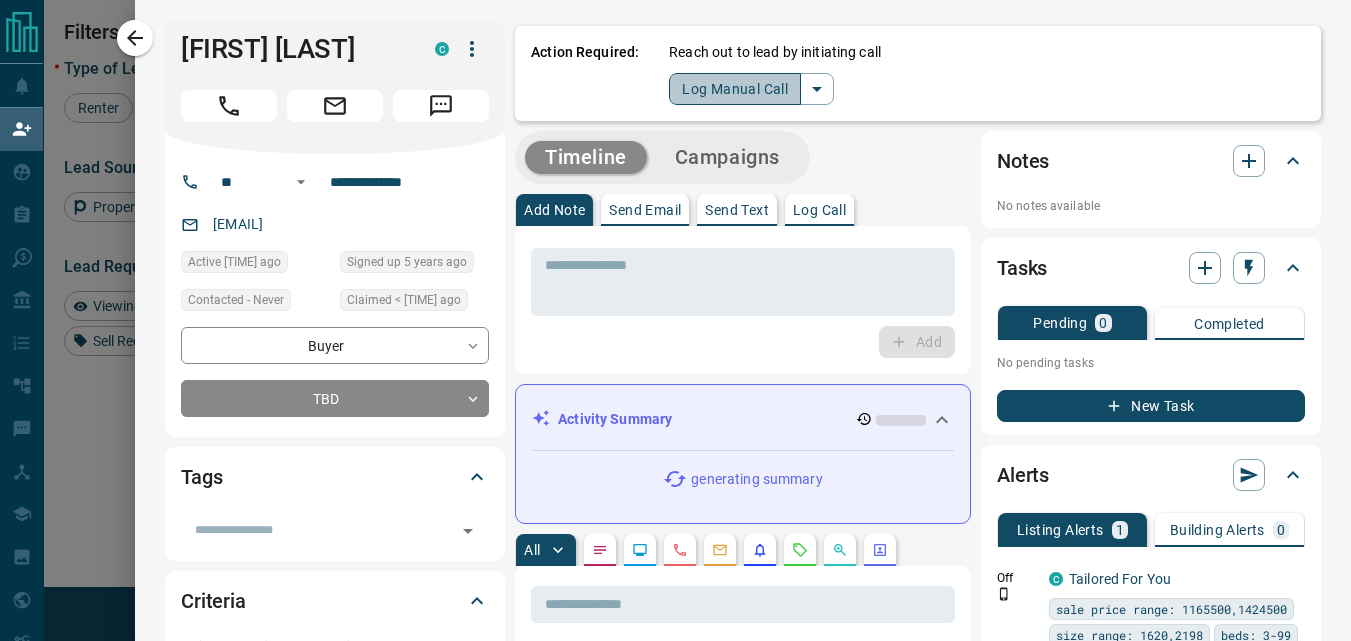 click on "Log Manual Call" at bounding box center (735, 89) 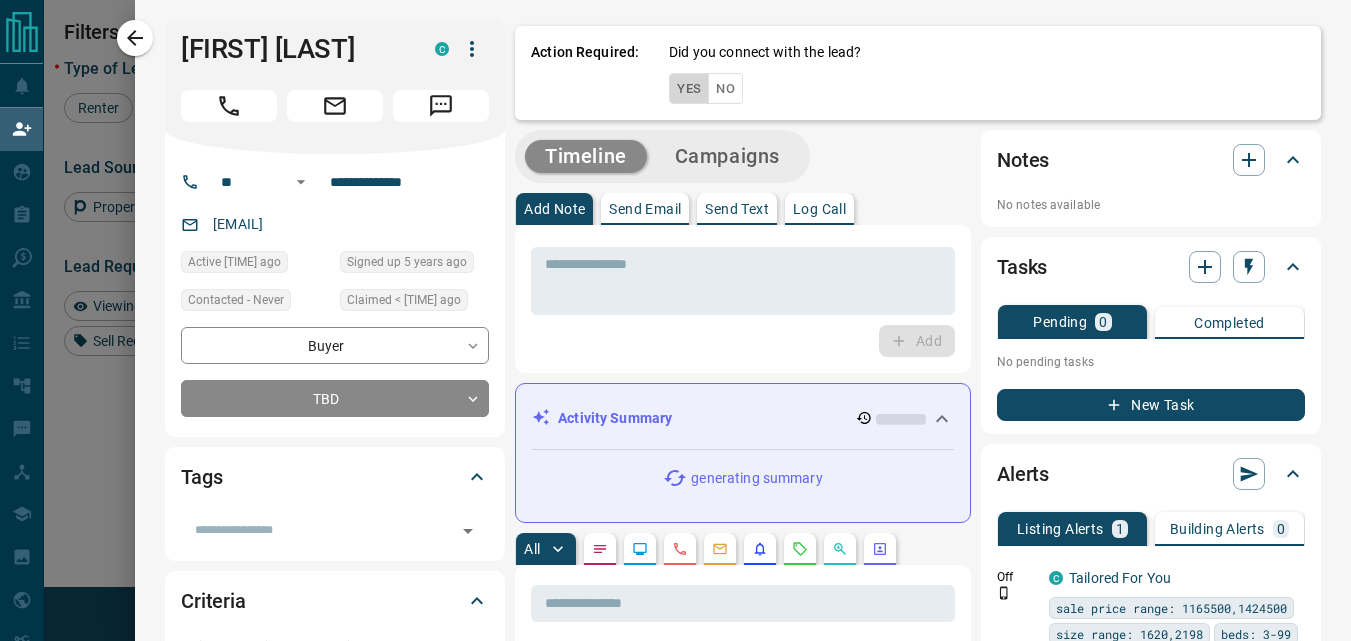 click on "Yes" at bounding box center (689, 88) 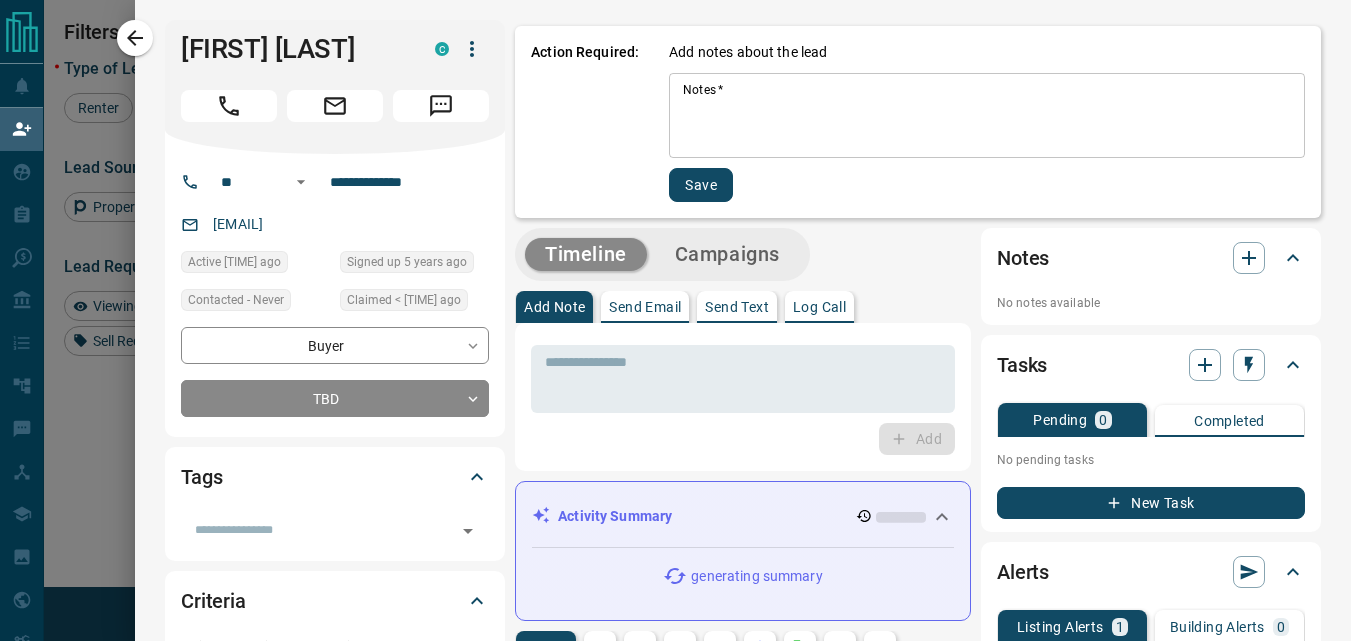 click on "Notes   *" at bounding box center [987, 116] 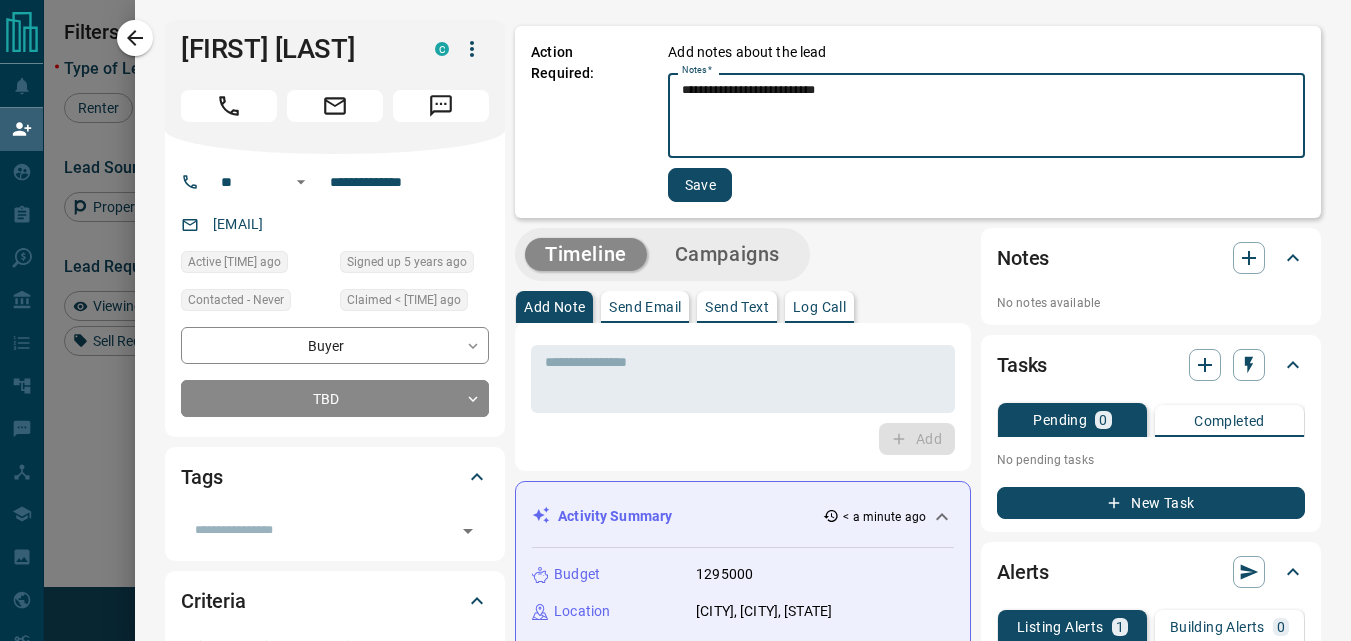 type on "**********" 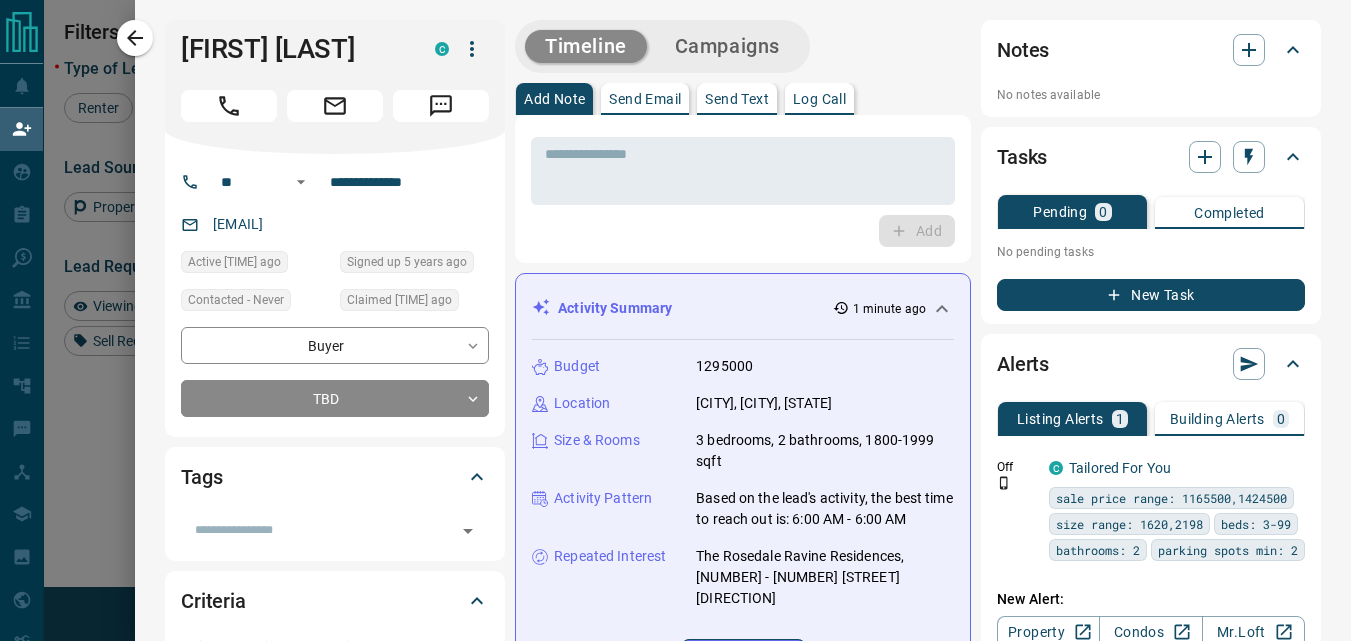 scroll, scrollTop: 16, scrollLeft: 16, axis: both 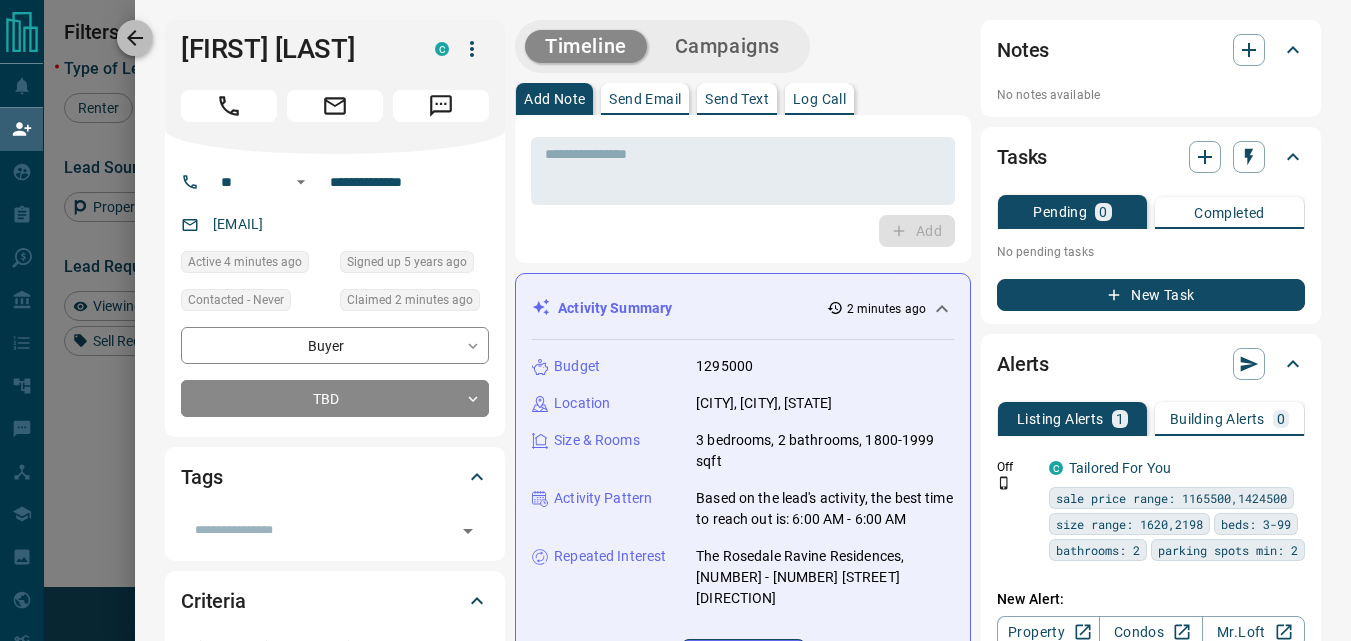 click 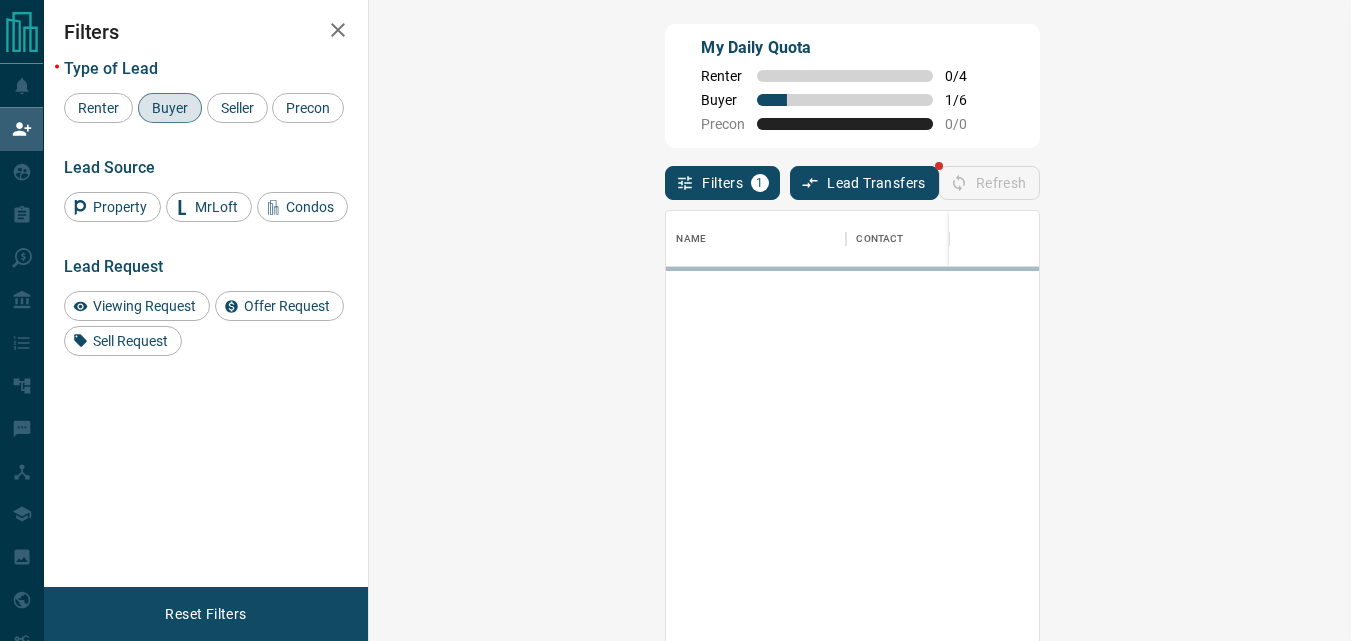 scroll, scrollTop: 16, scrollLeft: 16, axis: both 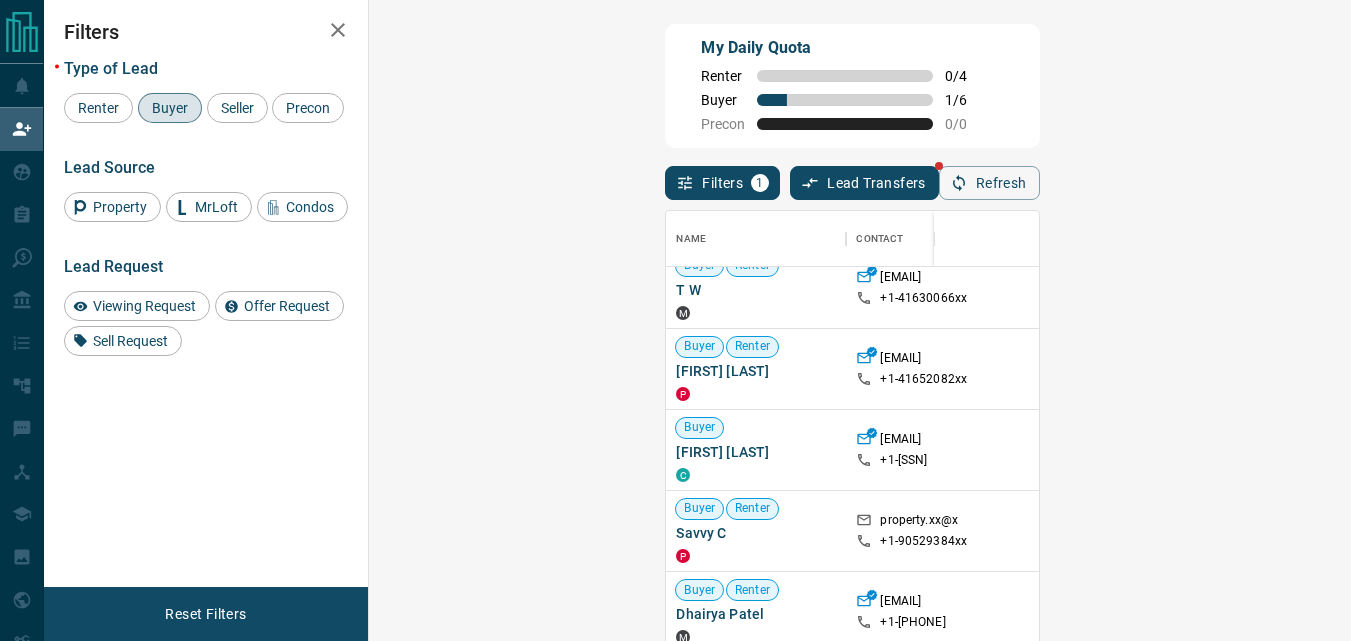 click on "Claim" at bounding box center [1560, 450] 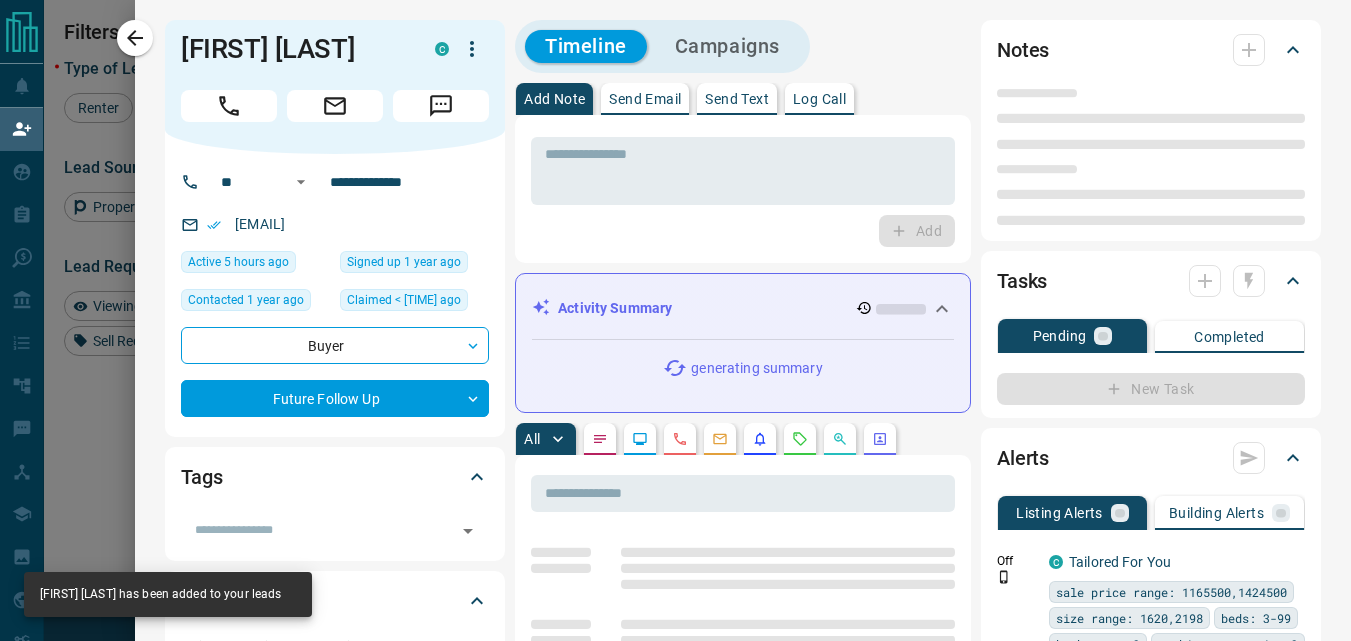 type on "**" 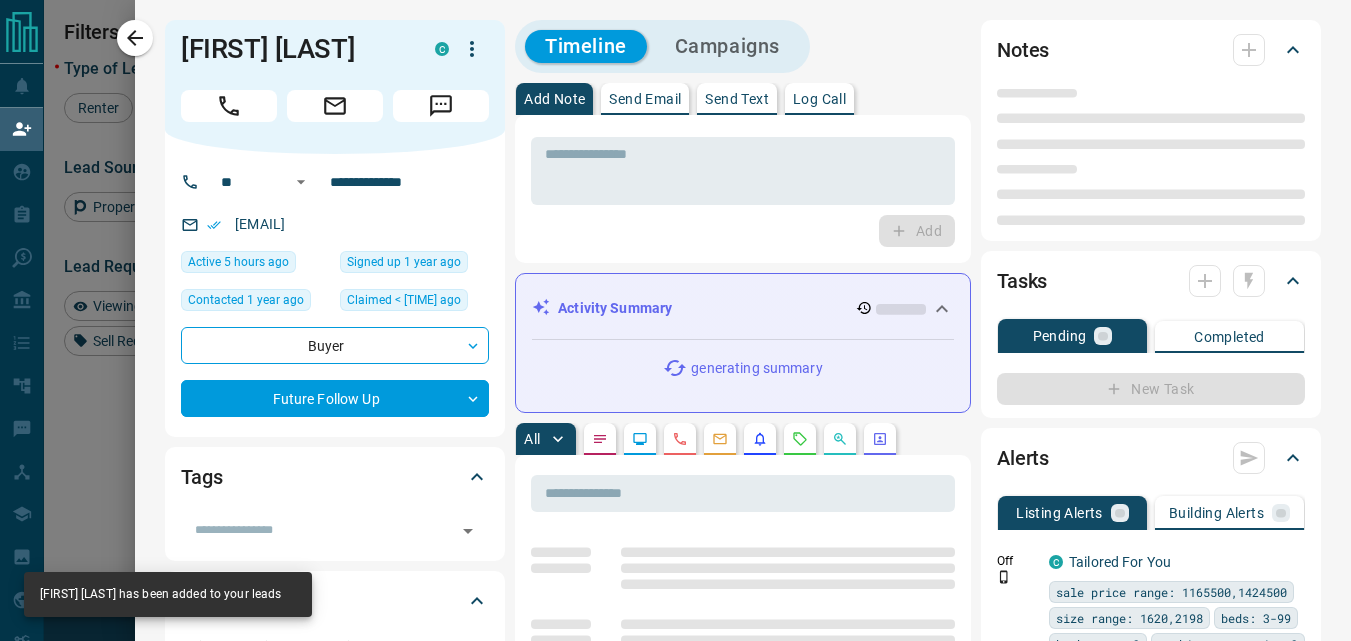 type on "**********" 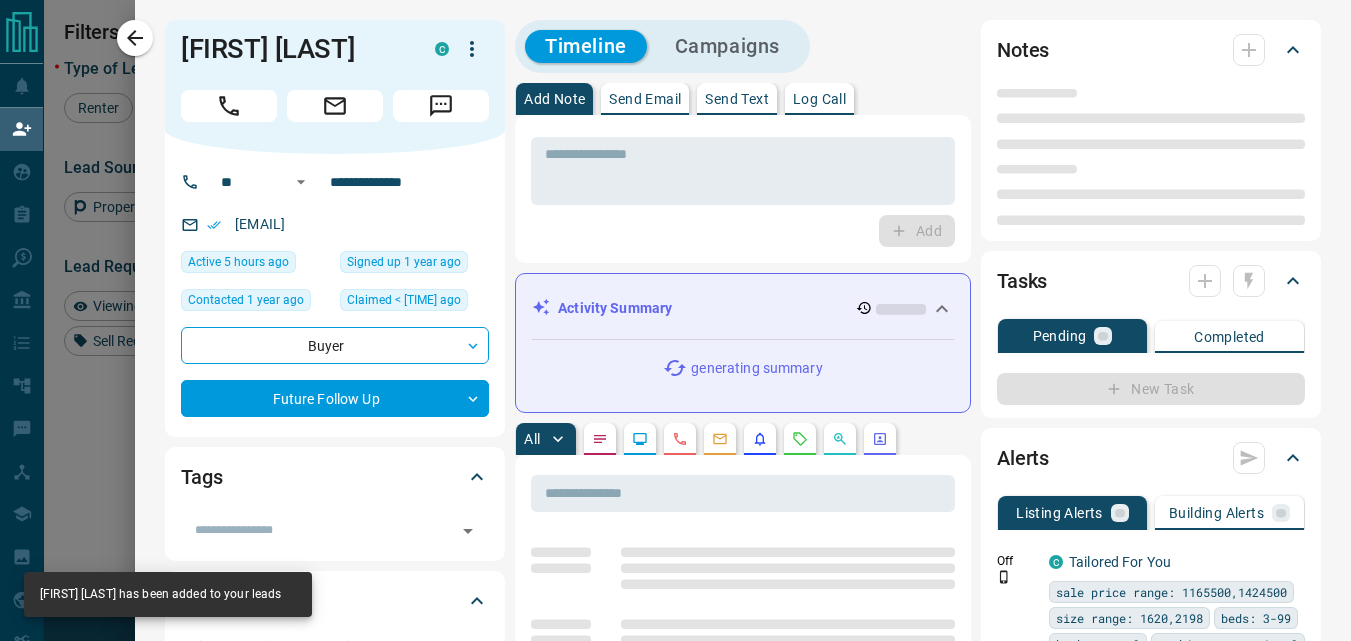 type on "**********" 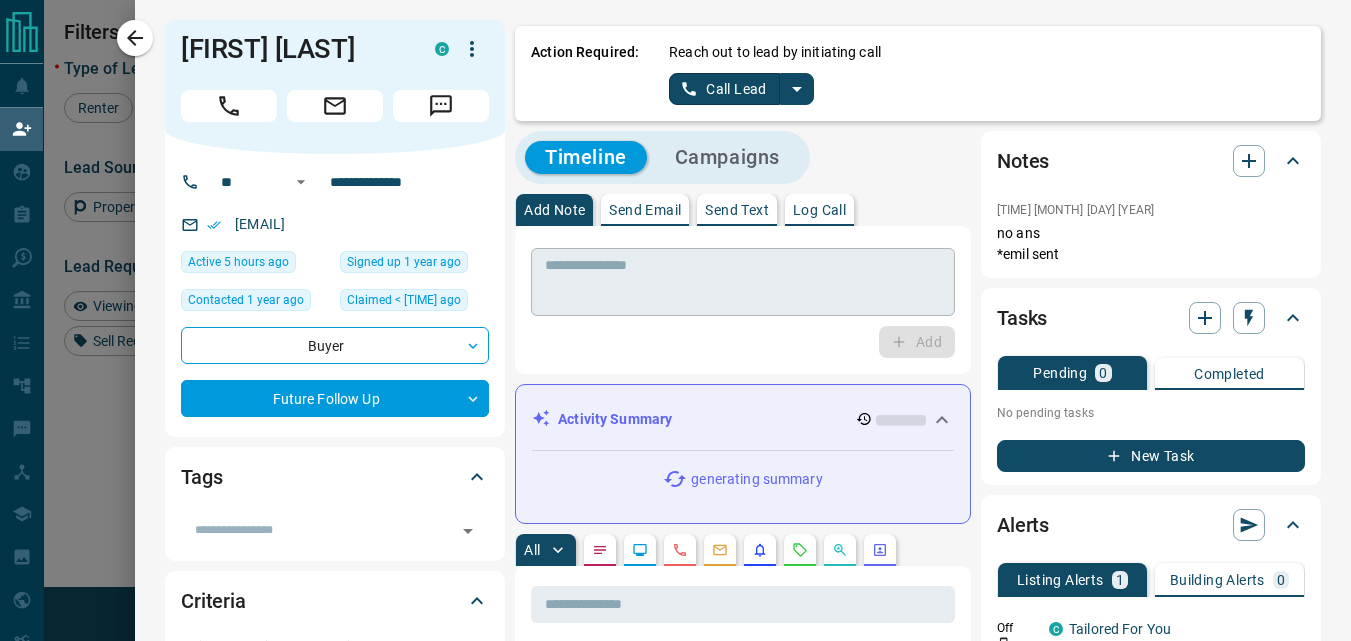 click at bounding box center [743, 282] 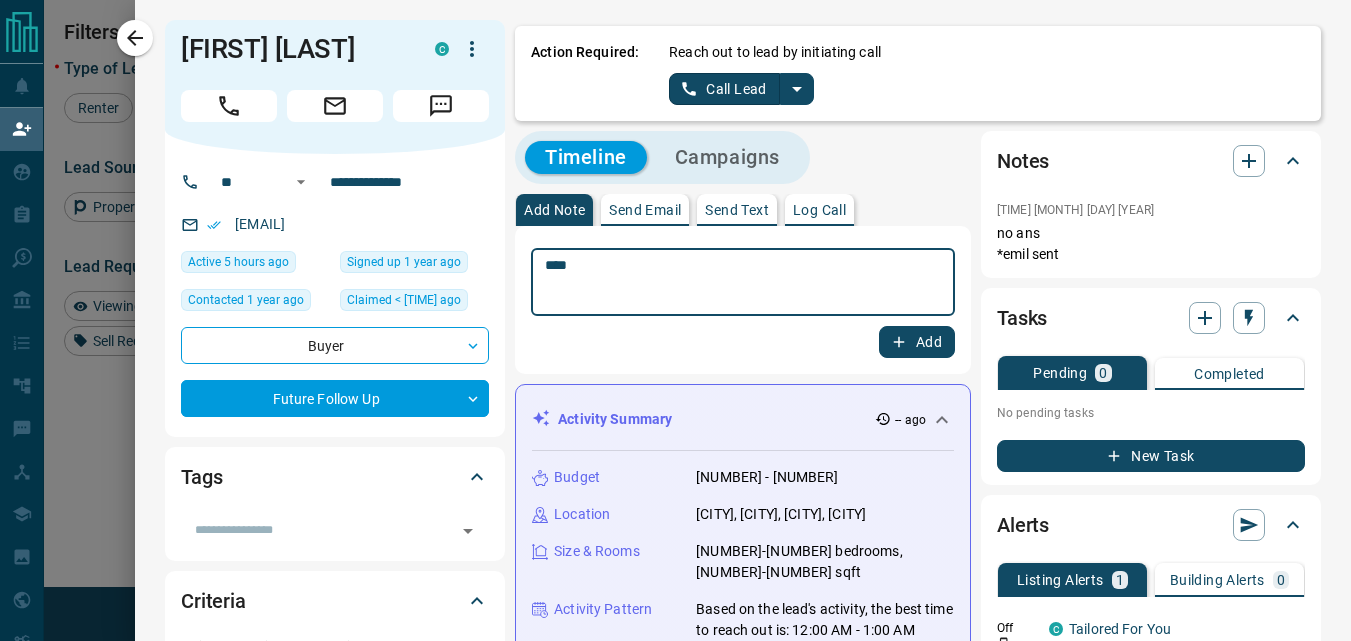 type on "****" 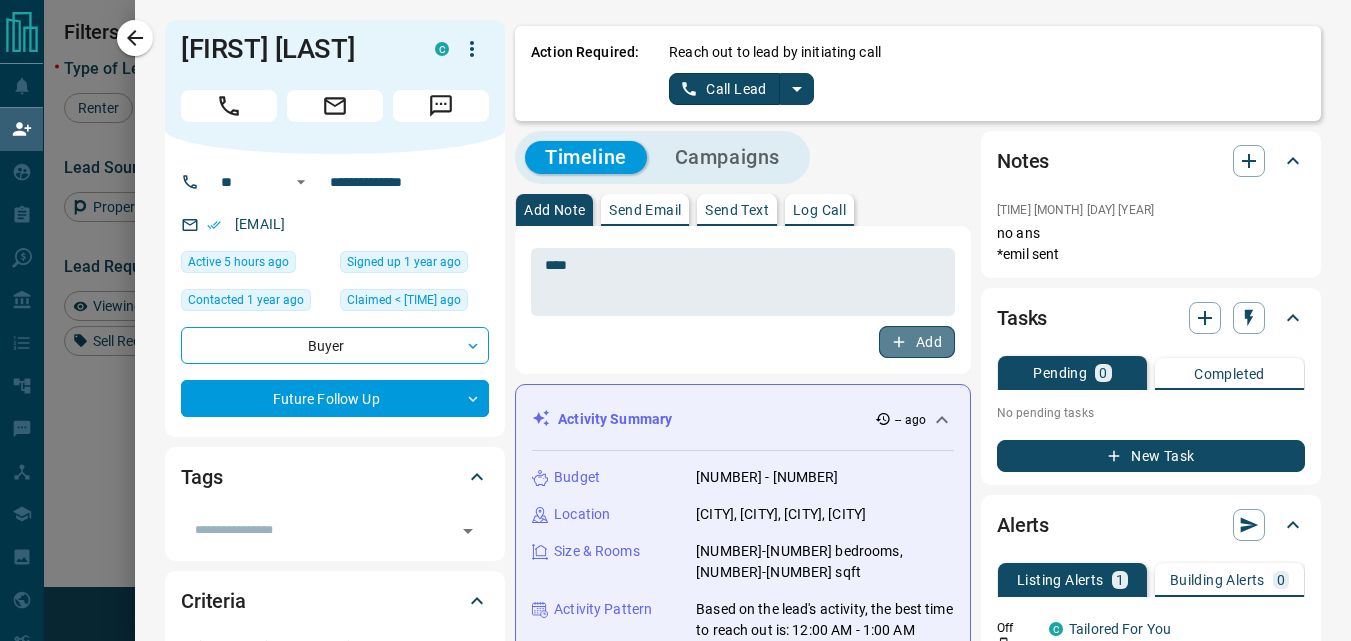 click on "Add" at bounding box center (917, 342) 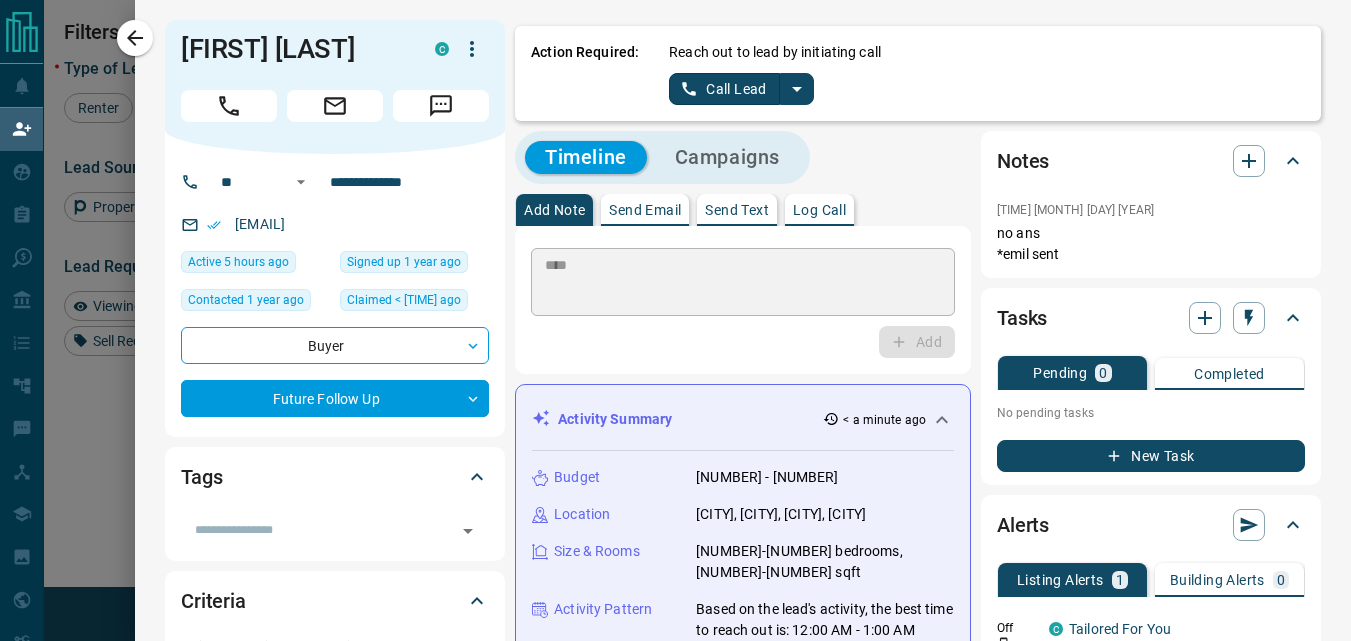 type 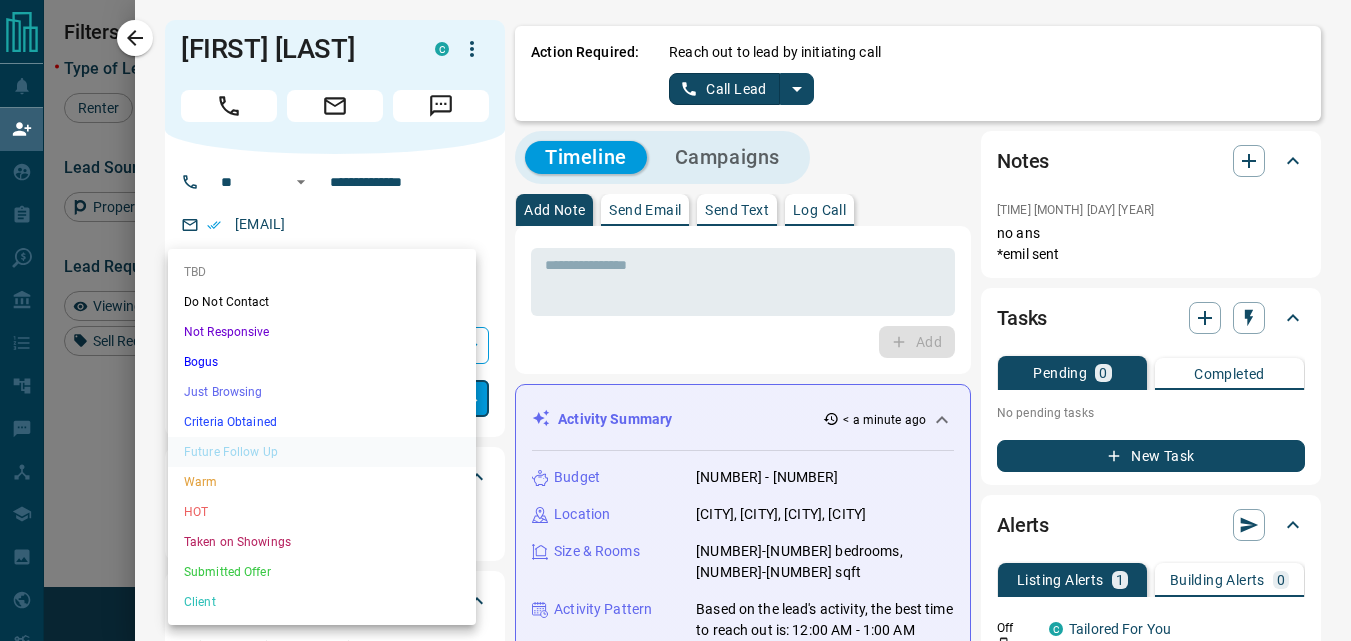 click on "Lead Transfers Claim Leads My Leads Tasks Opportunities Deals Campaigns Automations Messages Broker Bay Training Media Services Agent Resources Precon Worksheet My Team Mobile Apps Disclosure Logout My Daily Quota Renter [NUMBER]/[NUMBER] Buyer [NUMBER]/[NUMBER] Precon [NUMBER]/[NUMBER] Filters [NUMBER] Lead Transfers Refresh Name Contact Search   Search Range Location Requests AI Status Recent Opportunities ([NUMBER]d) Buyer Renter [FIRST] [LAST] P [EMAIL] +[PHONE] Buyer Renter [EMAIL] +[PHONE] Buyer Renter [FIRST] [LAST] P [EMAIL] +[PHONE] Buyer [FIRST] [LAST] C [EMAIL] +[PHONE] $[PRICE] - $[PRICE] [CITY], [CITY] High Interest Back to Site Buyer Renter [FIRST] C P [EMAIL] +[PHONE] Buyer Renter [FIRST] [LAST] M [EMAIL] +[PHONE] Buyer Renter [FIRST] [LAST] M [EMAIL] +[PHONE] Buyer Renter [FIRST] [LAST] M [EMAIL] +[PHONE] Buyer [FIRST] [LAST] C P [EMAIL] +[PHONE] $[PRICE] - $[PRICE] [CITY], [CITY], [CITY] Back to Site Reactivated Buyer Renter [FIRST] [LAST] P [EMAIL] +[PHONE] Claim Claim Claim" at bounding box center (675, 276) 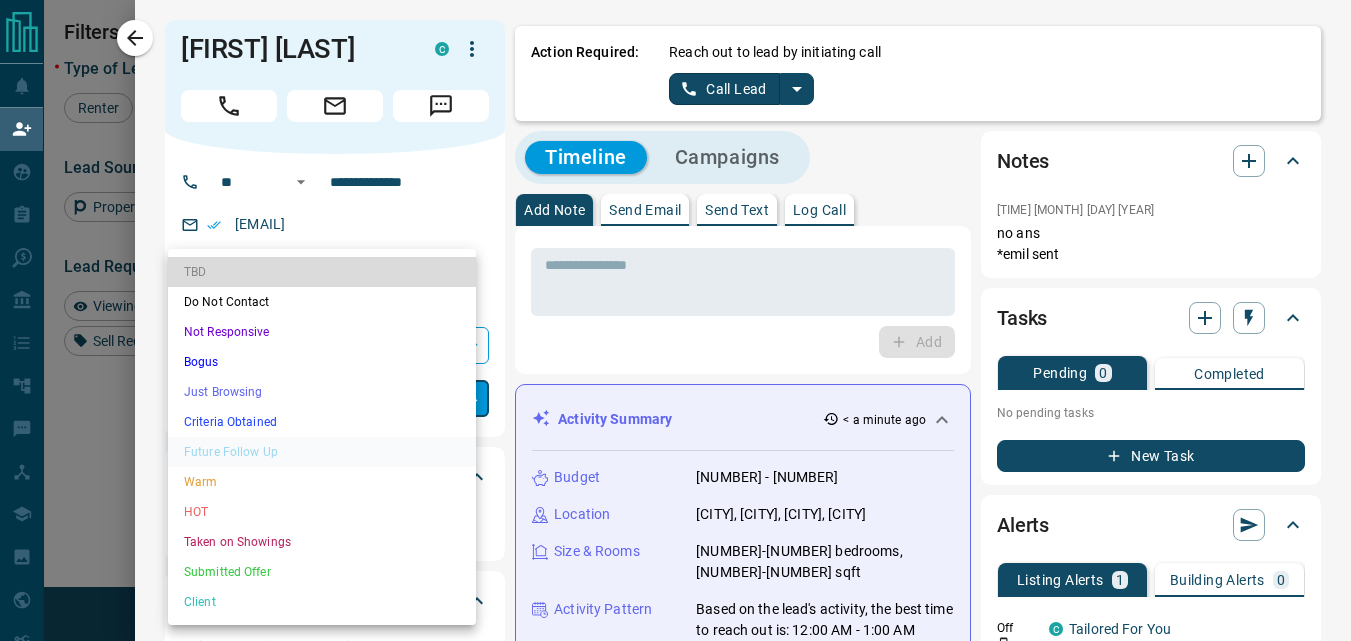 click on "TBD" at bounding box center [322, 272] 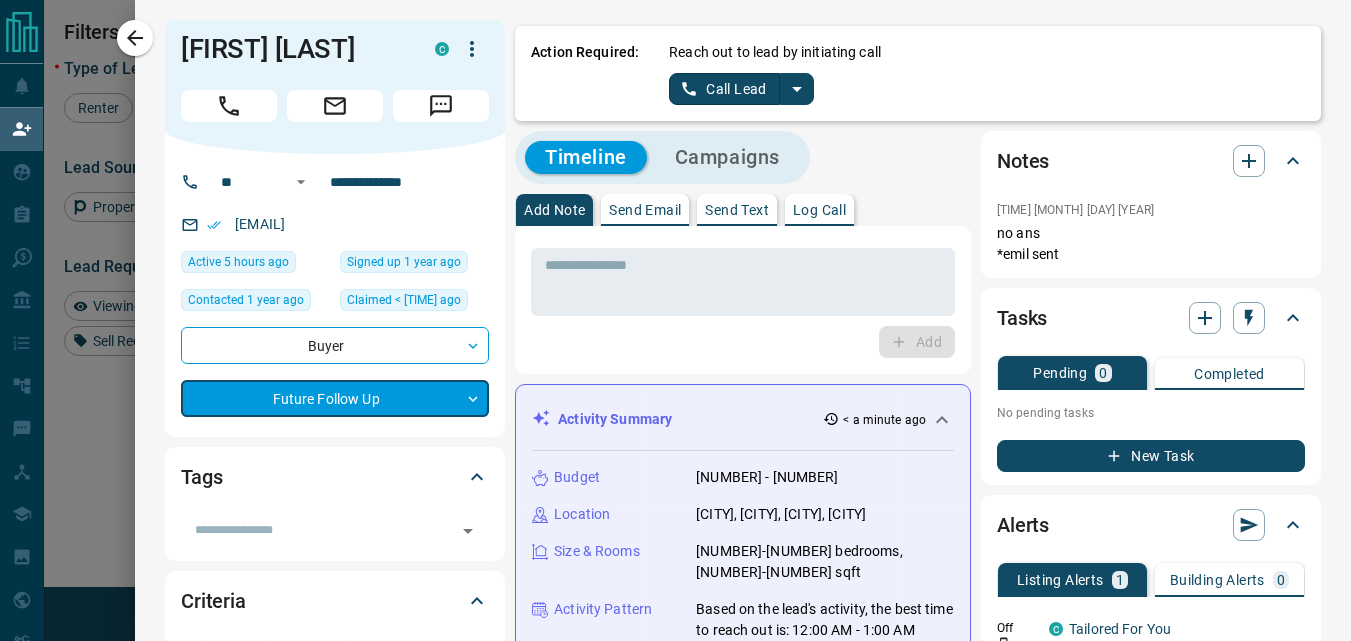 type on "**" 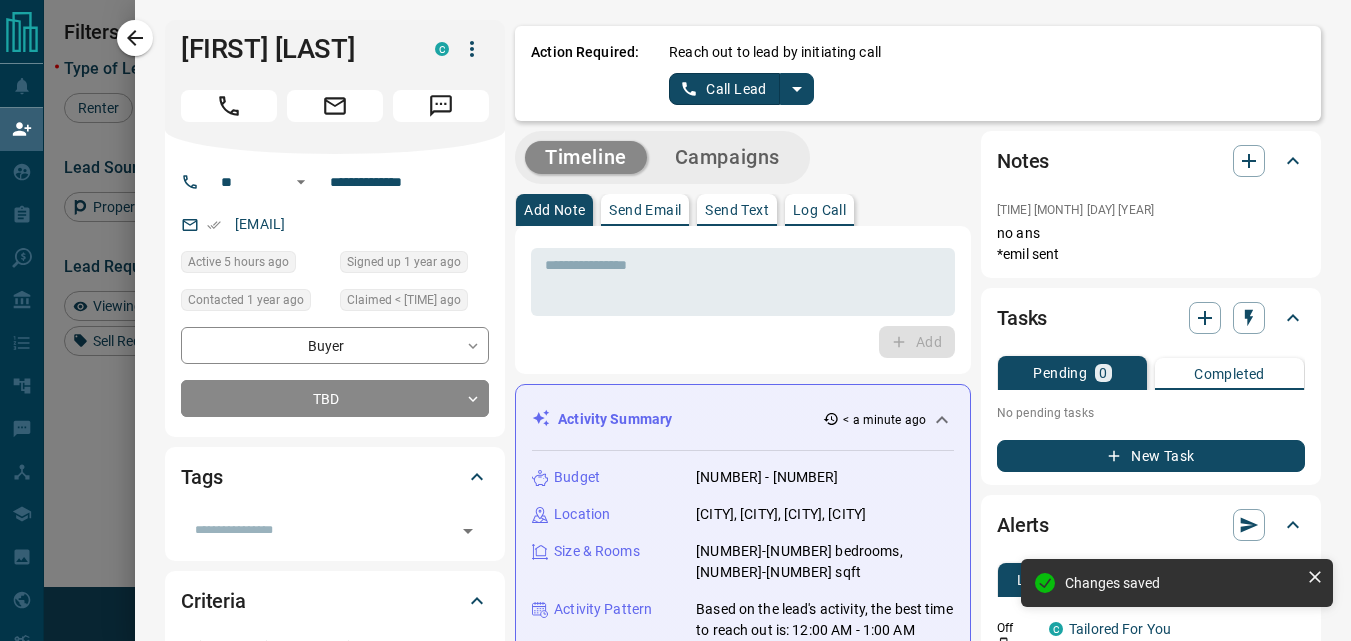 click 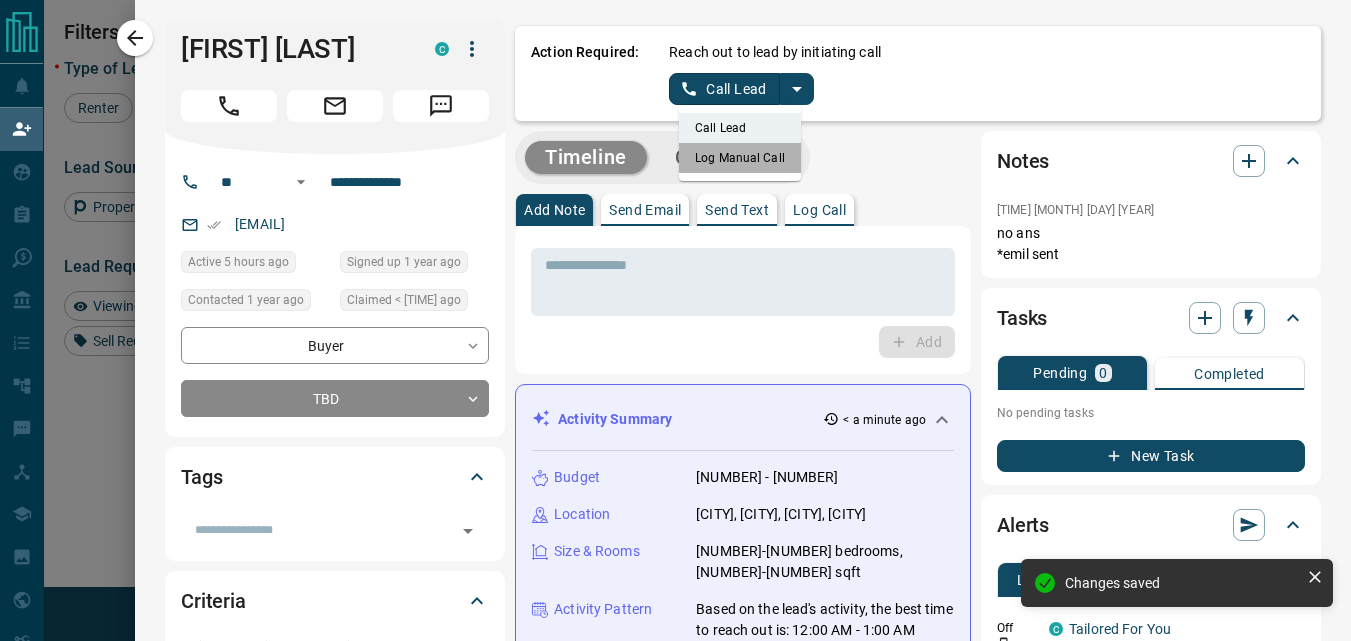 click on "Log Manual Call" at bounding box center [740, 158] 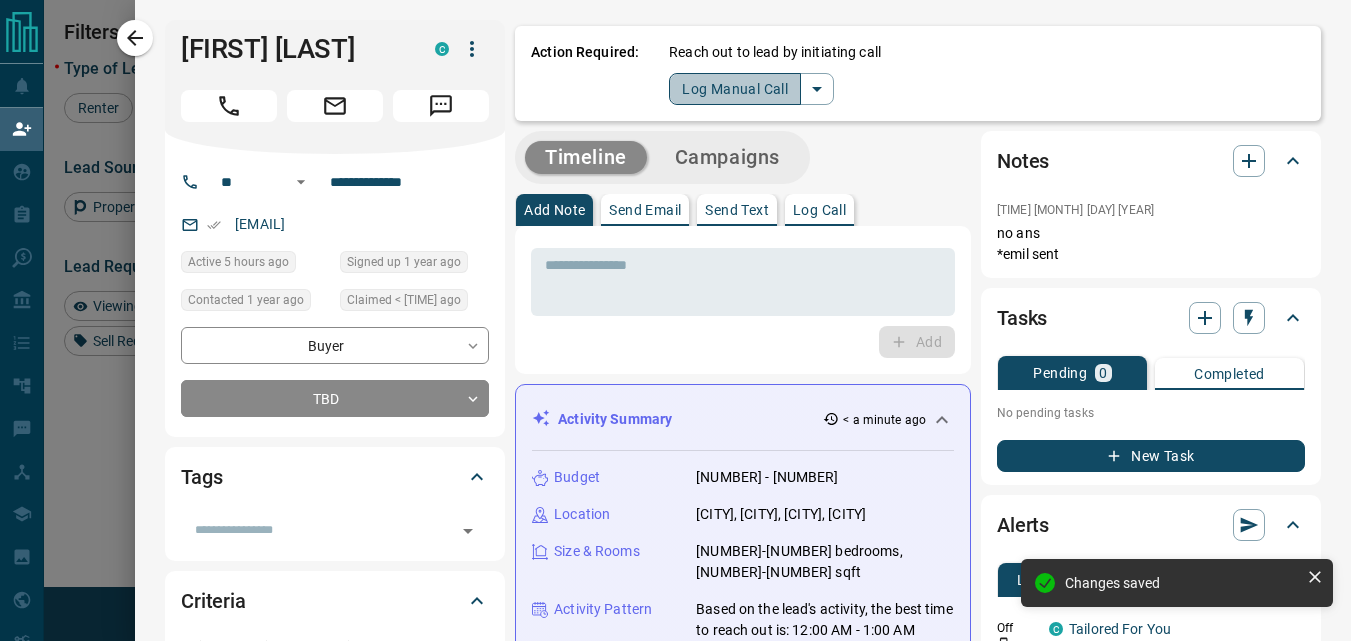 click on "Log Manual Call" at bounding box center [735, 89] 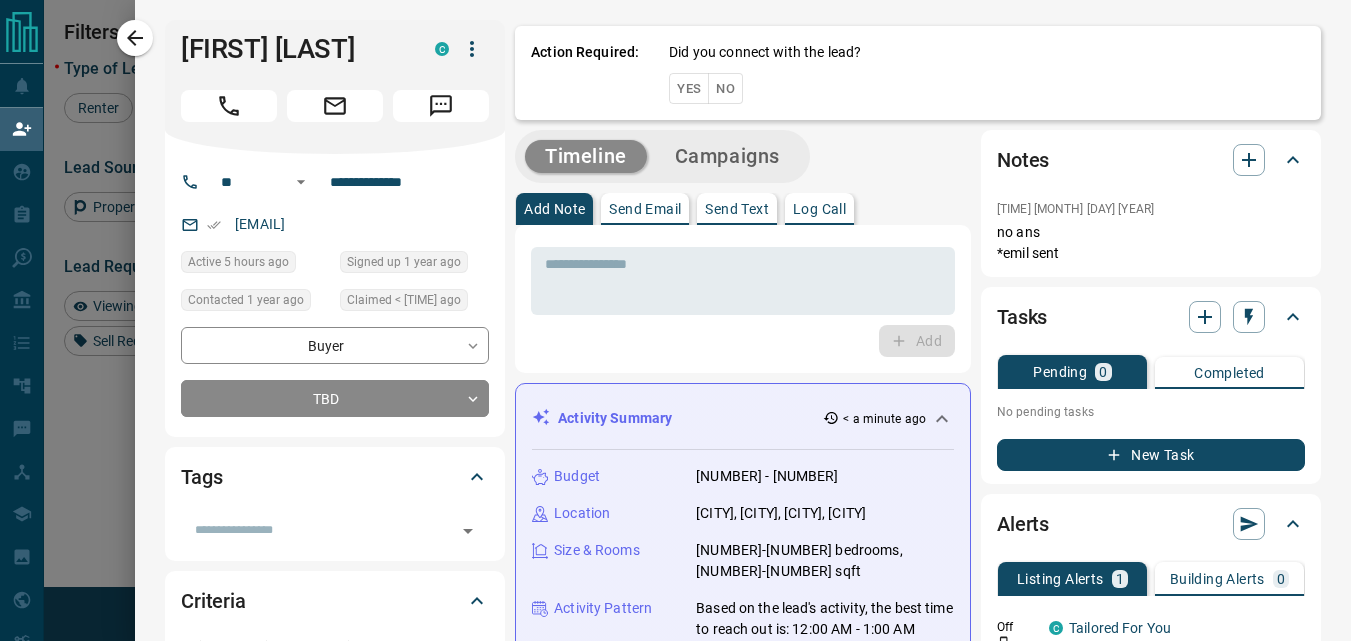 click on "Yes" at bounding box center [689, 88] 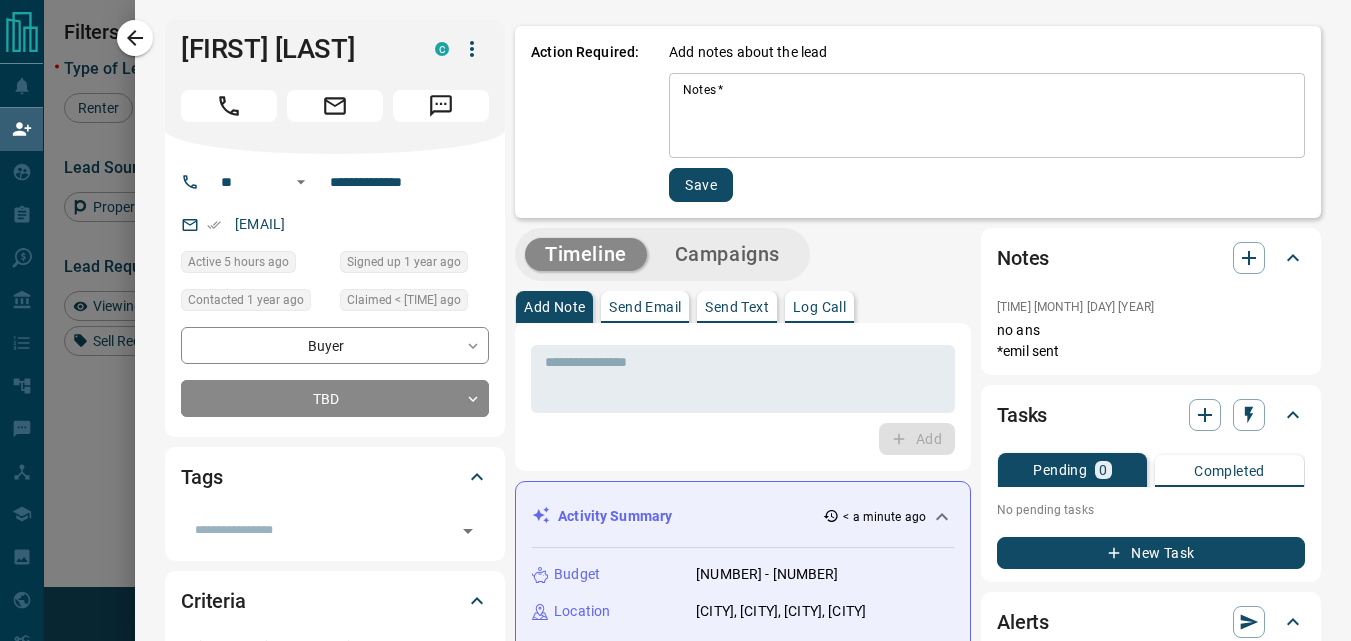 click on "Notes   *" at bounding box center (987, 116) 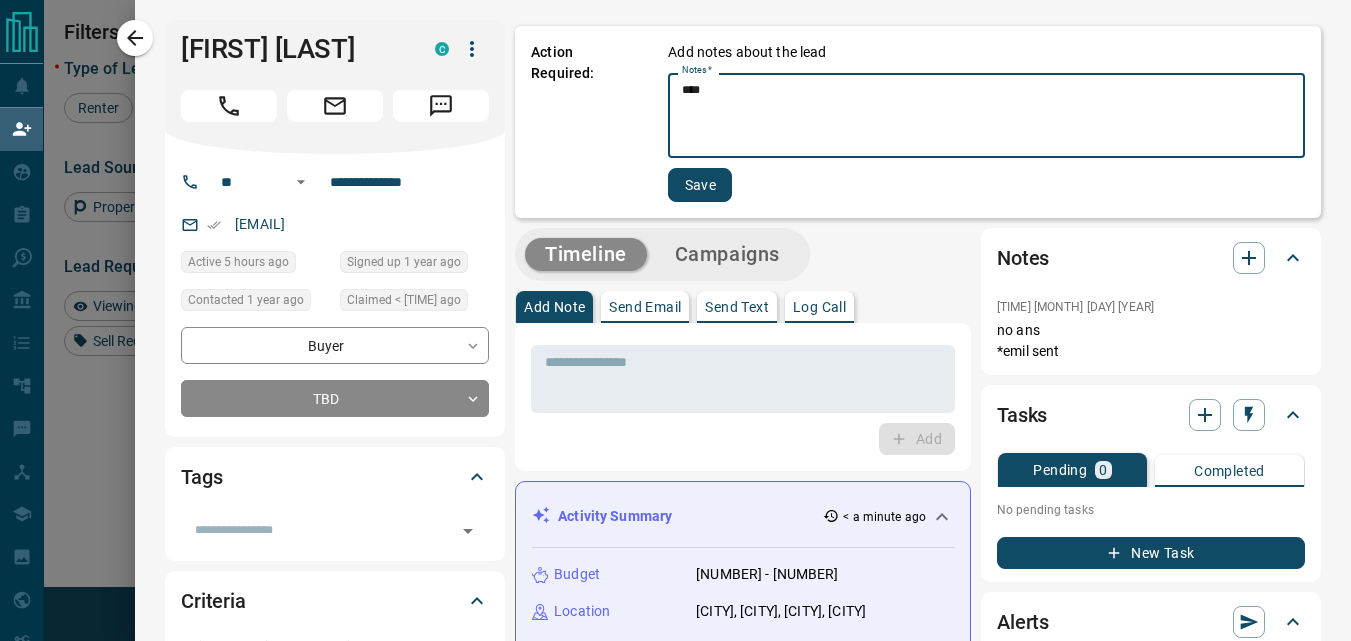 type on "****" 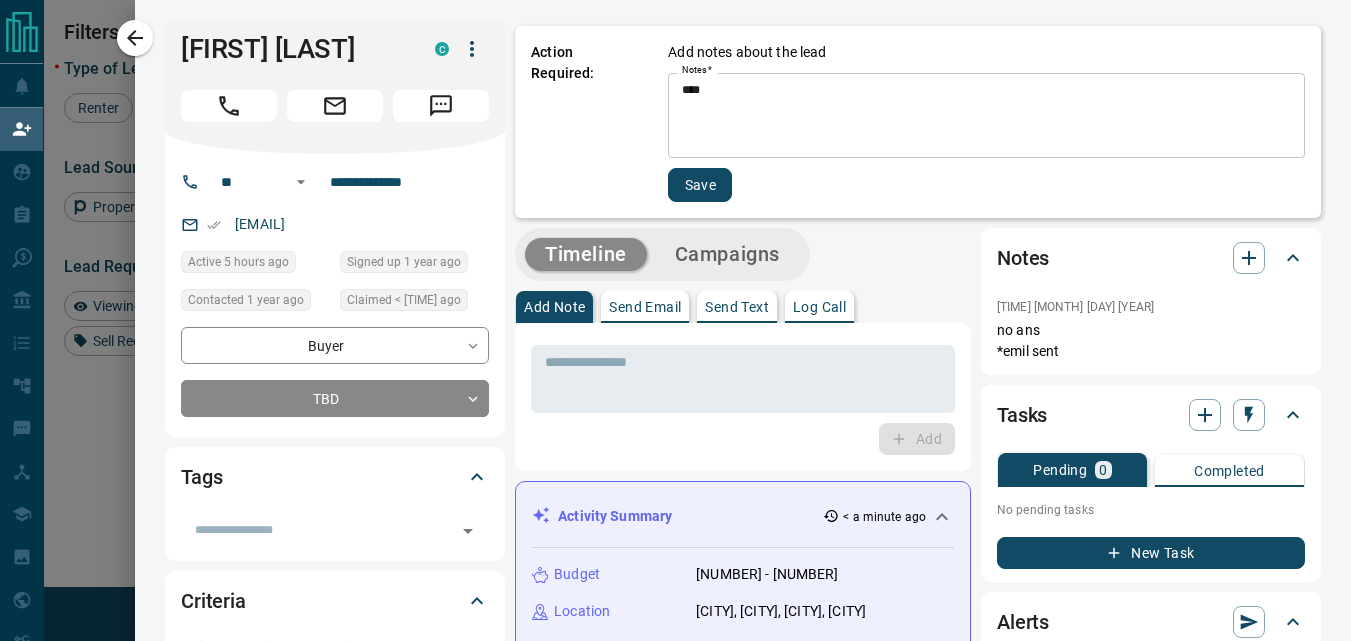 click on "Add notes about the lead Notes   * **** * Notes   * Save" at bounding box center (986, 122) 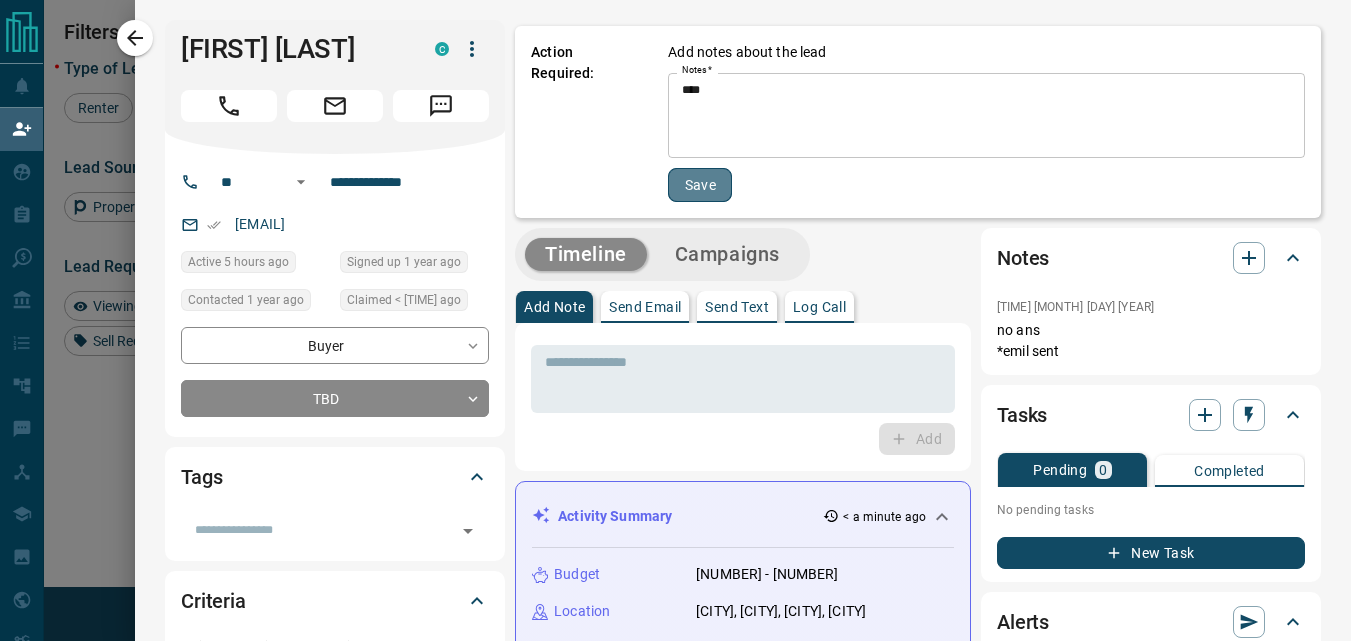 click on "Save" at bounding box center [700, 185] 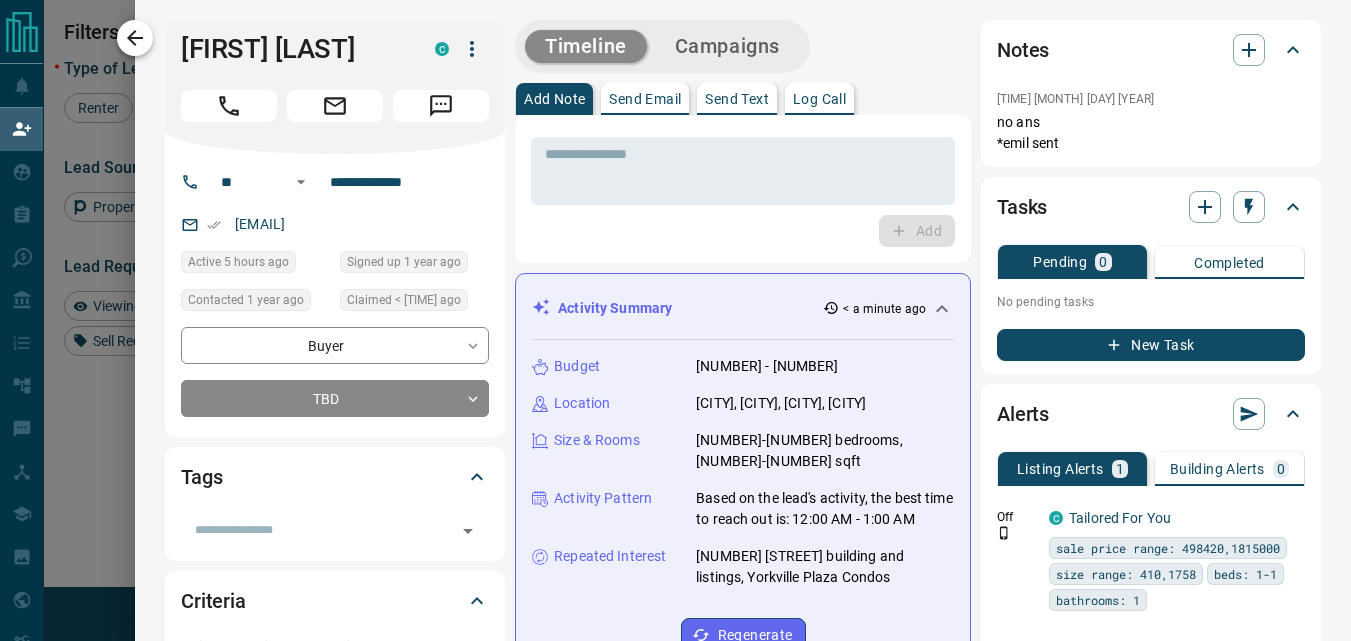 click at bounding box center [135, 38] 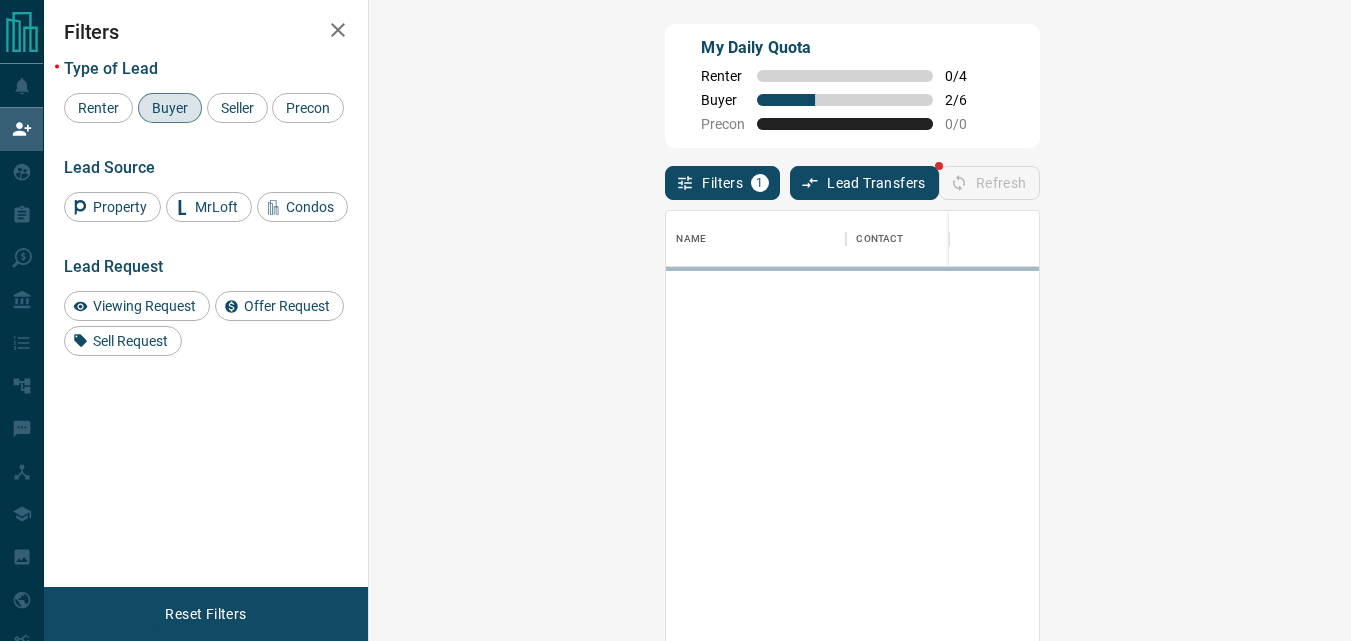scroll, scrollTop: 16, scrollLeft: 16, axis: both 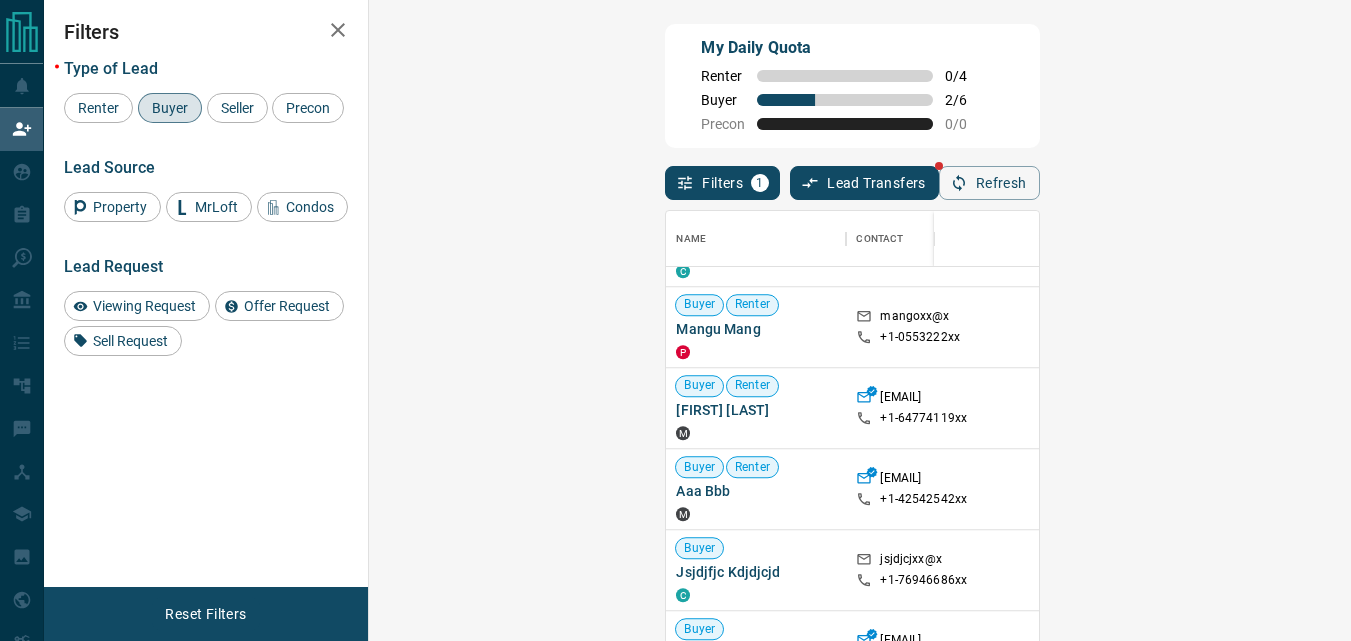 click on "Claim" at bounding box center [1560, 408] 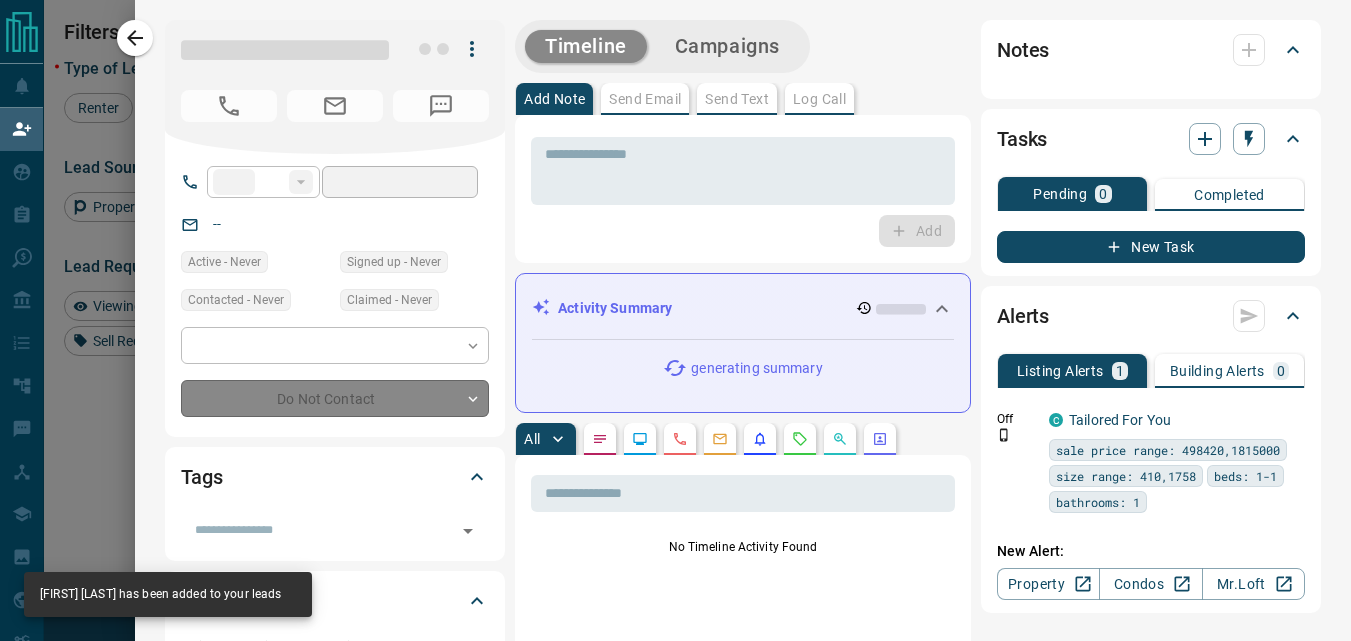 type on "**" 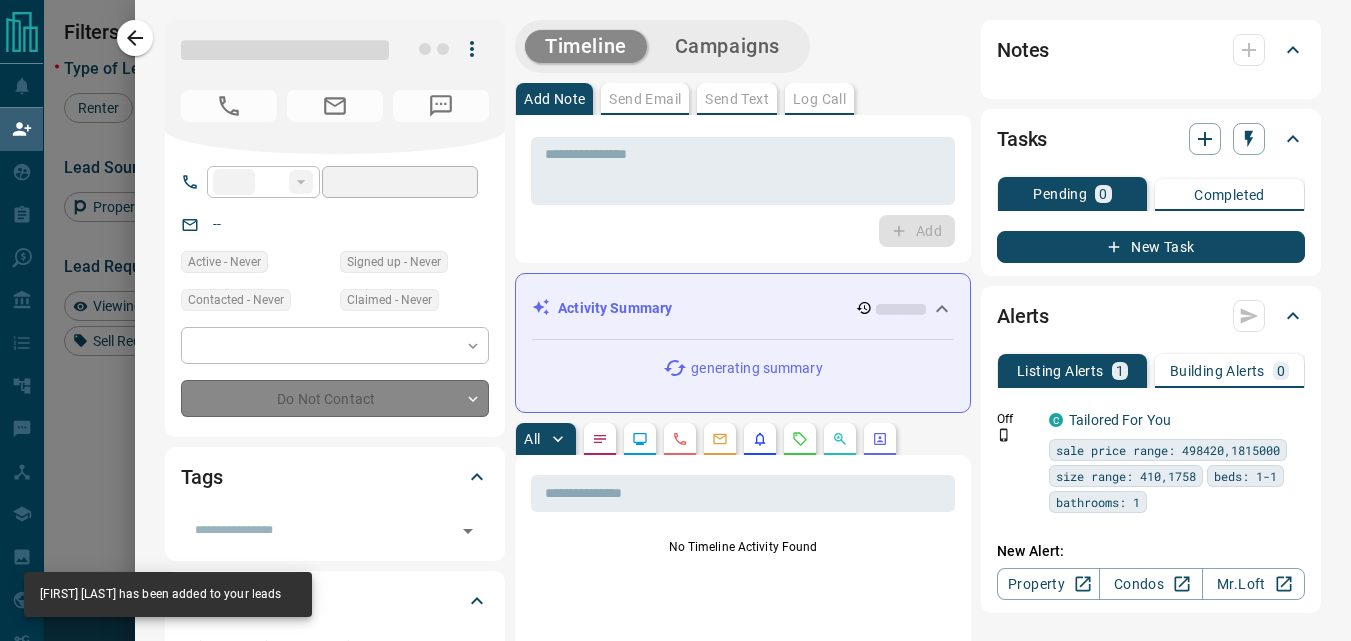 type on "**********" 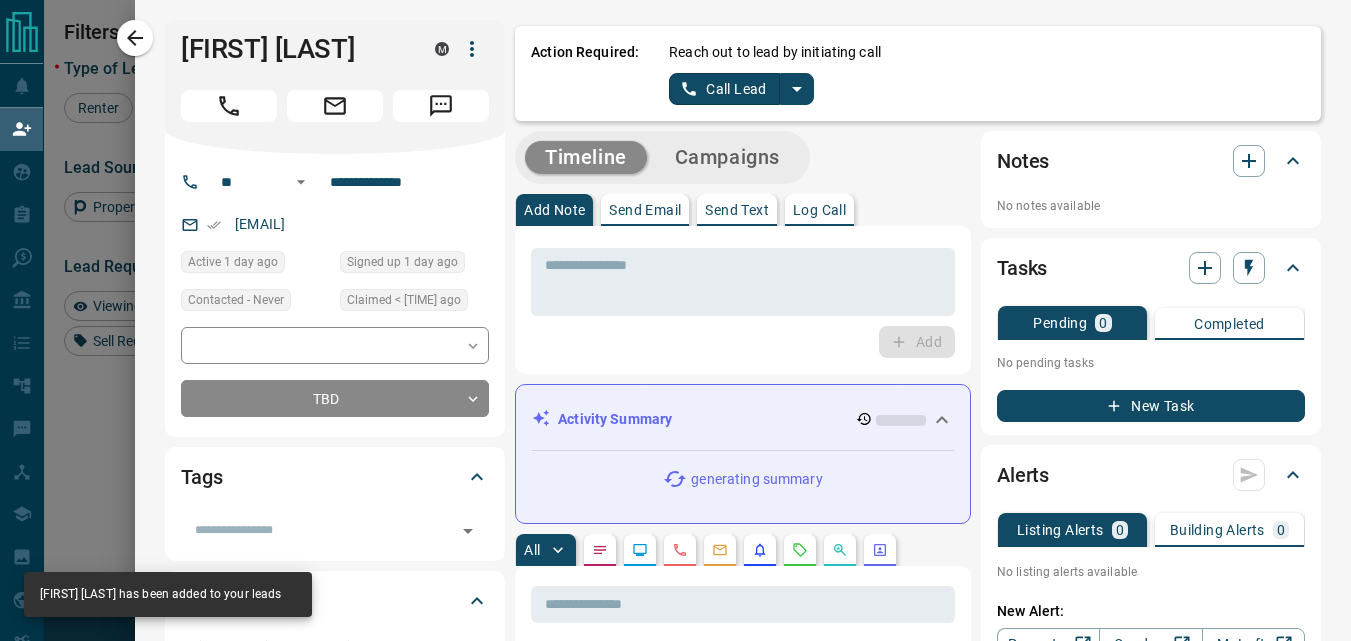 click 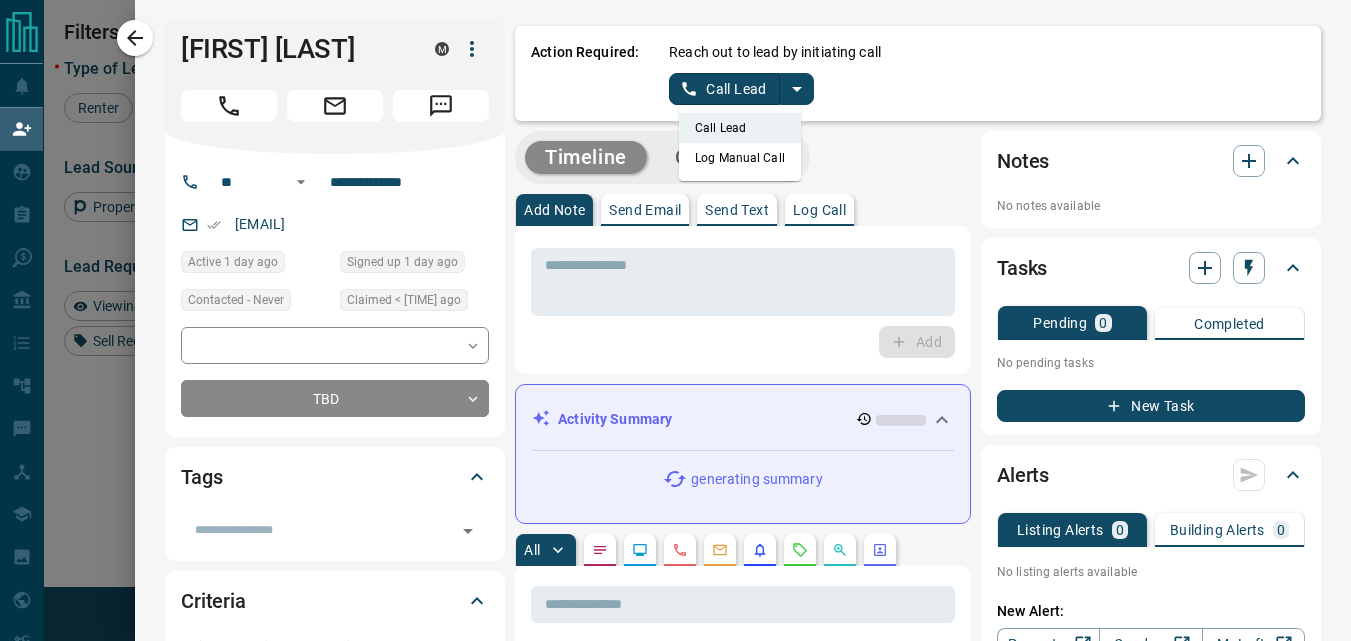 click on "Log Manual Call" at bounding box center [740, 158] 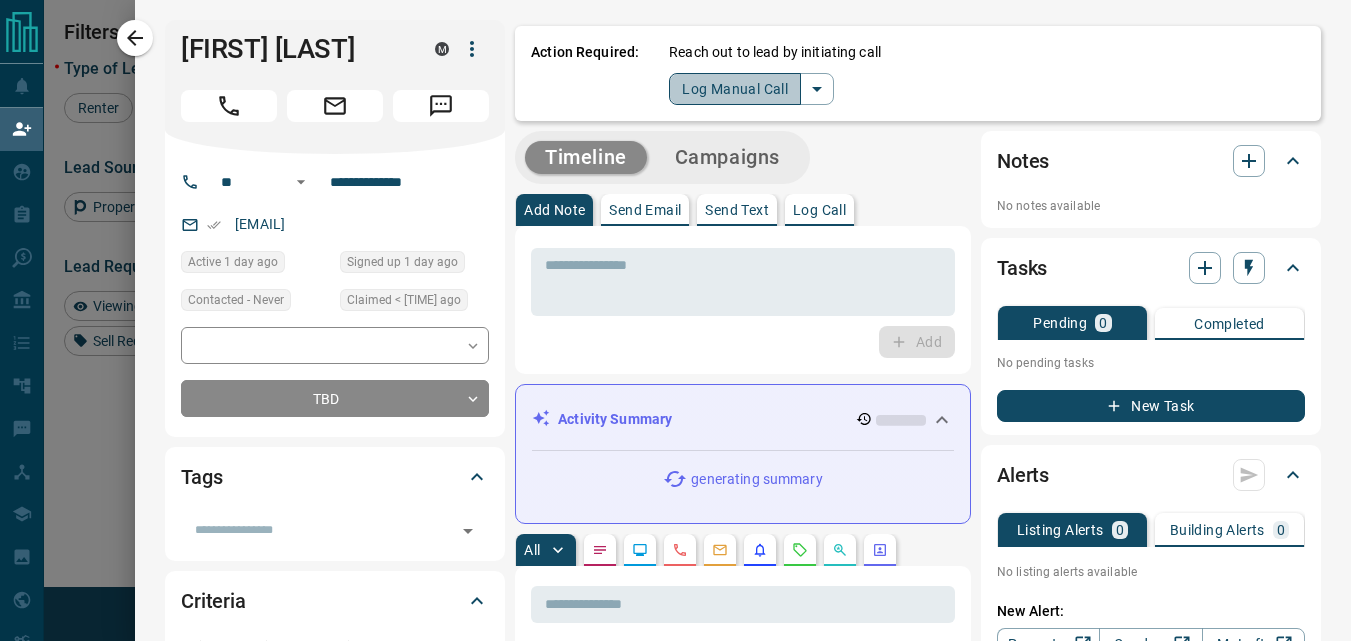 click on "Log Manual Call" at bounding box center [735, 89] 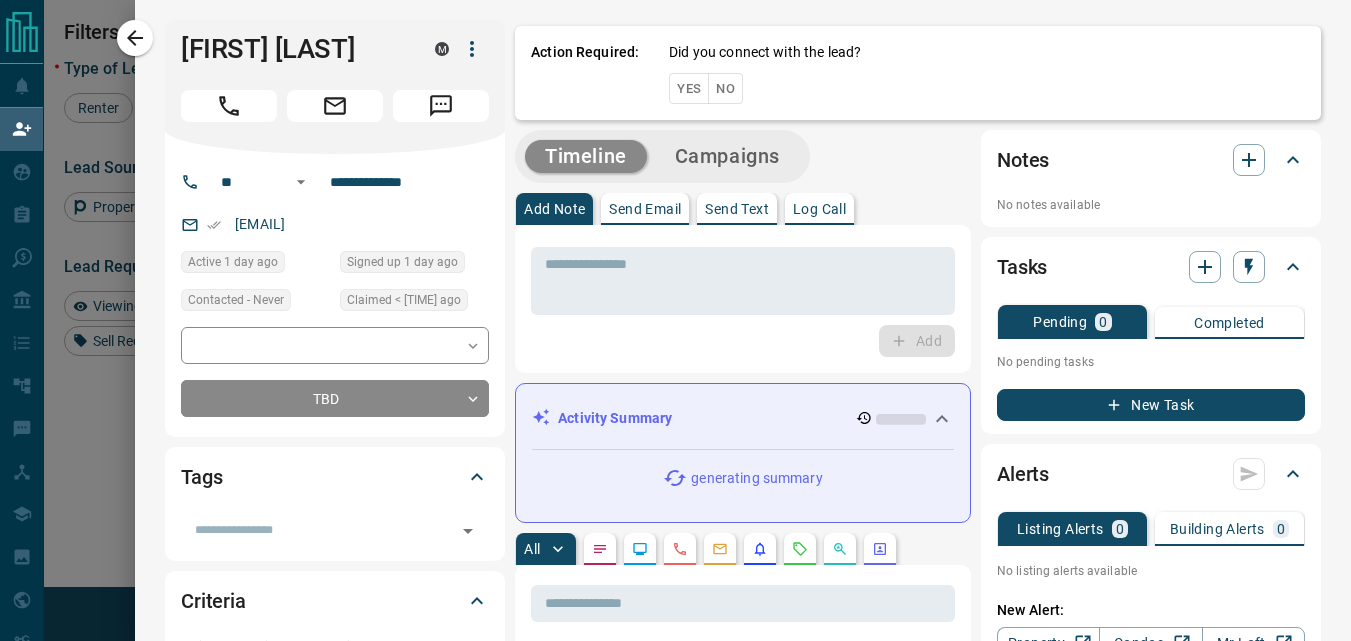 click on "Yes" at bounding box center [689, 88] 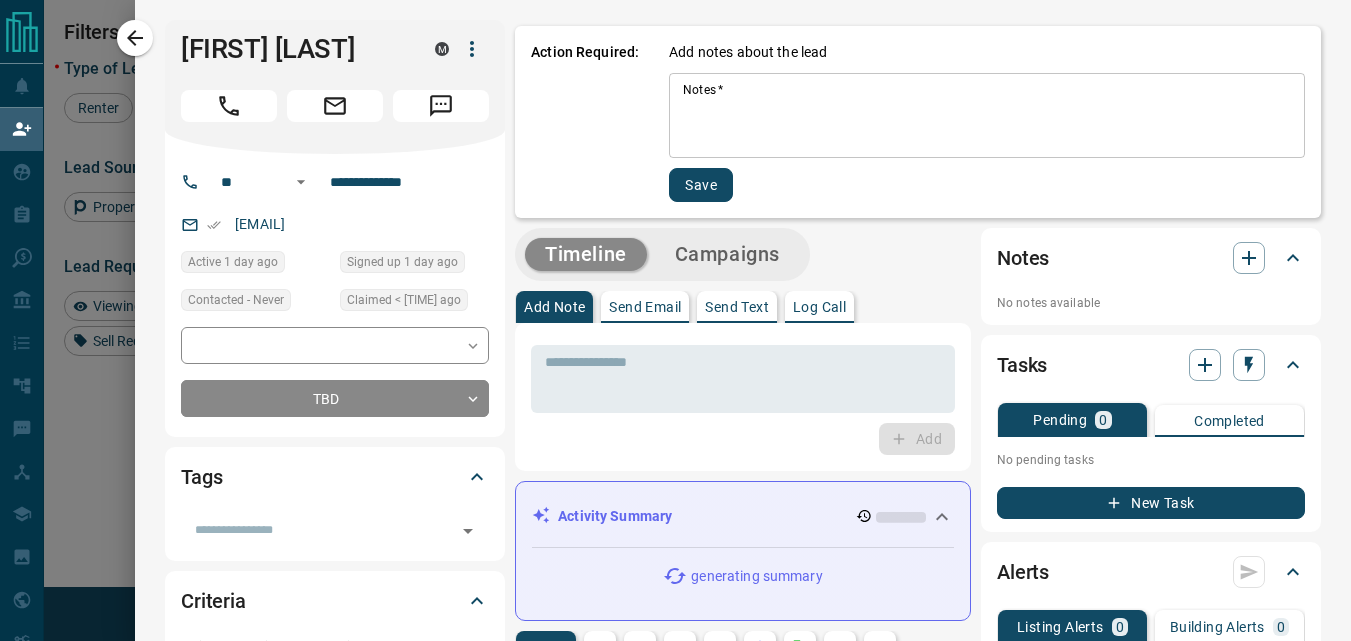 click on "Notes   *" at bounding box center (987, 116) 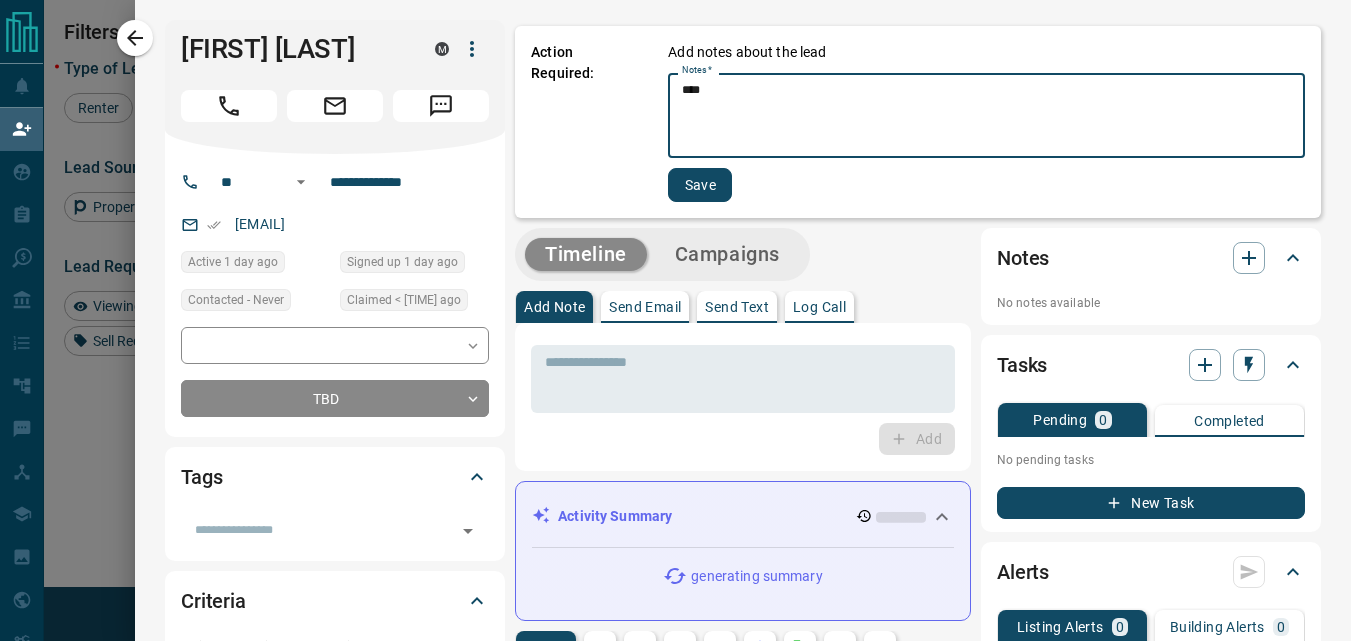 type on "****" 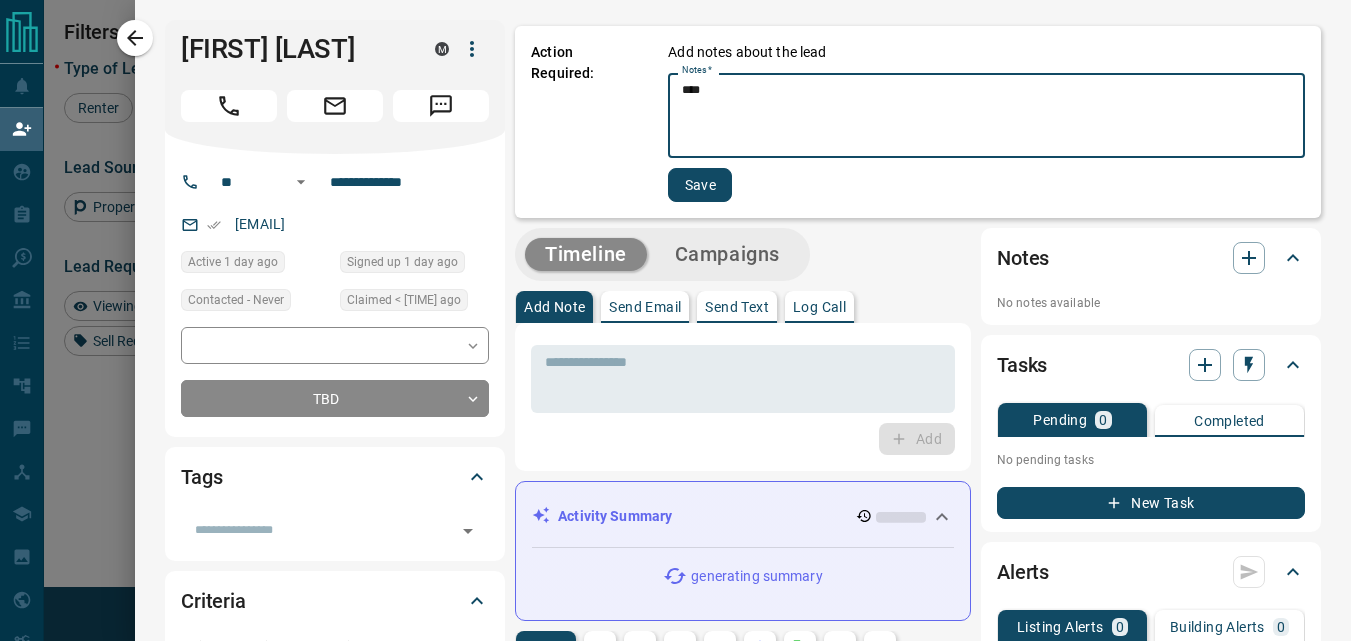 click on "Save" at bounding box center (700, 185) 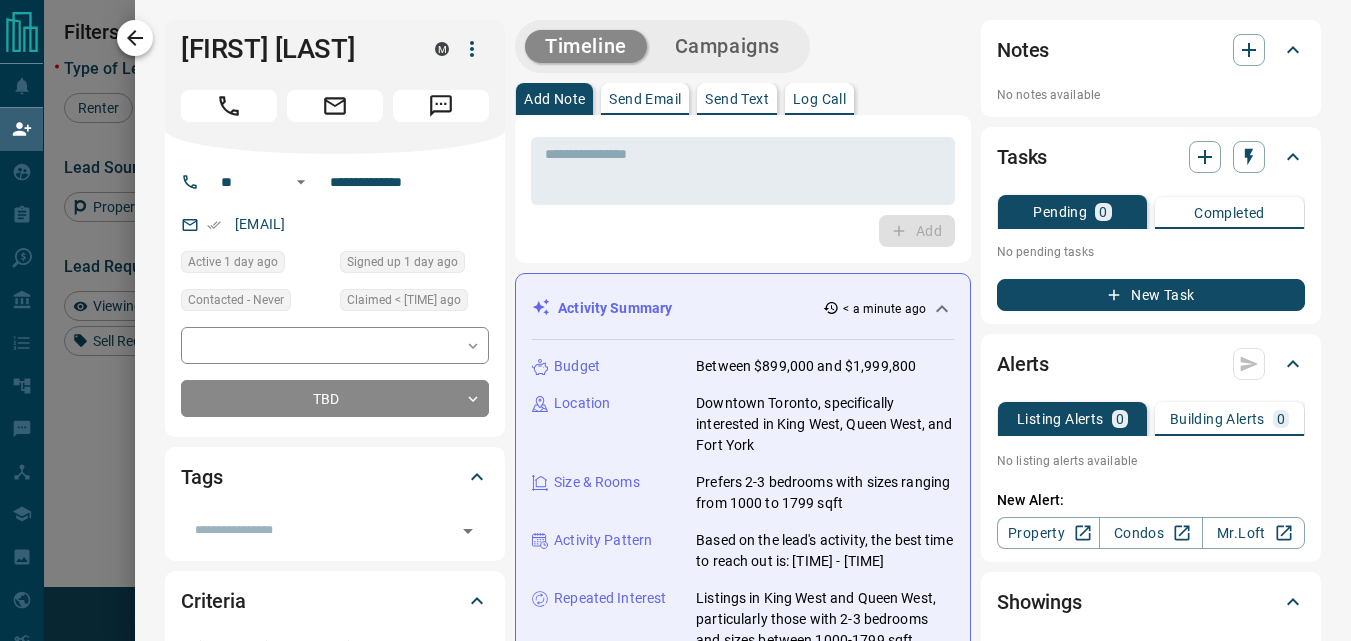 click 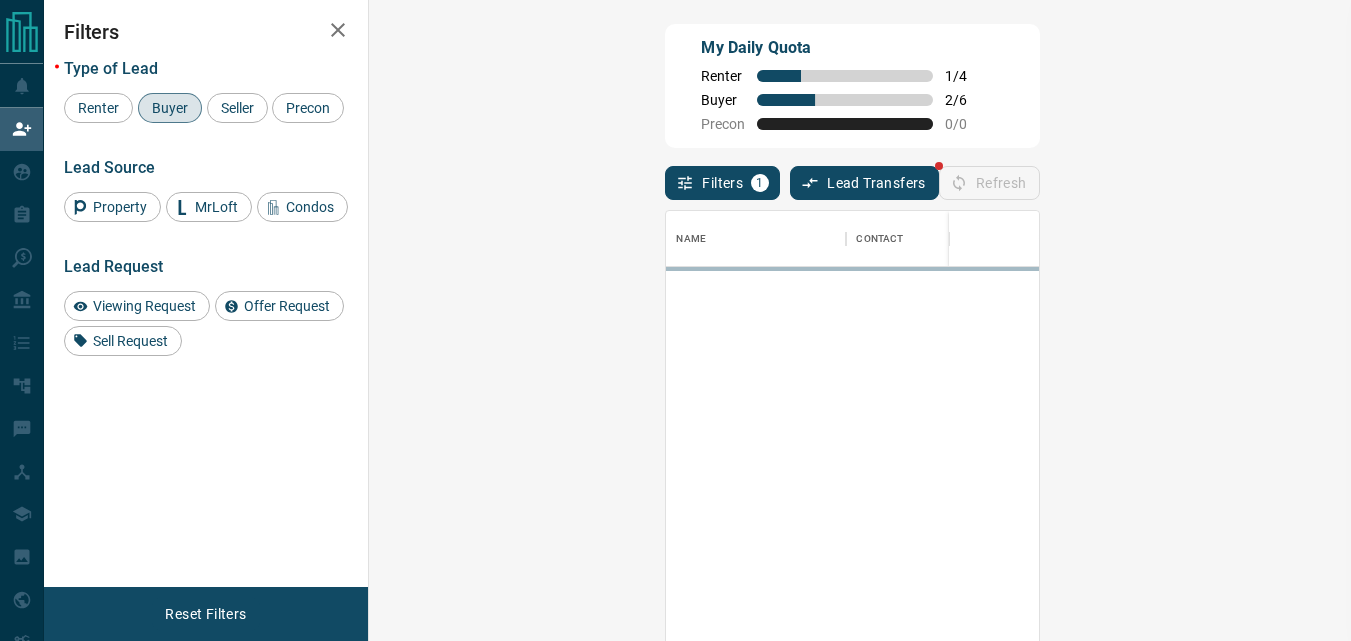 scroll, scrollTop: 16, scrollLeft: 16, axis: both 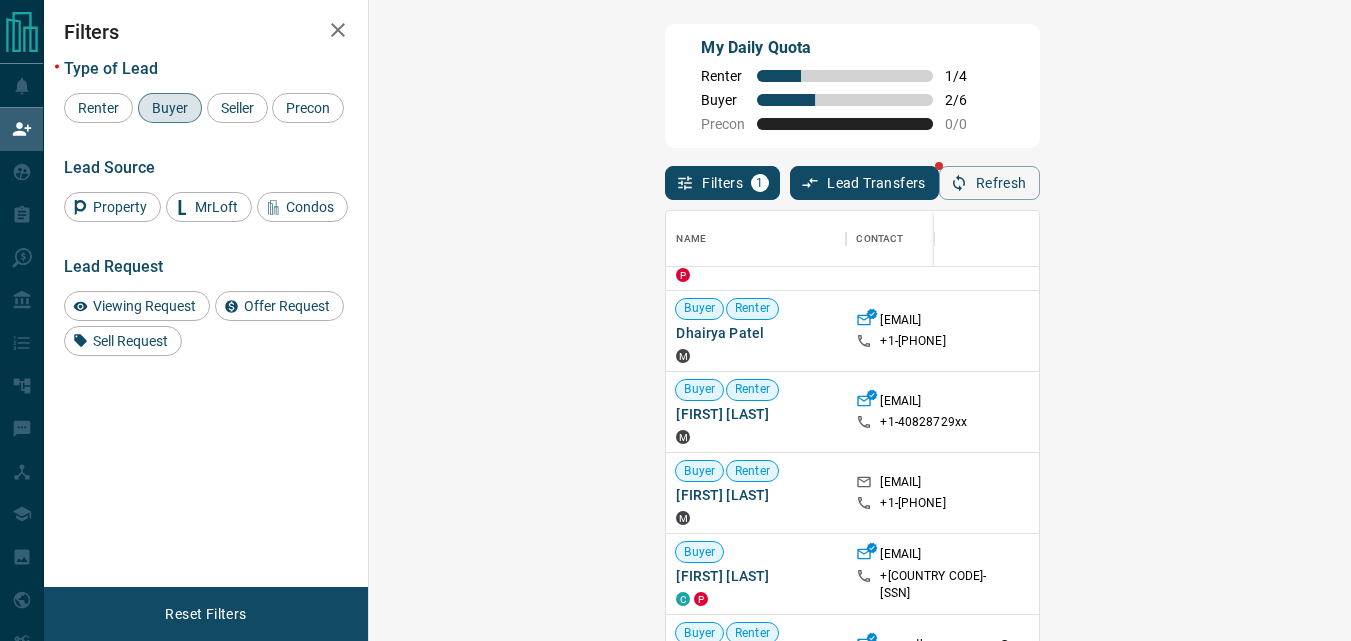 click on "Claim" at bounding box center (1560, 331) 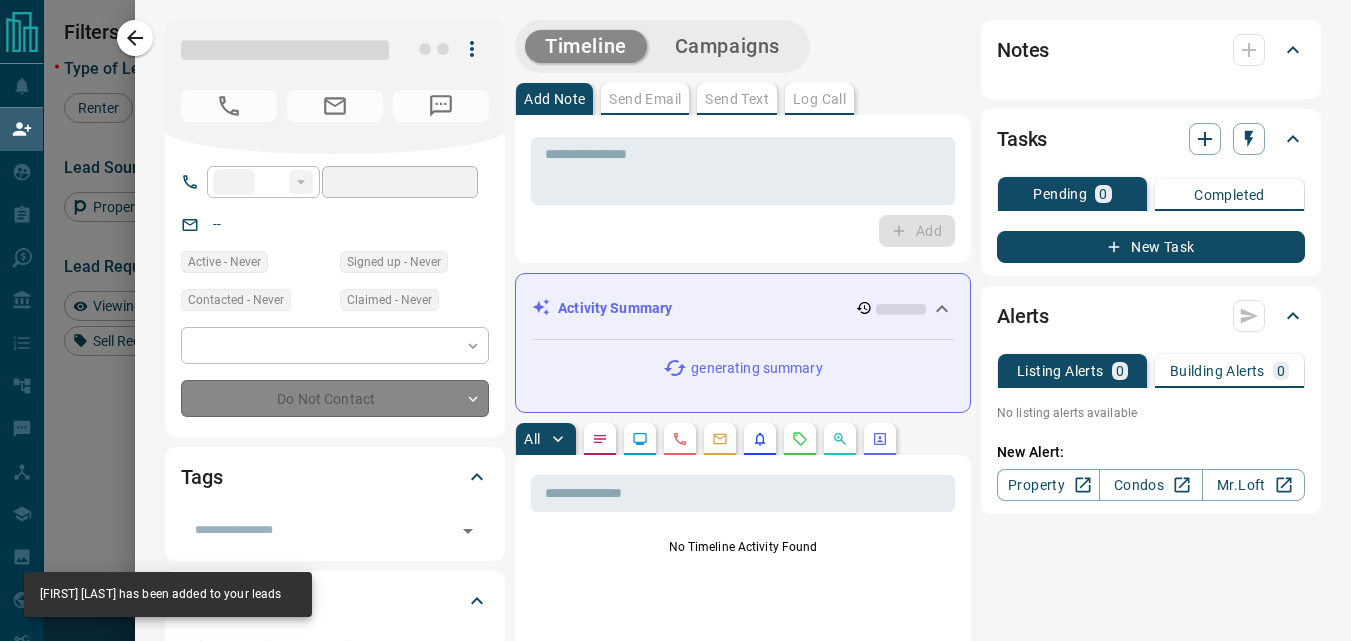 type on "**" 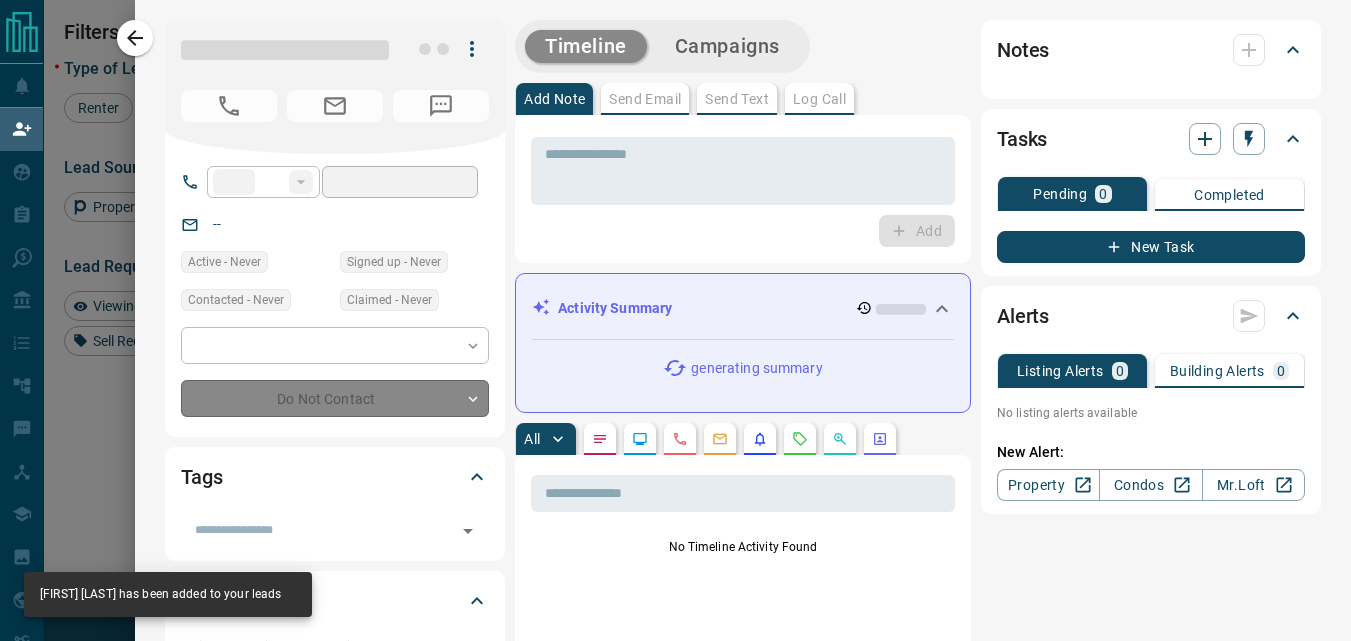type on "**********" 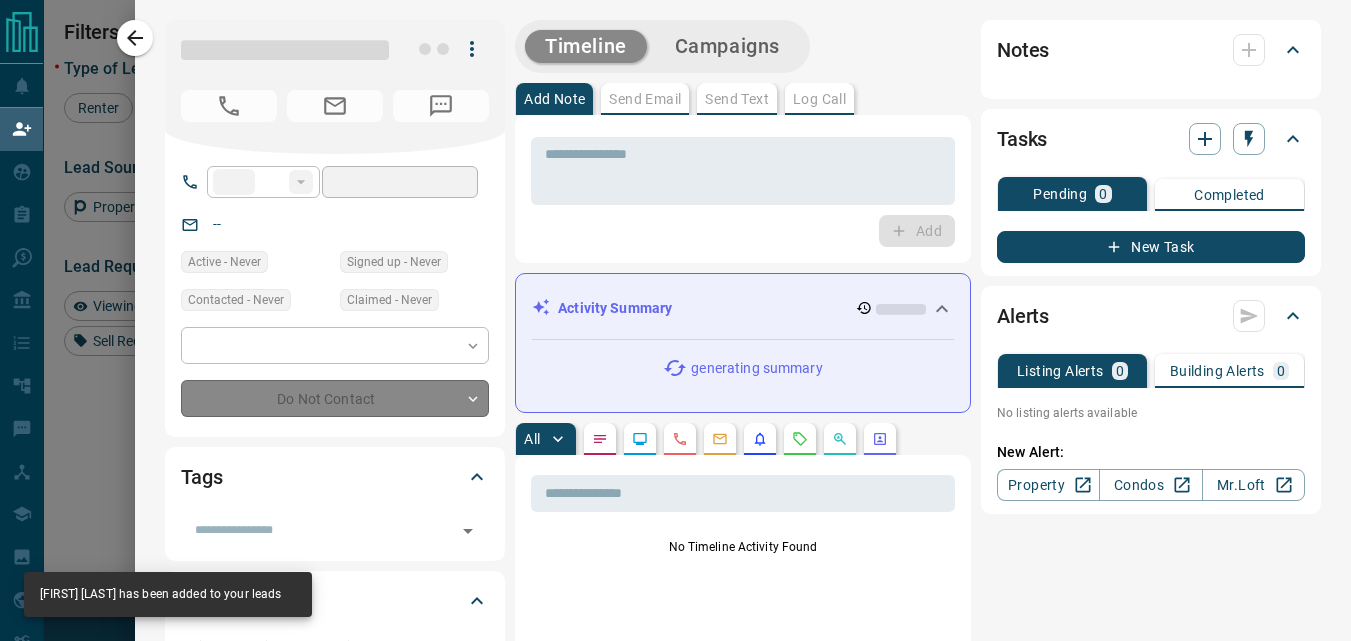type on "**" 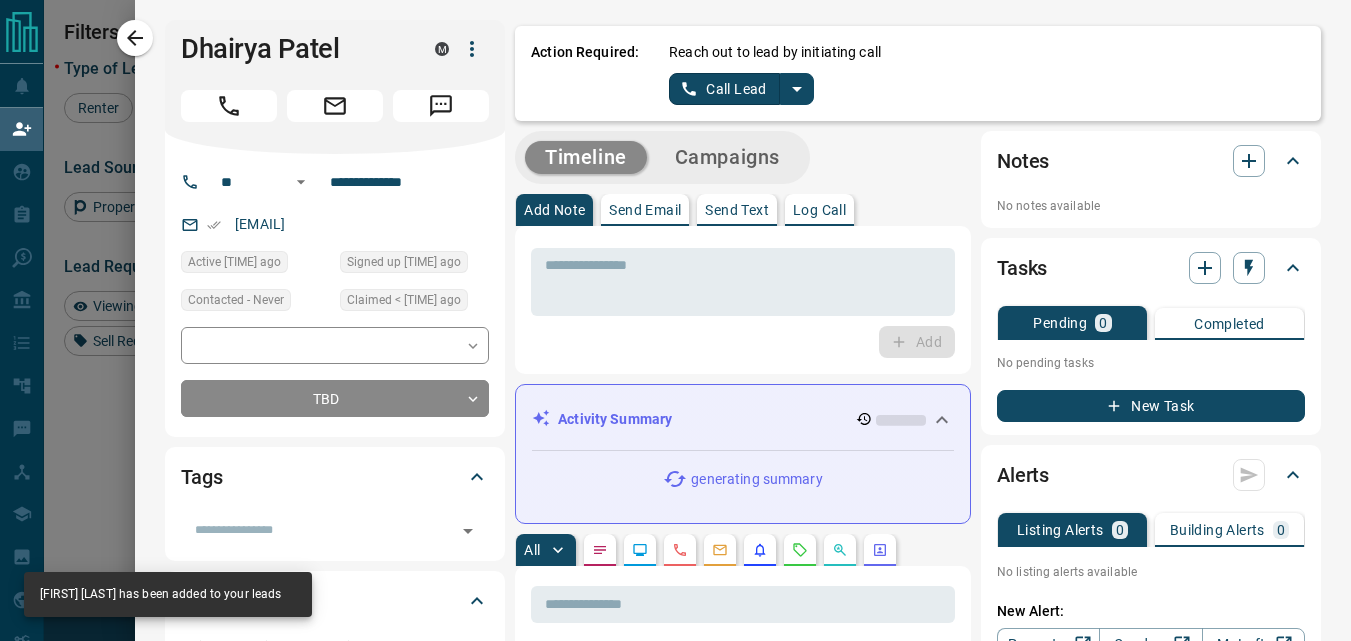 click 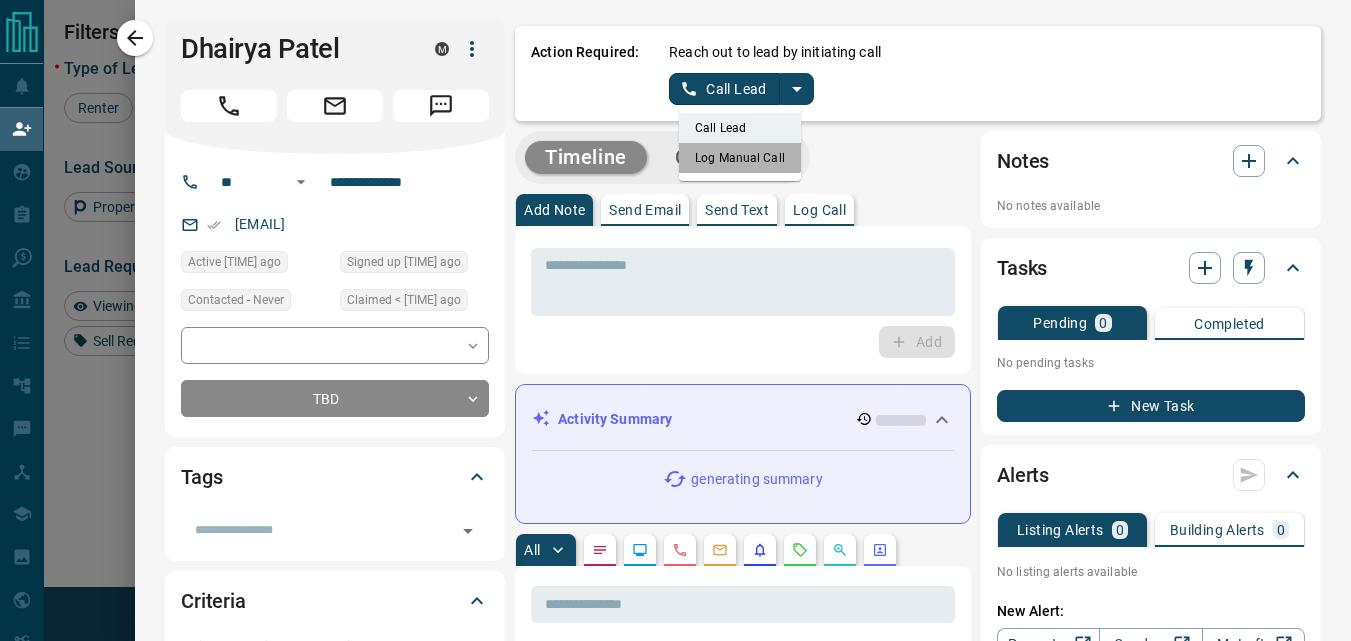click on "Log Manual Call" at bounding box center [740, 158] 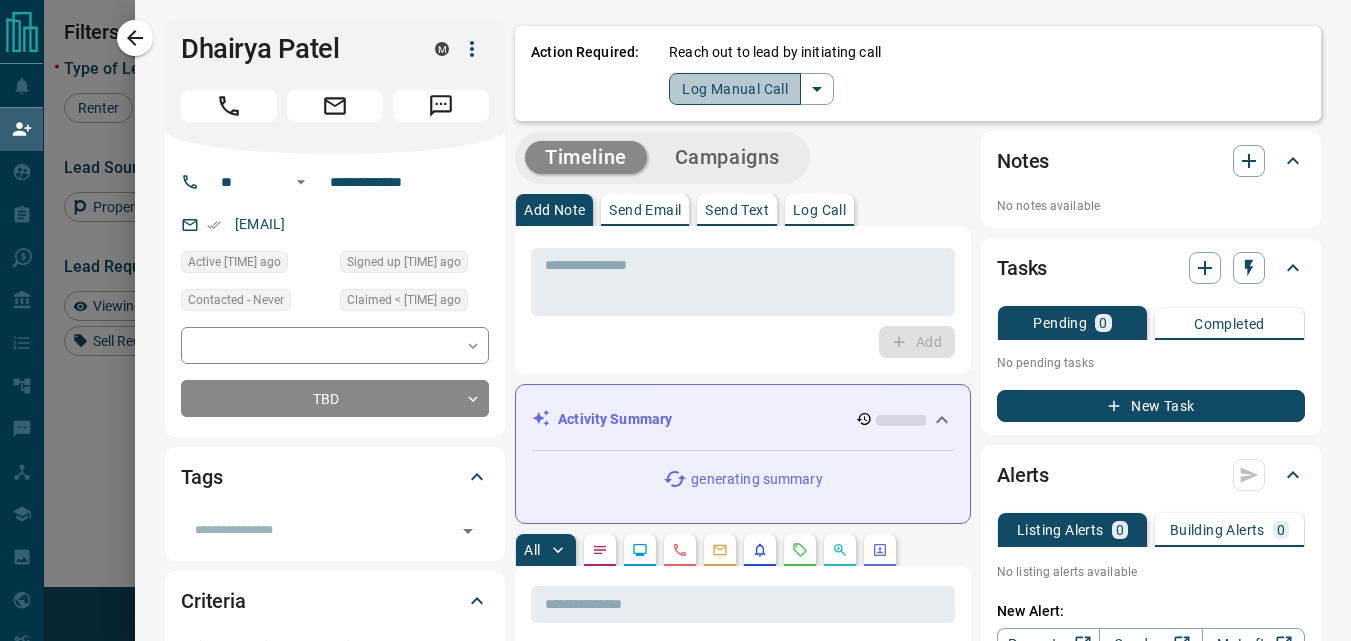 click on "Log Manual Call" at bounding box center [735, 89] 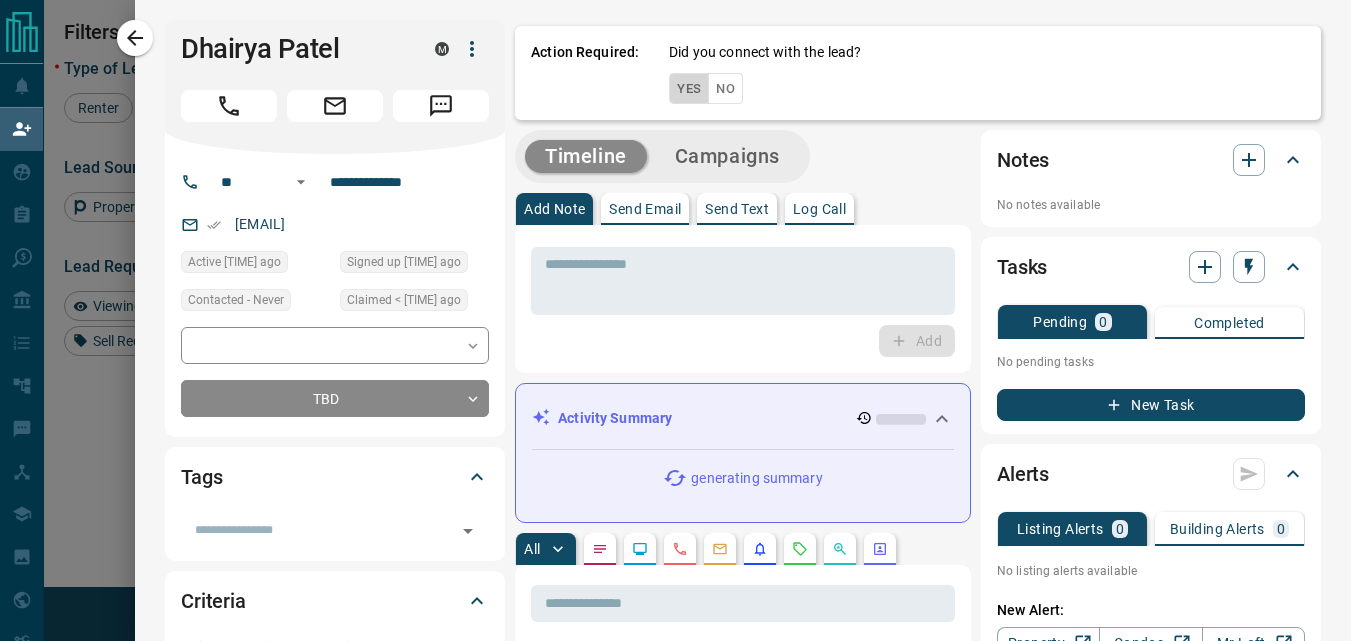 click on "Yes" at bounding box center (689, 88) 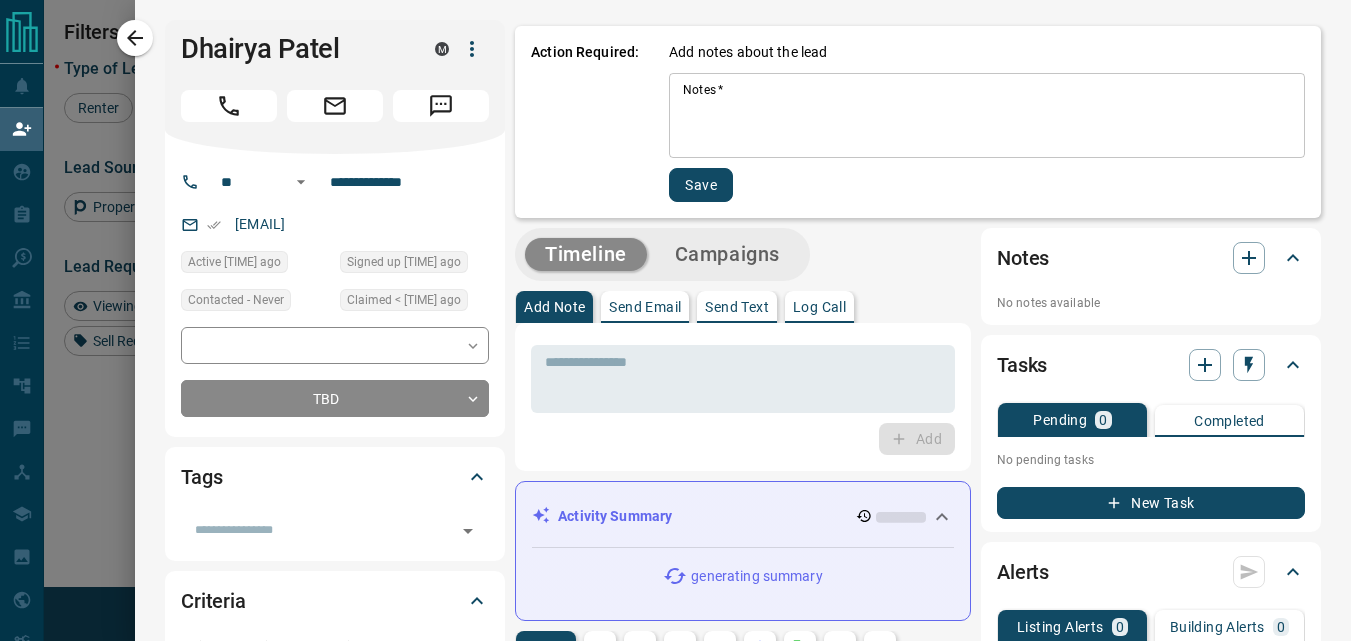 click on "Notes   *" at bounding box center (987, 116) 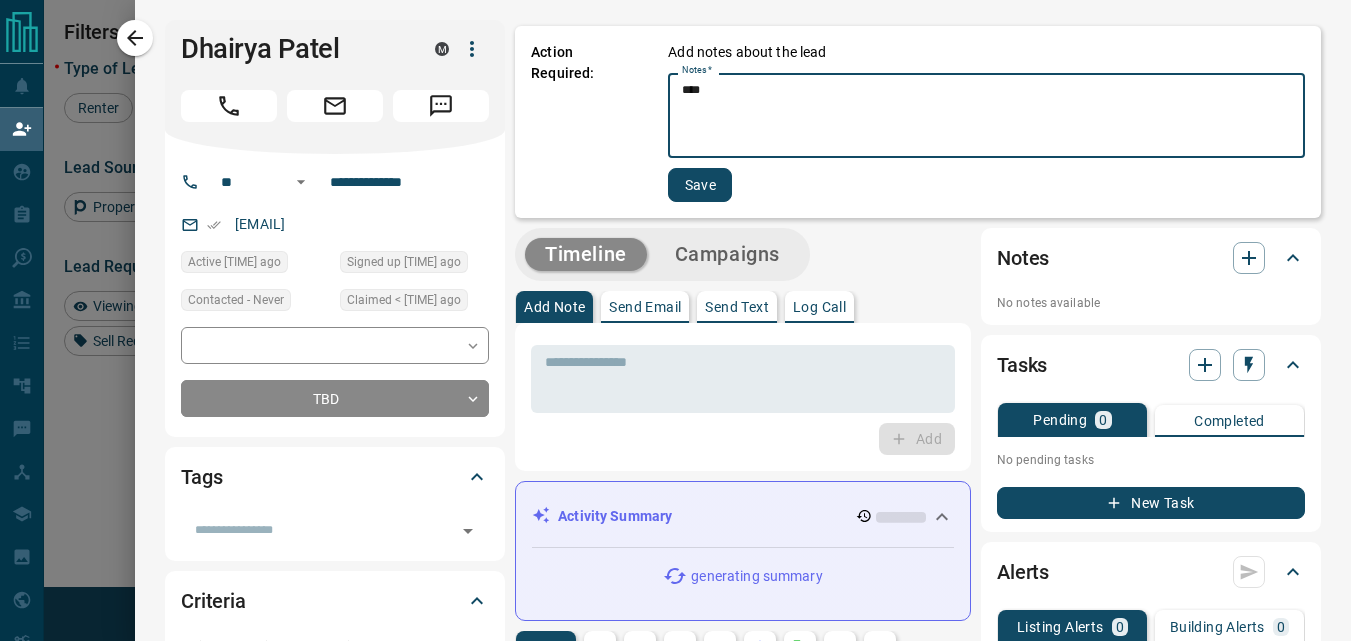 type on "****" 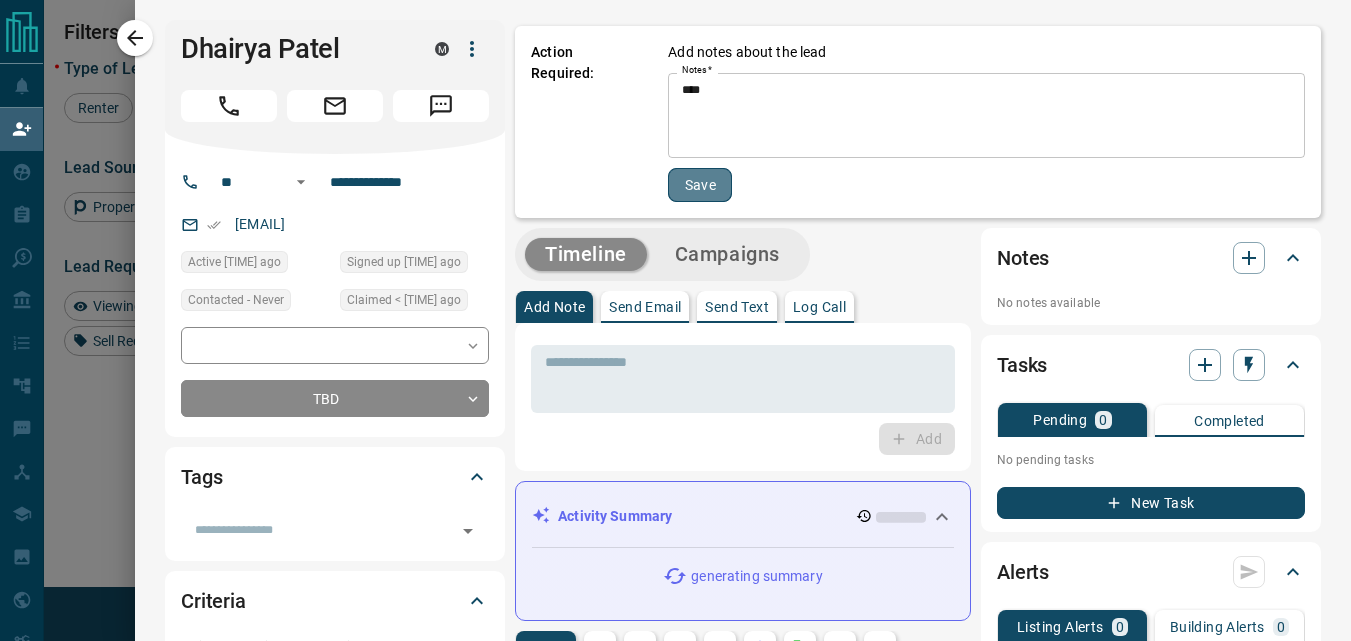 click on "Save" at bounding box center [700, 185] 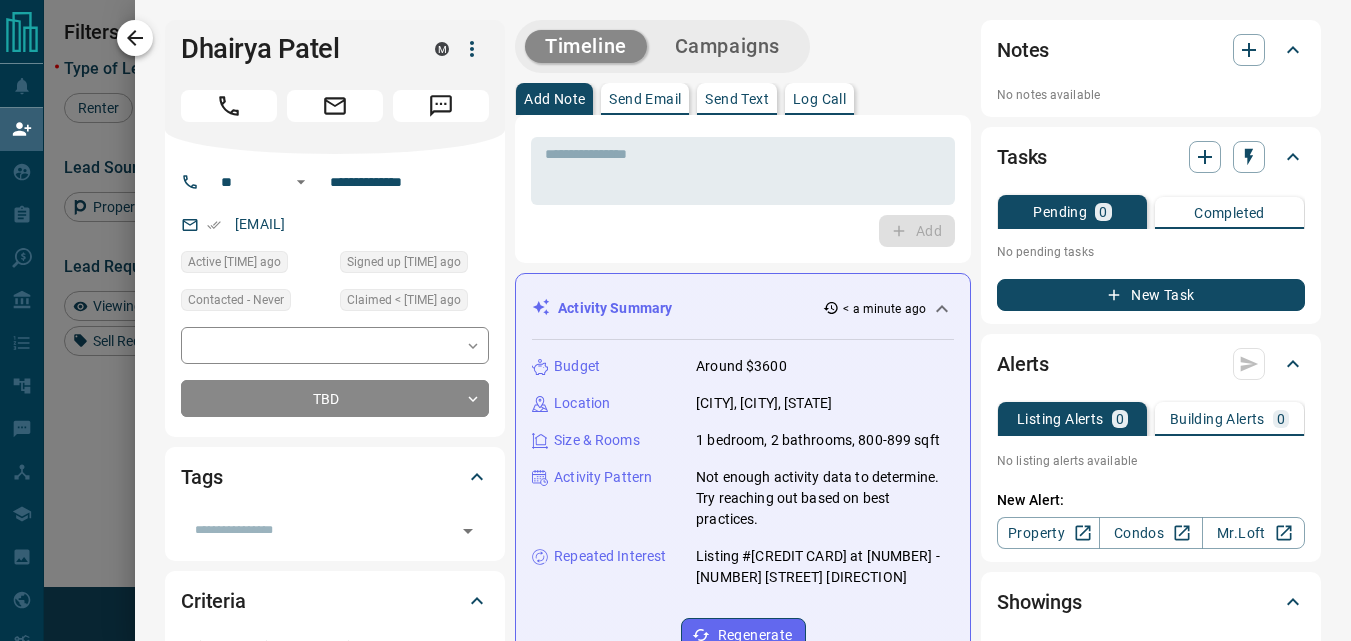 click 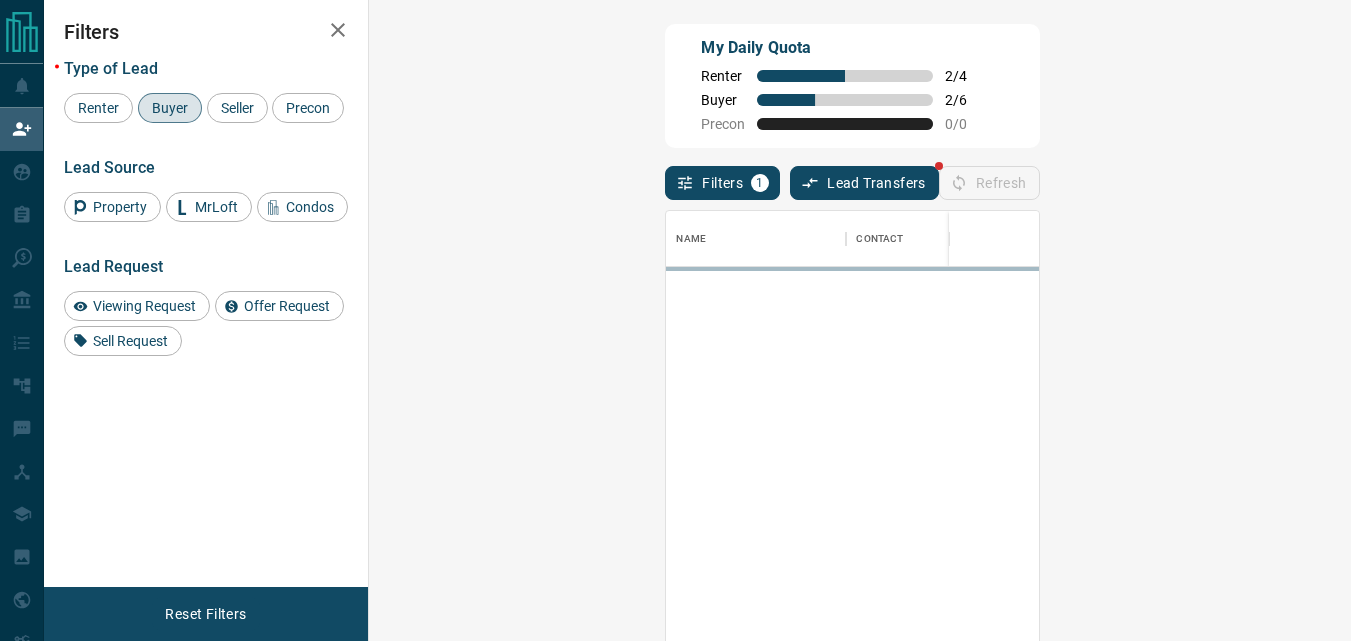 scroll, scrollTop: 16, scrollLeft: 16, axis: both 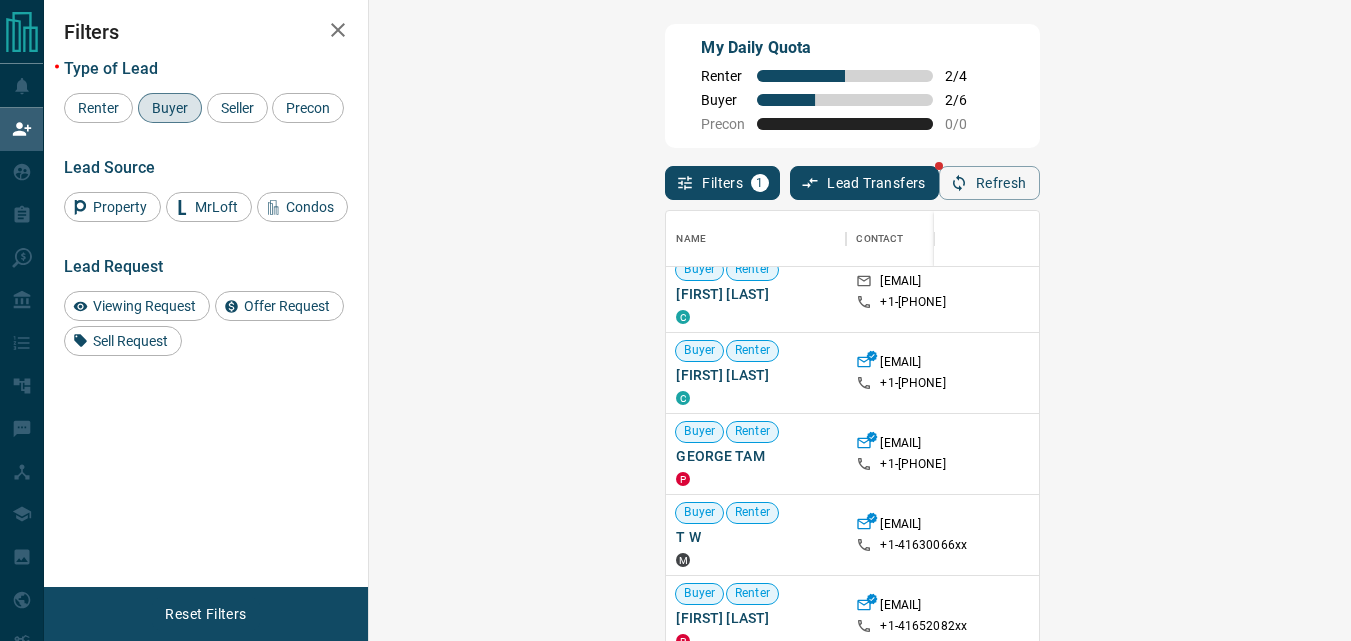 click on "Claim" at bounding box center (1560, 373) 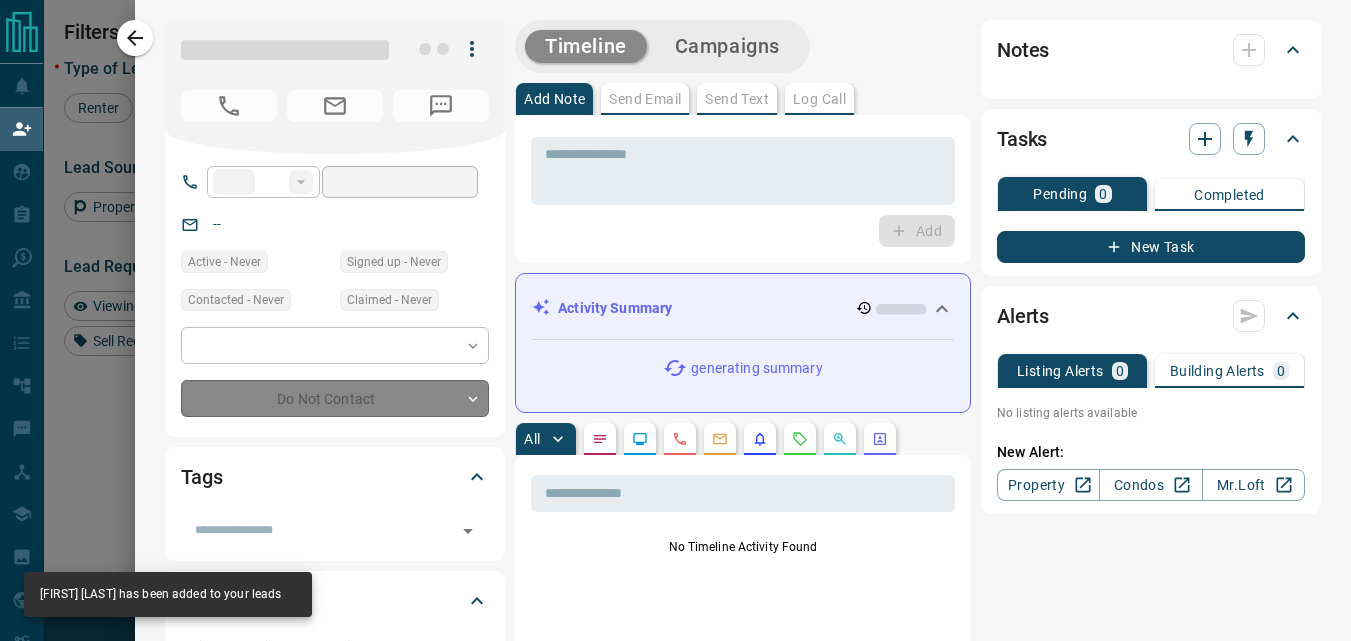 type on "**" 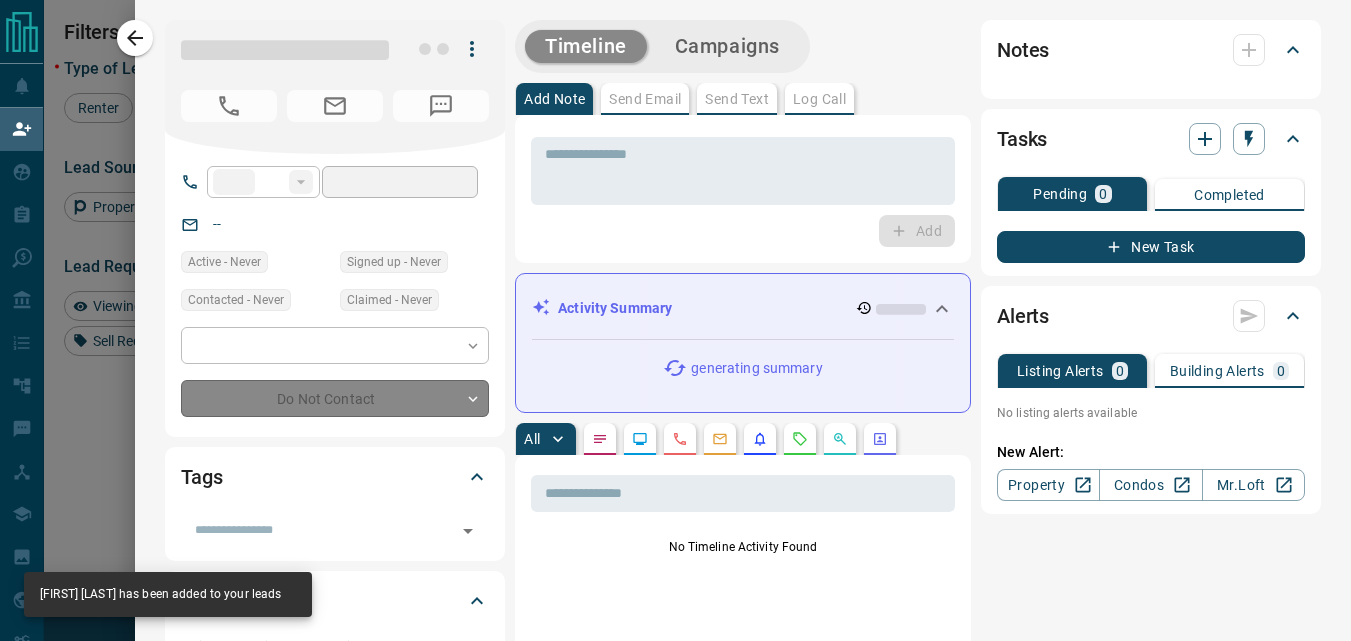 type on "**********" 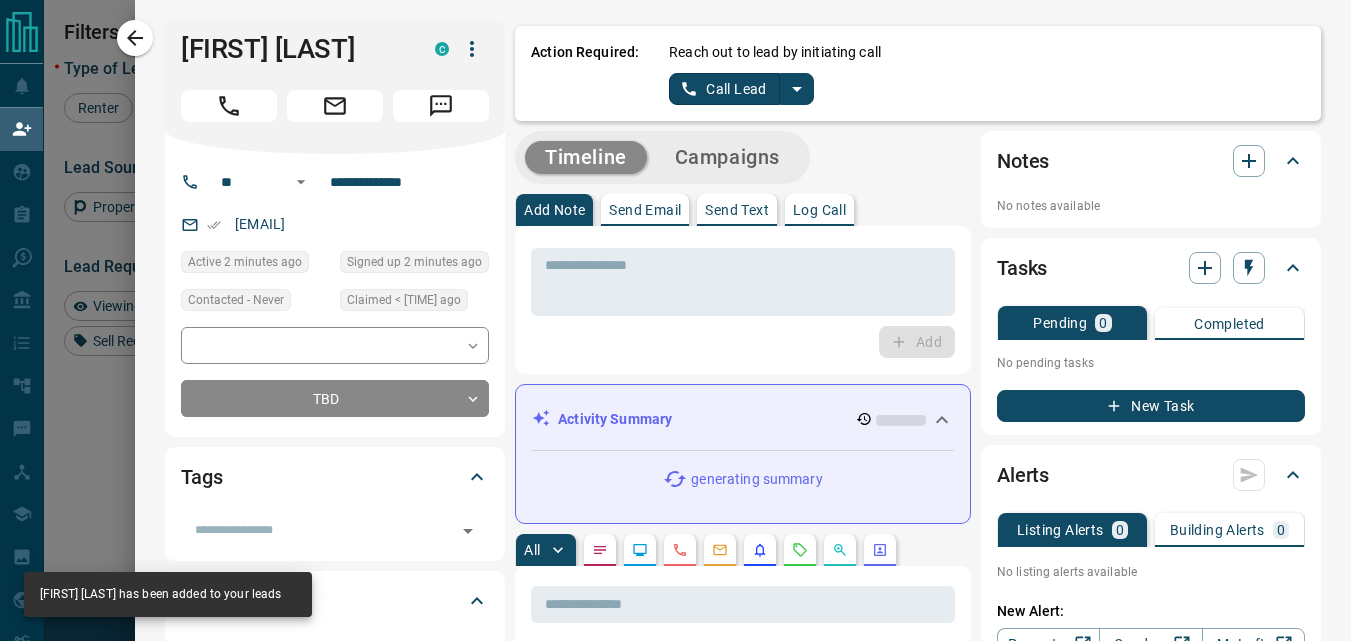 click 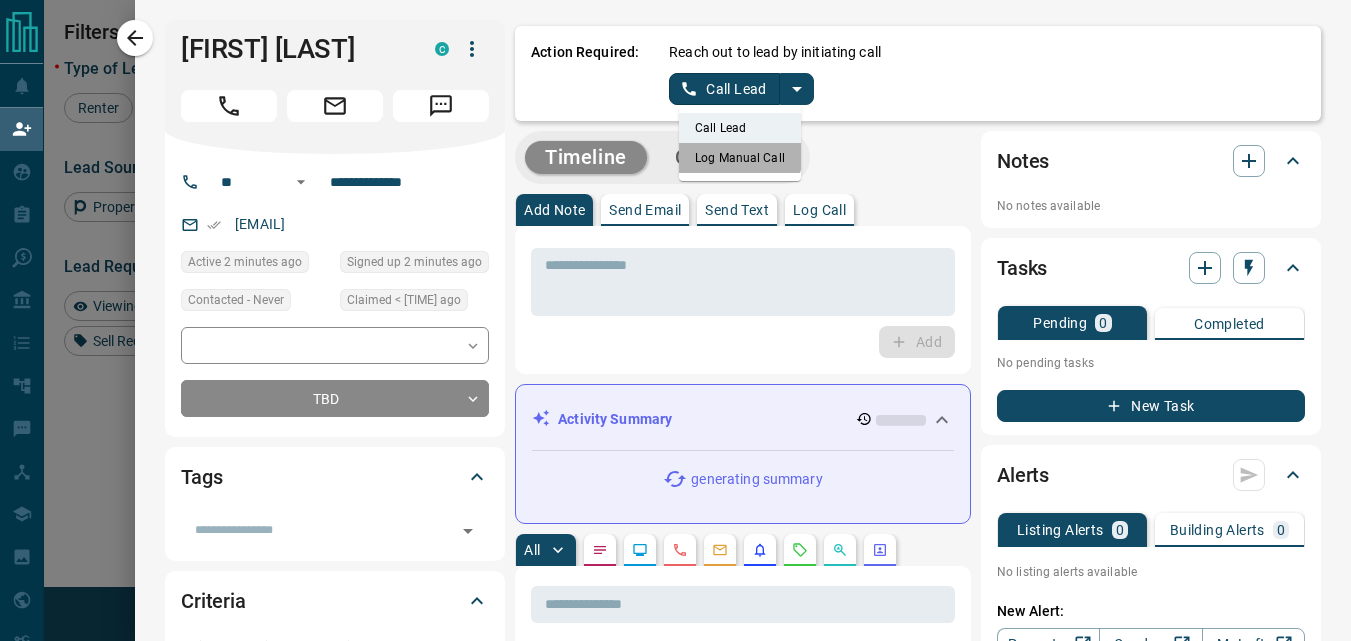 click on "Log Manual Call" at bounding box center (740, 158) 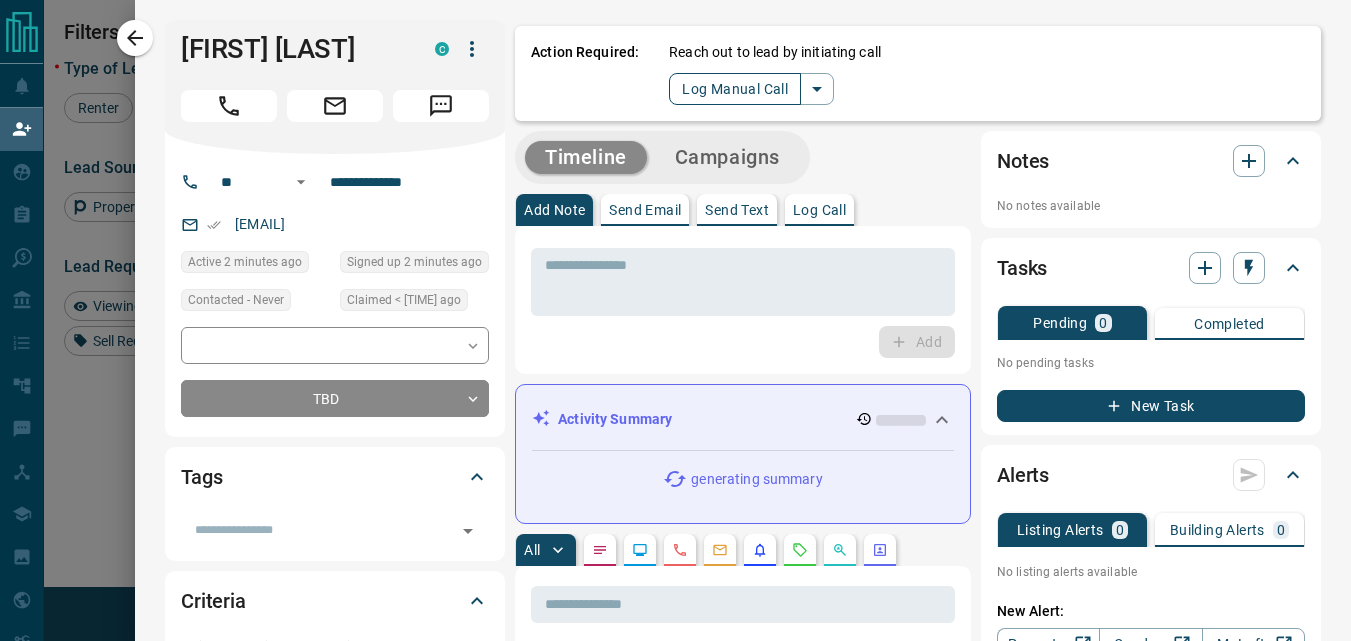 click on "Log Manual Call" at bounding box center [735, 89] 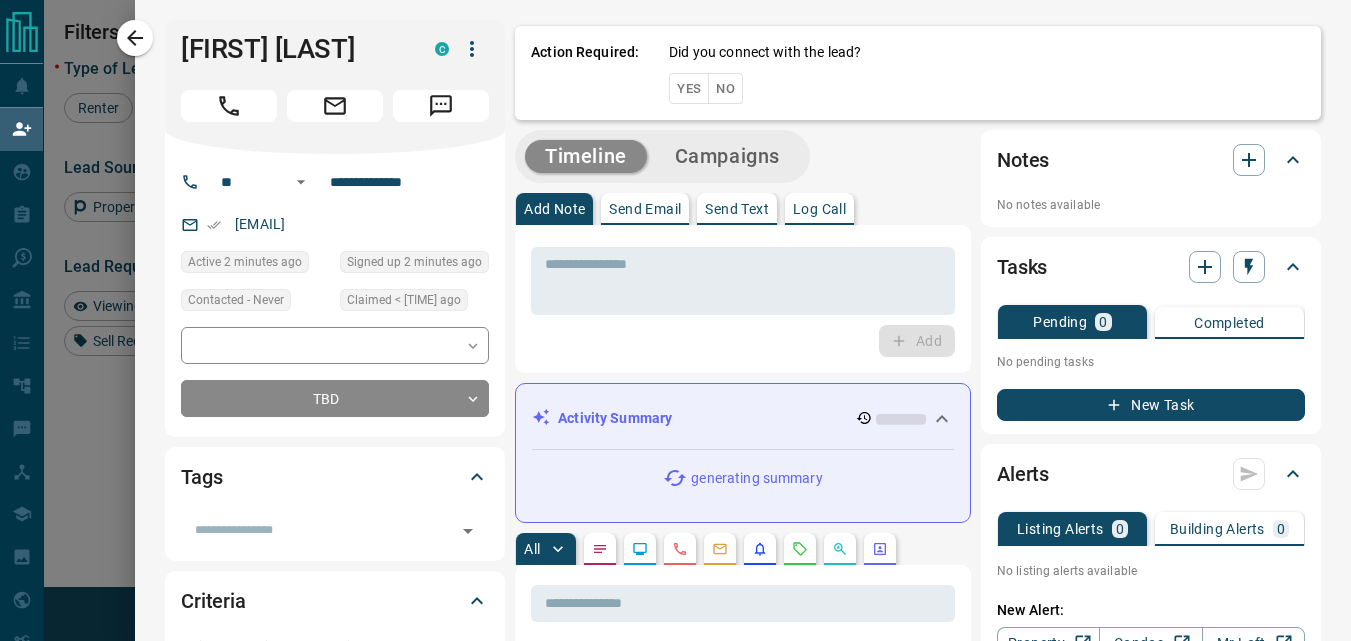 click on "Yes" at bounding box center [689, 88] 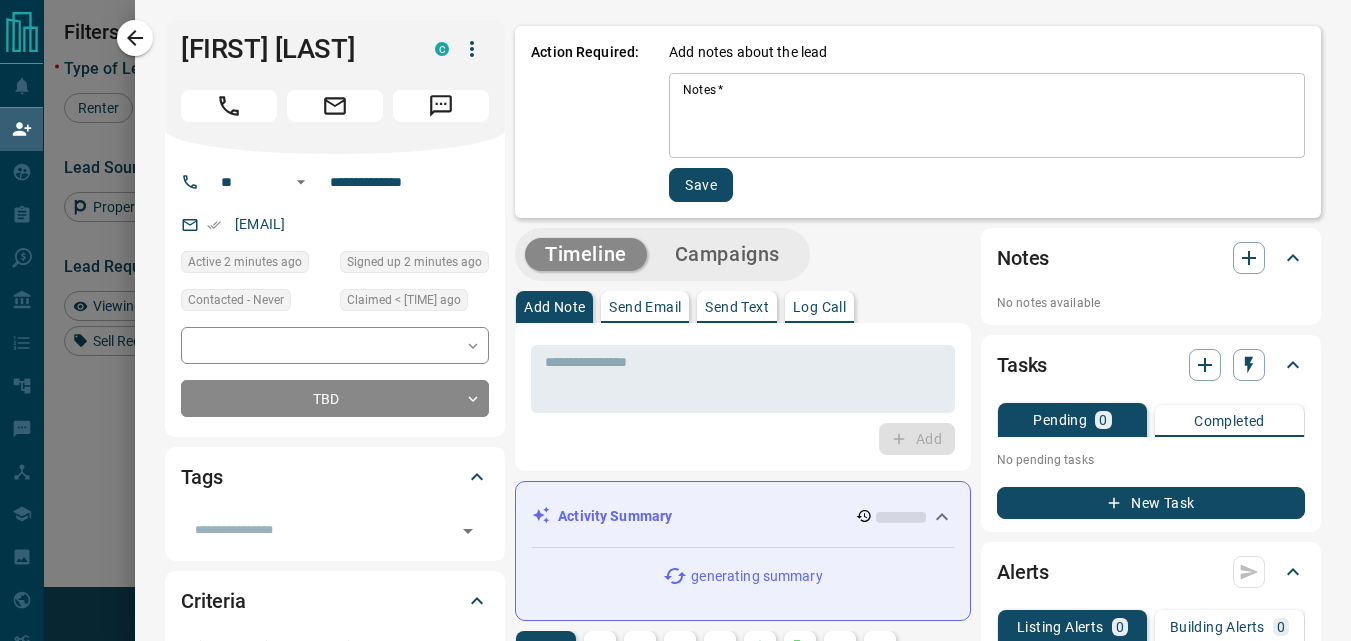 click on "Notes   *" at bounding box center [987, 116] 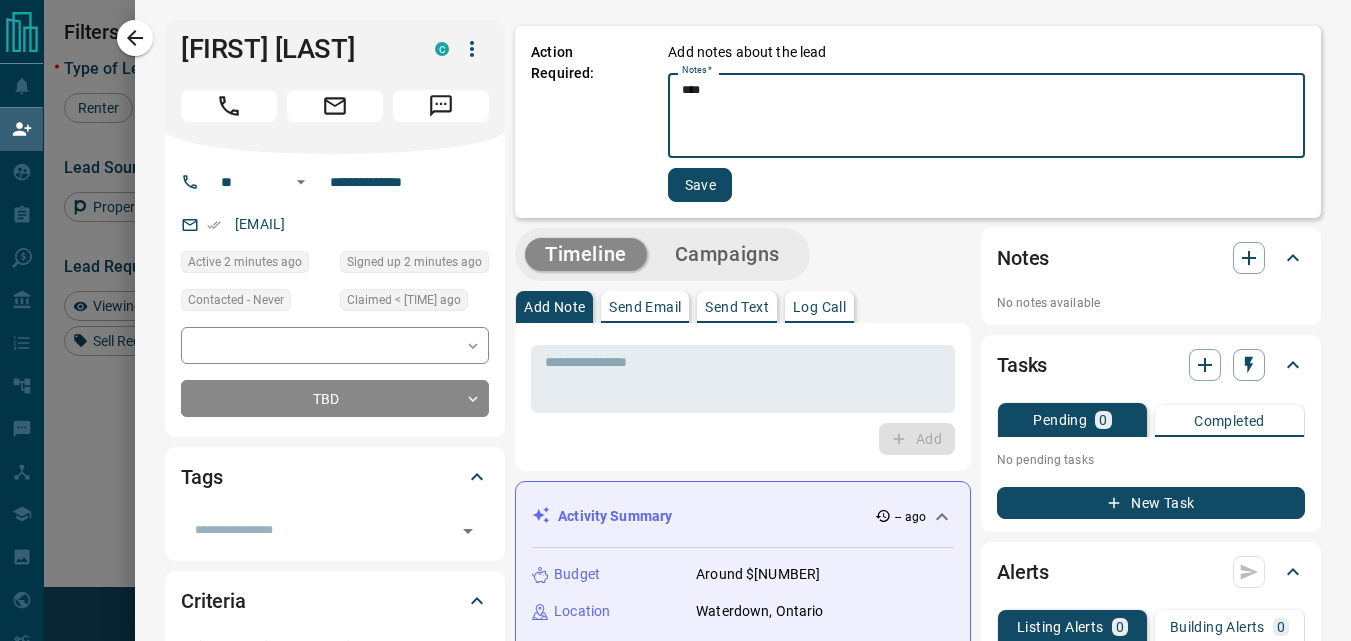 type on "****" 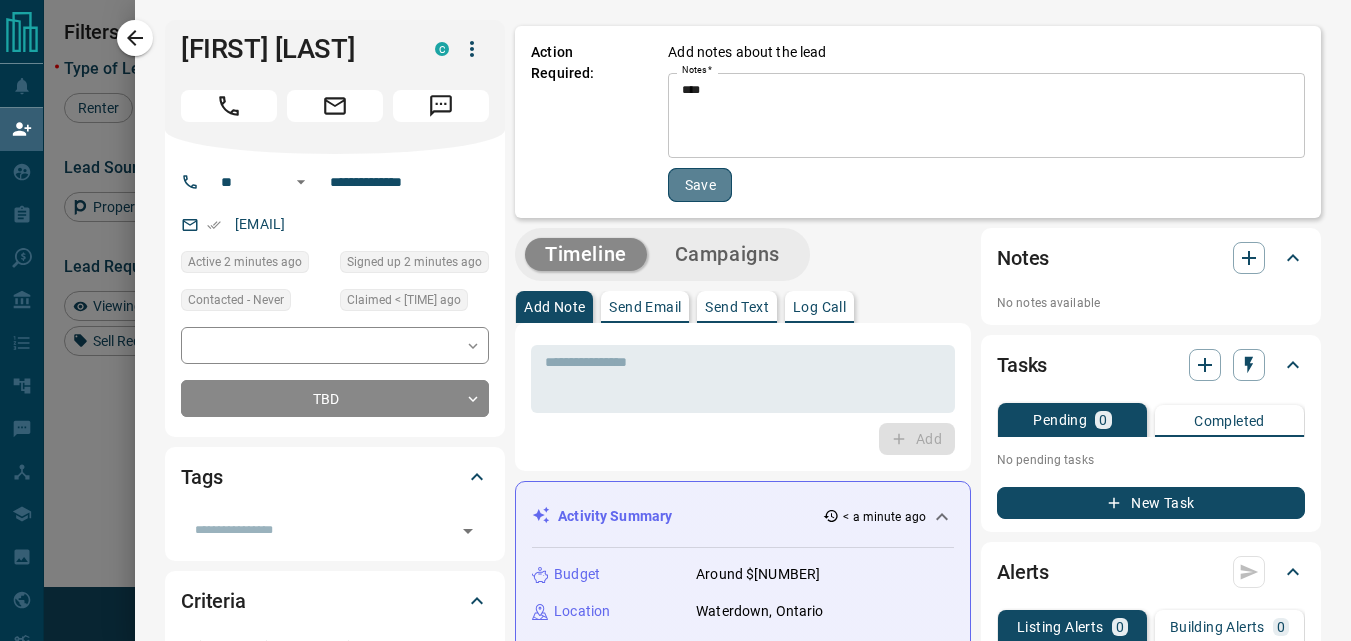 click on "Save" at bounding box center (700, 185) 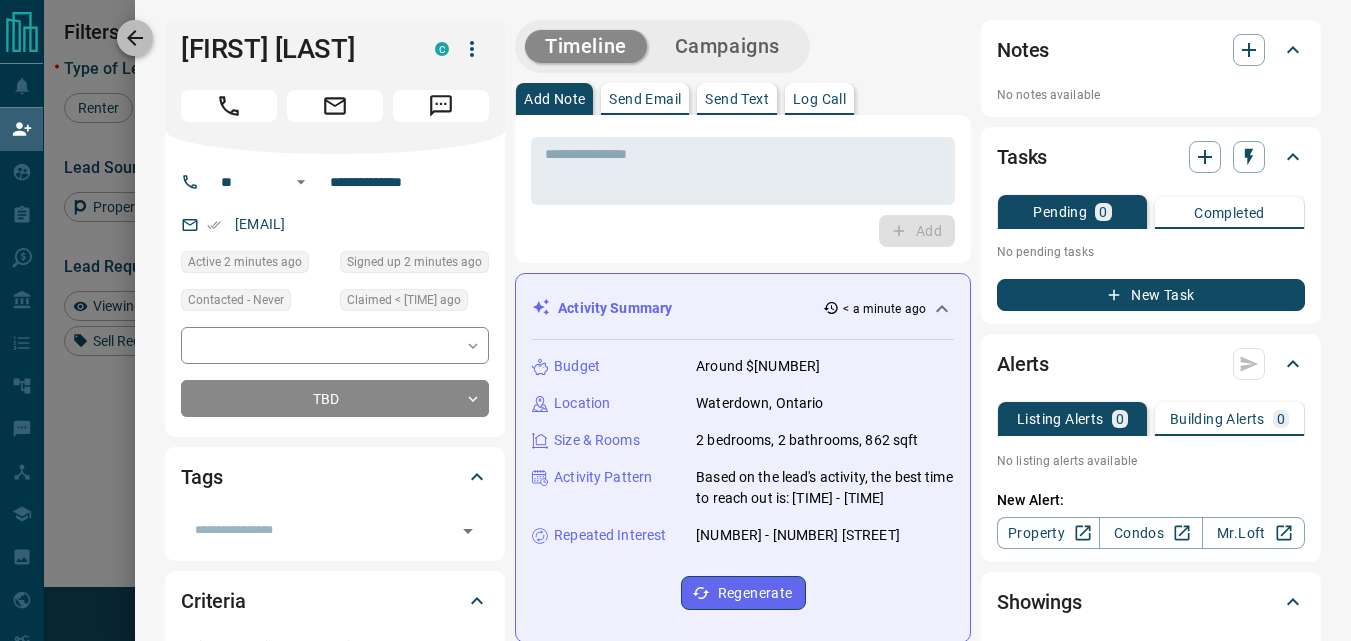 click 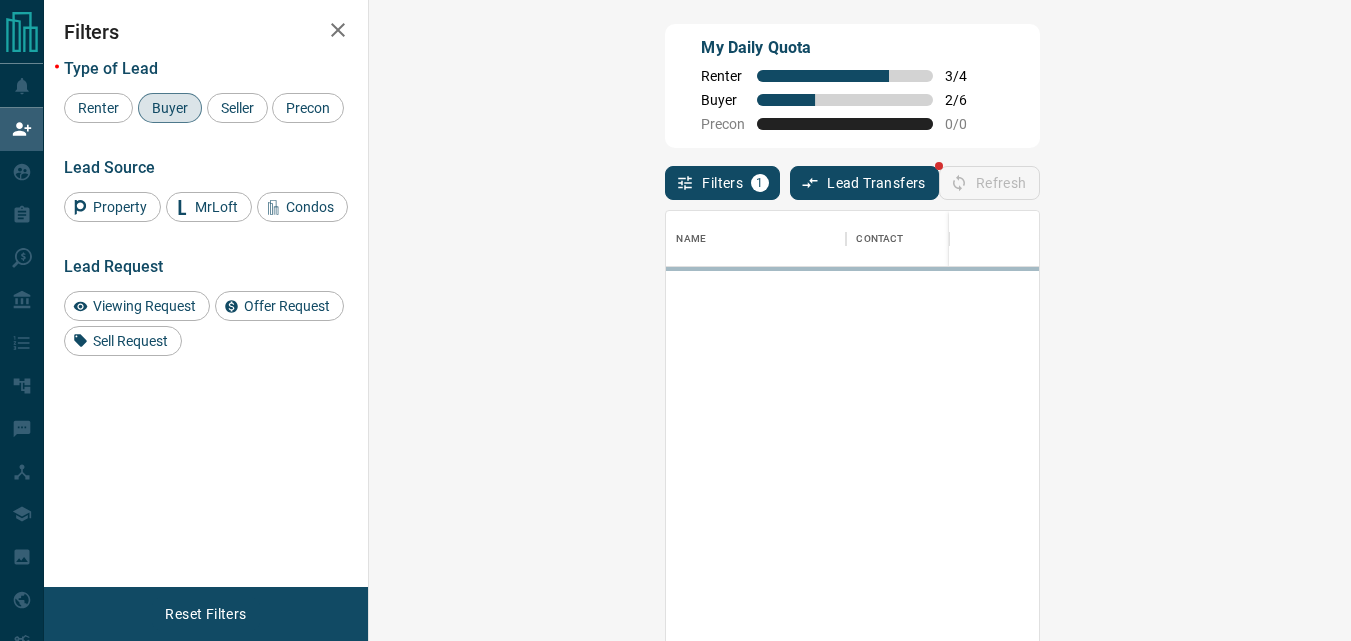 scroll, scrollTop: 16, scrollLeft: 16, axis: both 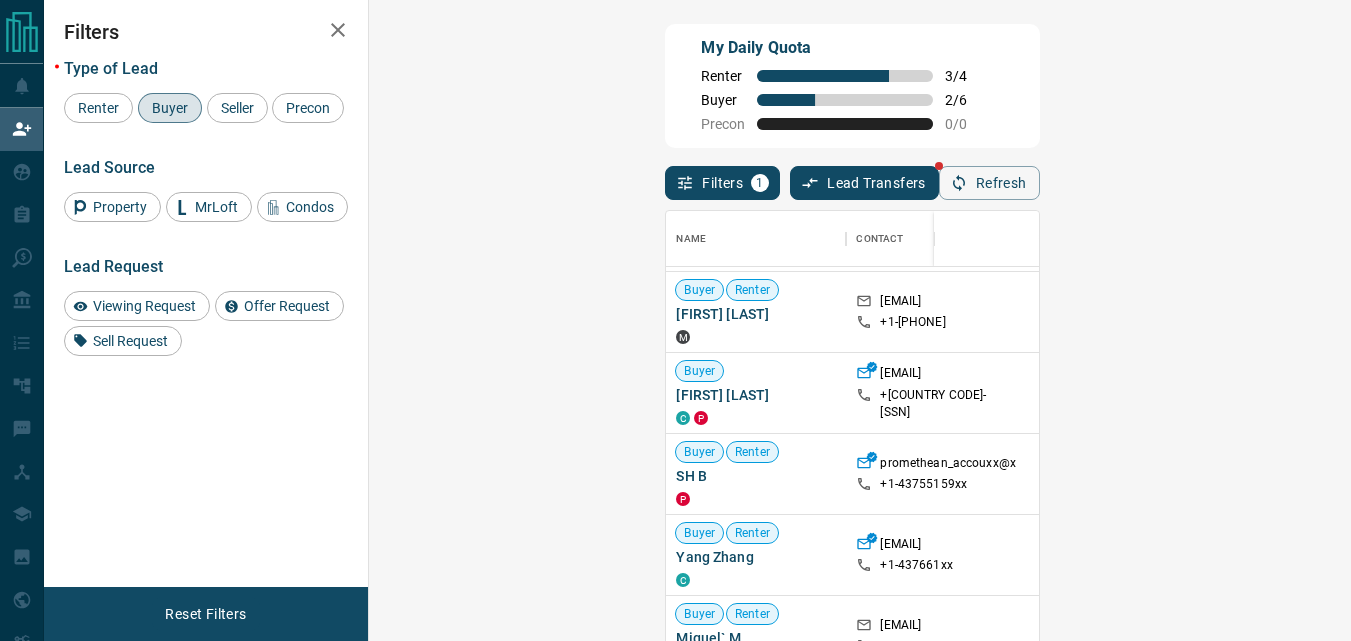 click on "Claim" at bounding box center (1560, 312) 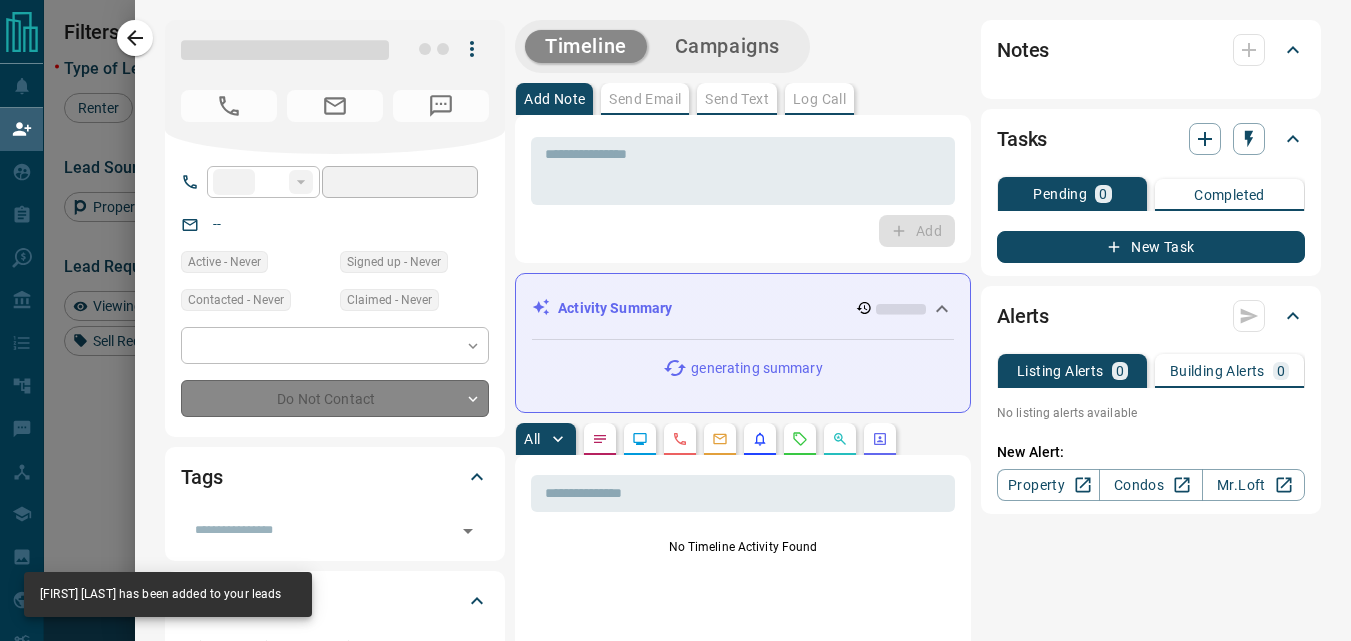 type on "**" 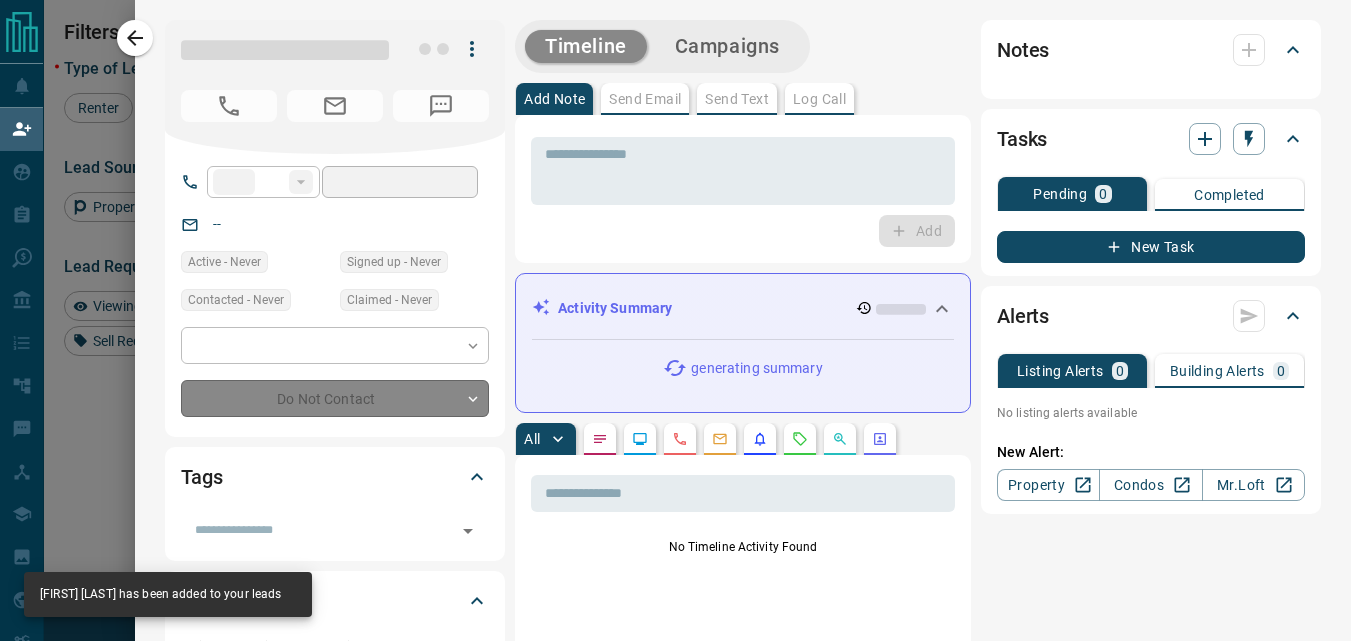 type on "**********" 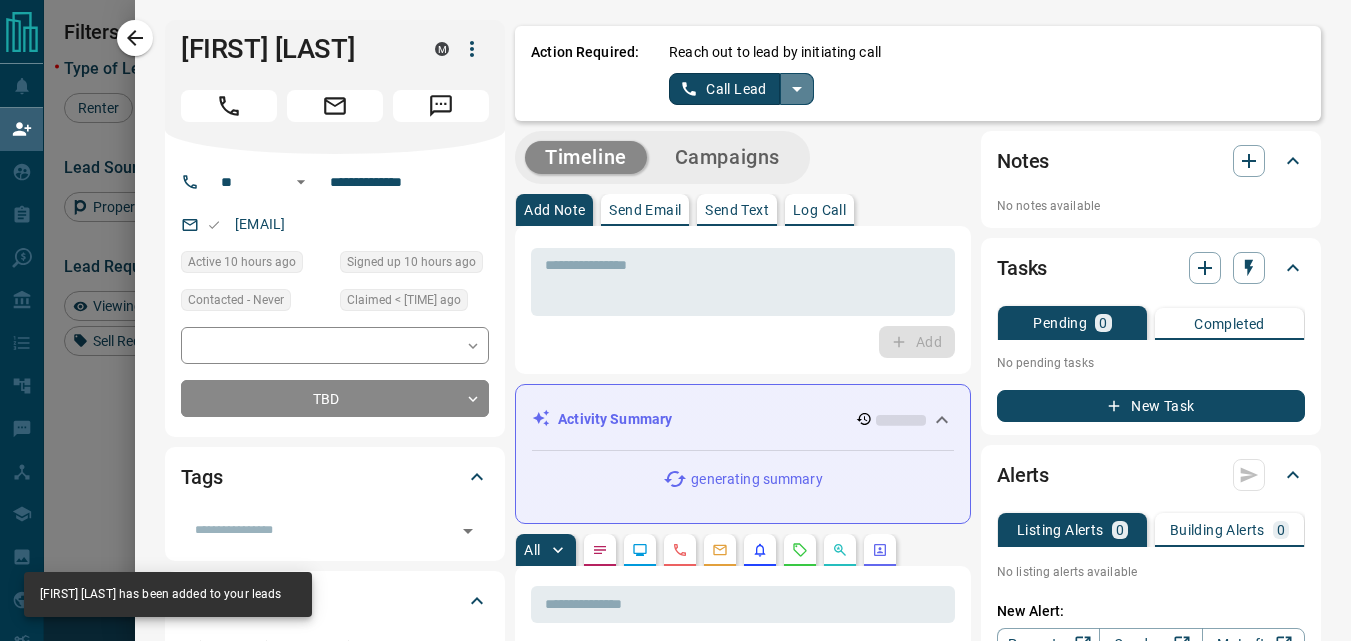click 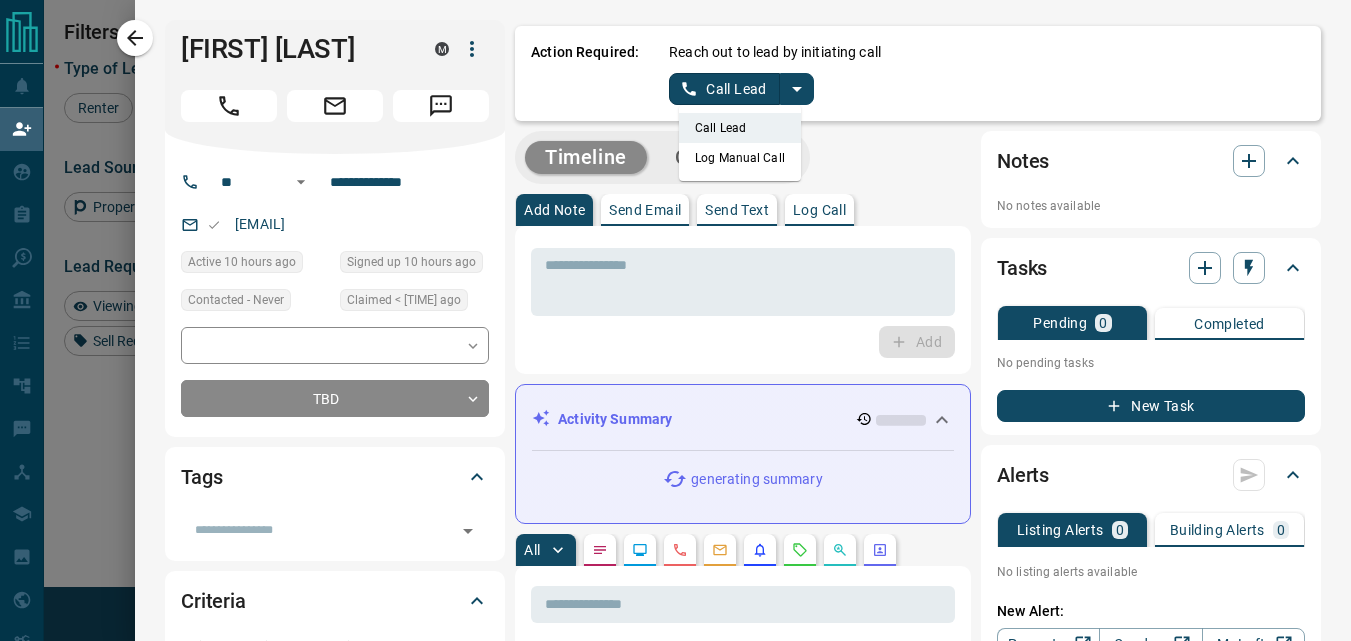 click on "Log Manual Call" at bounding box center [740, 158] 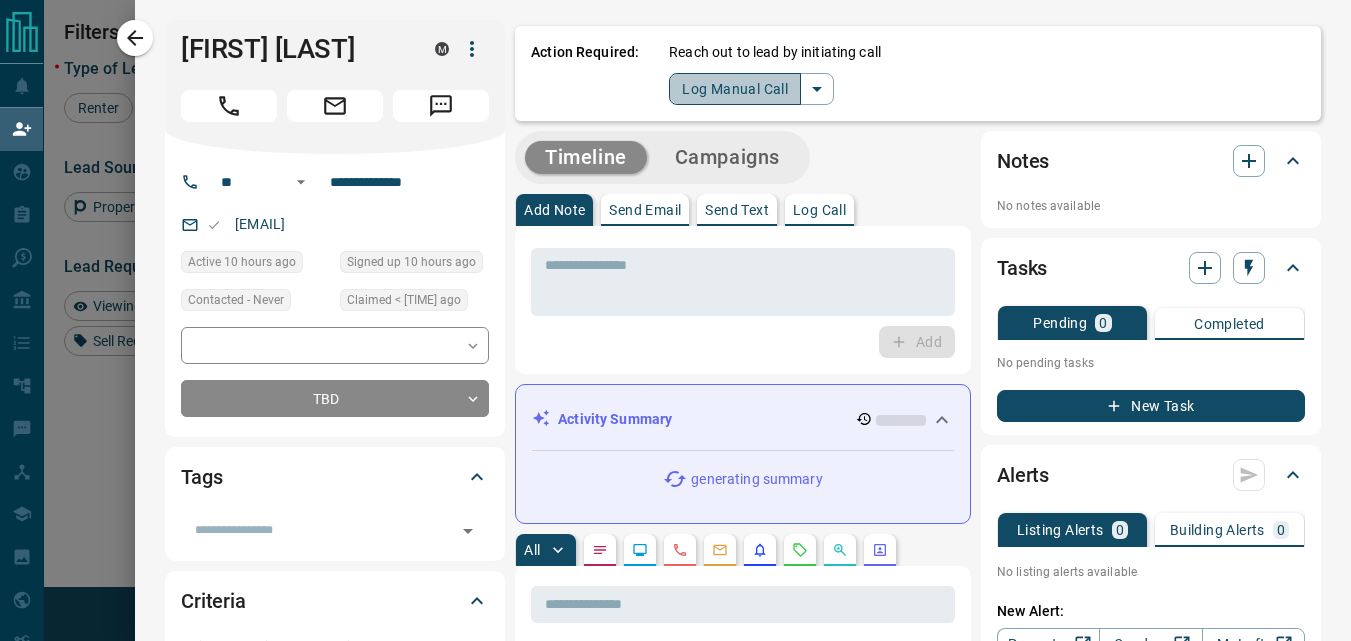 click on "Log Manual Call" at bounding box center (735, 89) 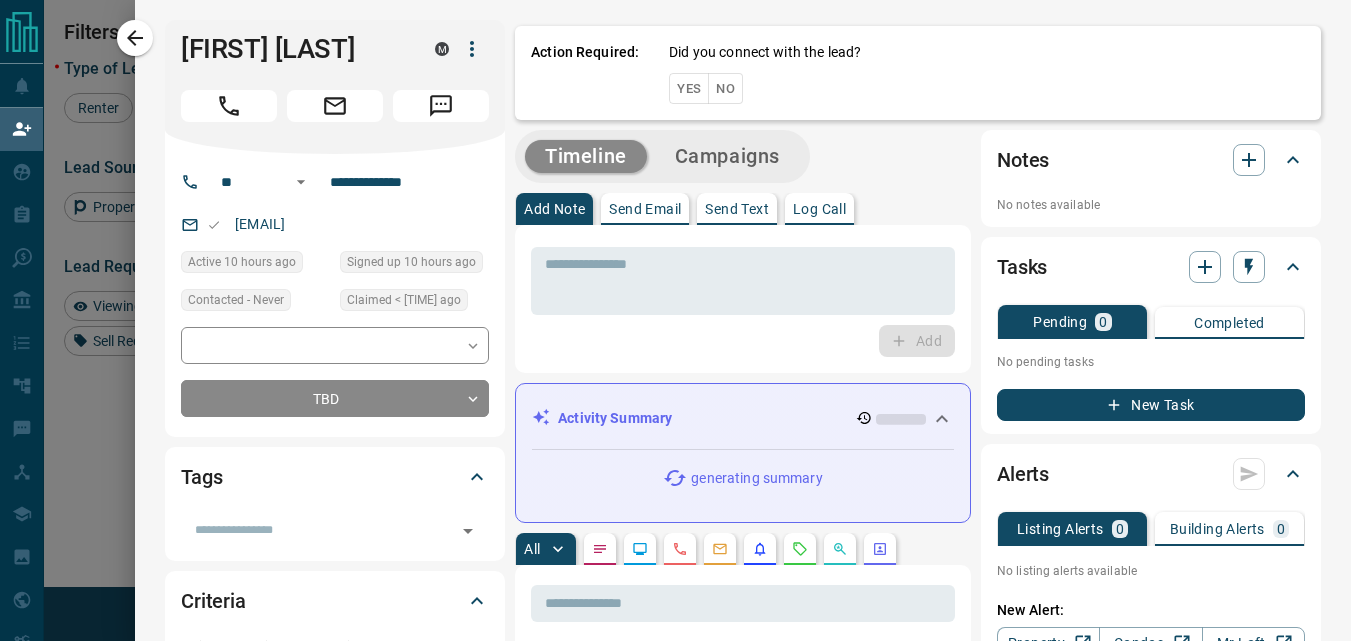 click on "Yes" at bounding box center (689, 88) 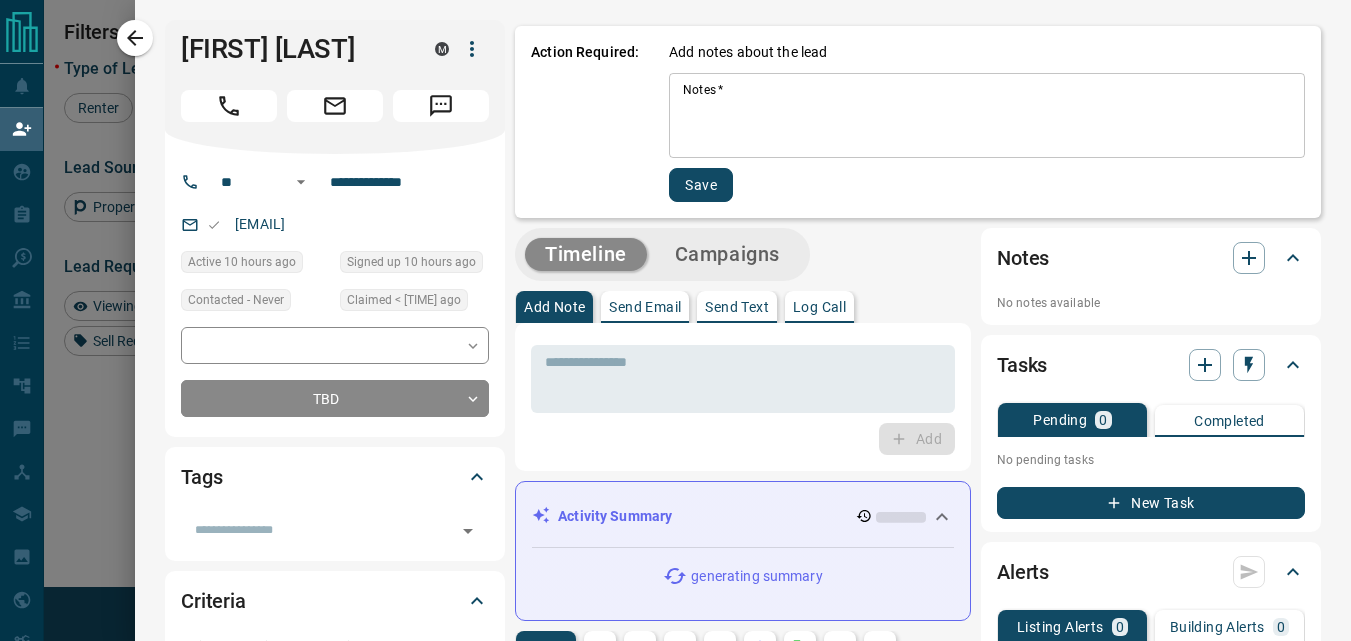 click on "Notes   *" at bounding box center (987, 116) 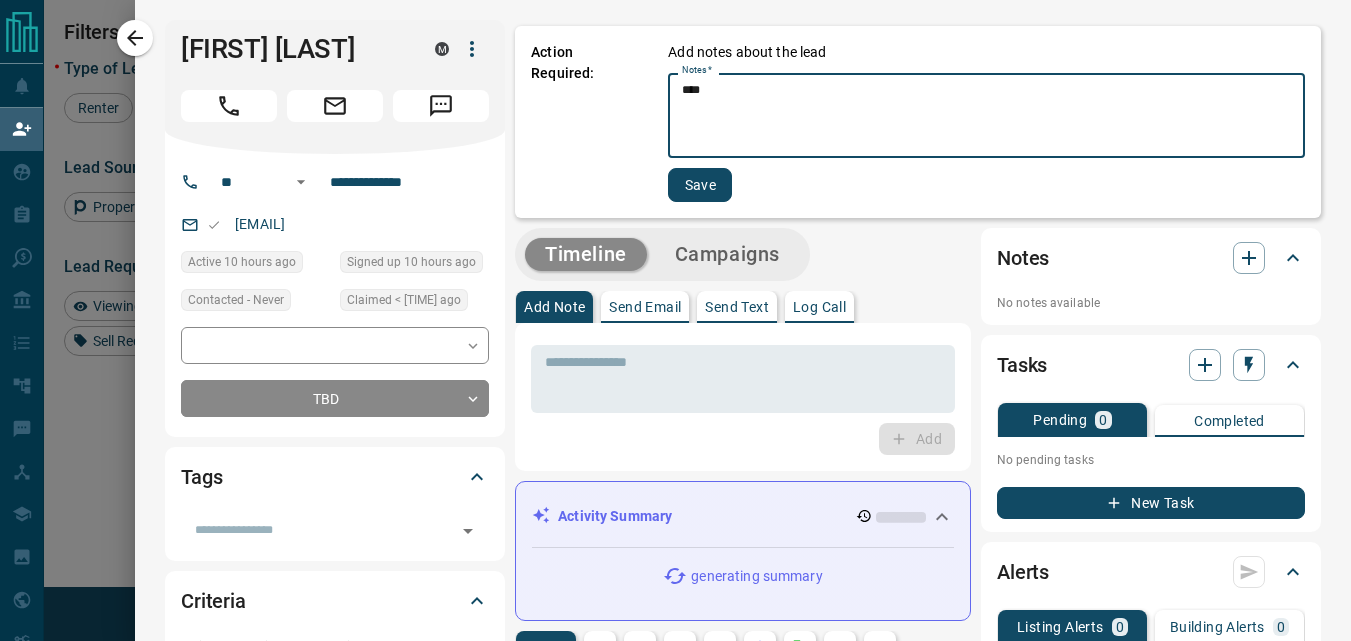 type on "****" 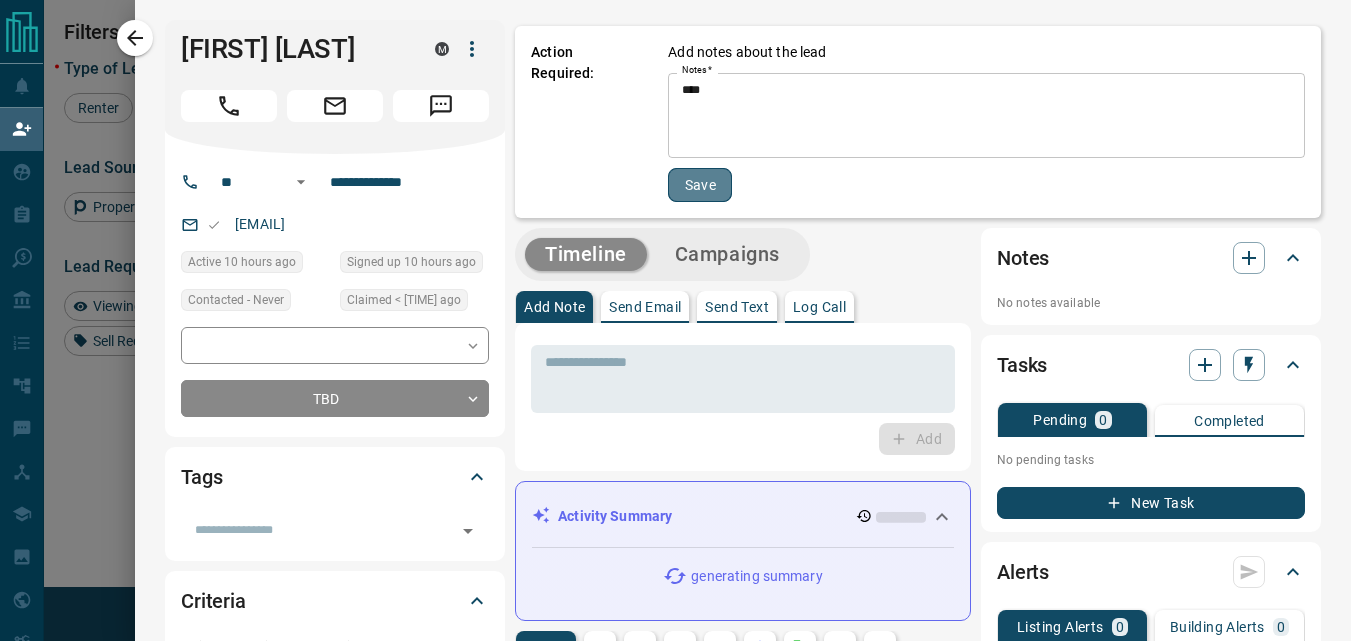 click on "Save" at bounding box center (700, 185) 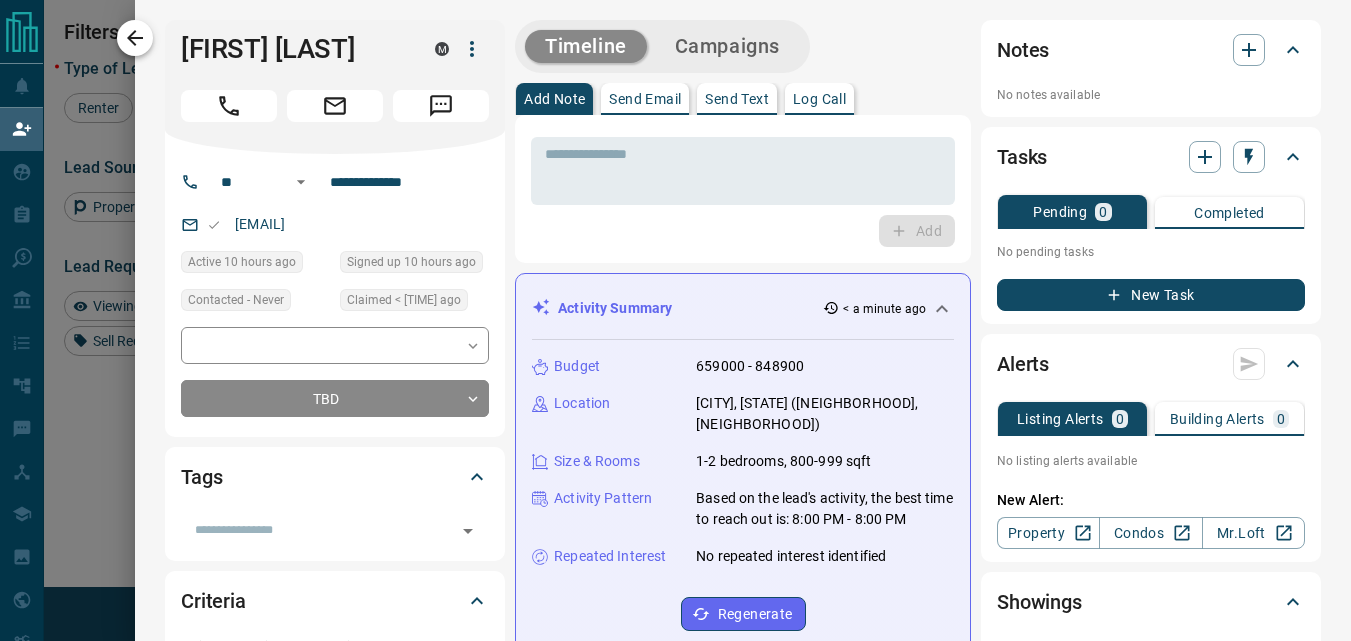 click 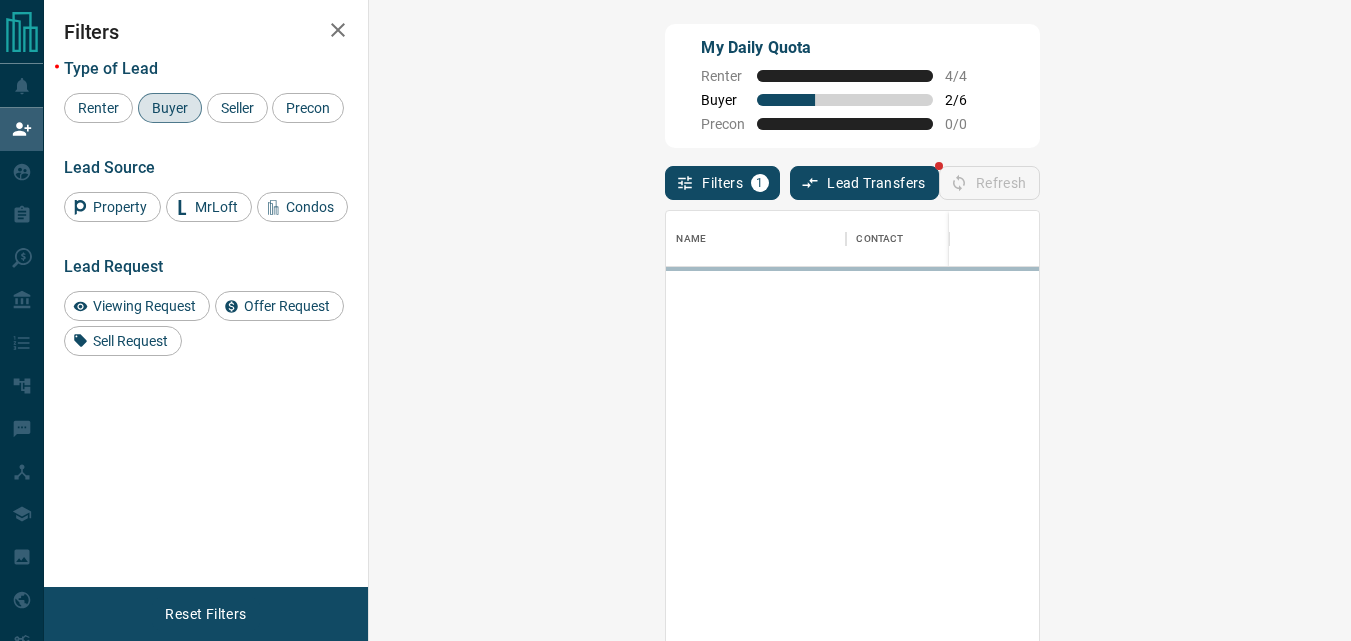 scroll, scrollTop: 16, scrollLeft: 16, axis: both 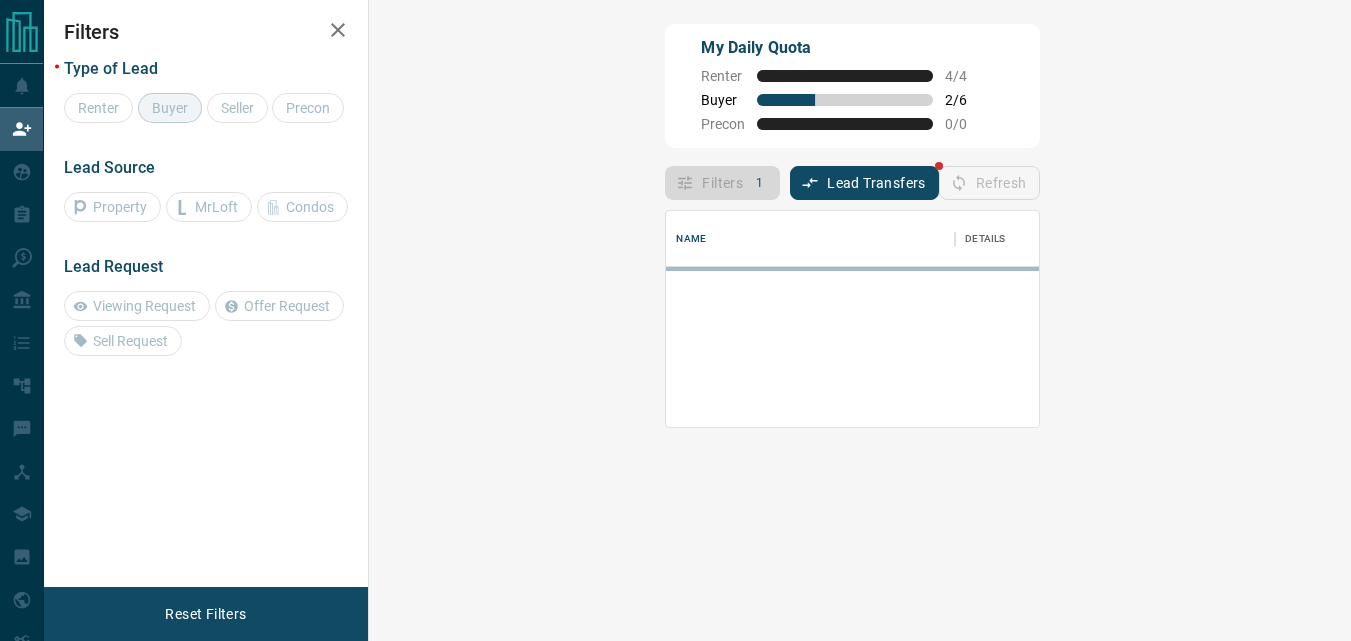 click on "My Daily Quota Renter [NUMBER]/[NUMBER] Buyer [NUMBER]/[NUMBER] Precon [NUMBER]/[NUMBER]" at bounding box center (852, 86) 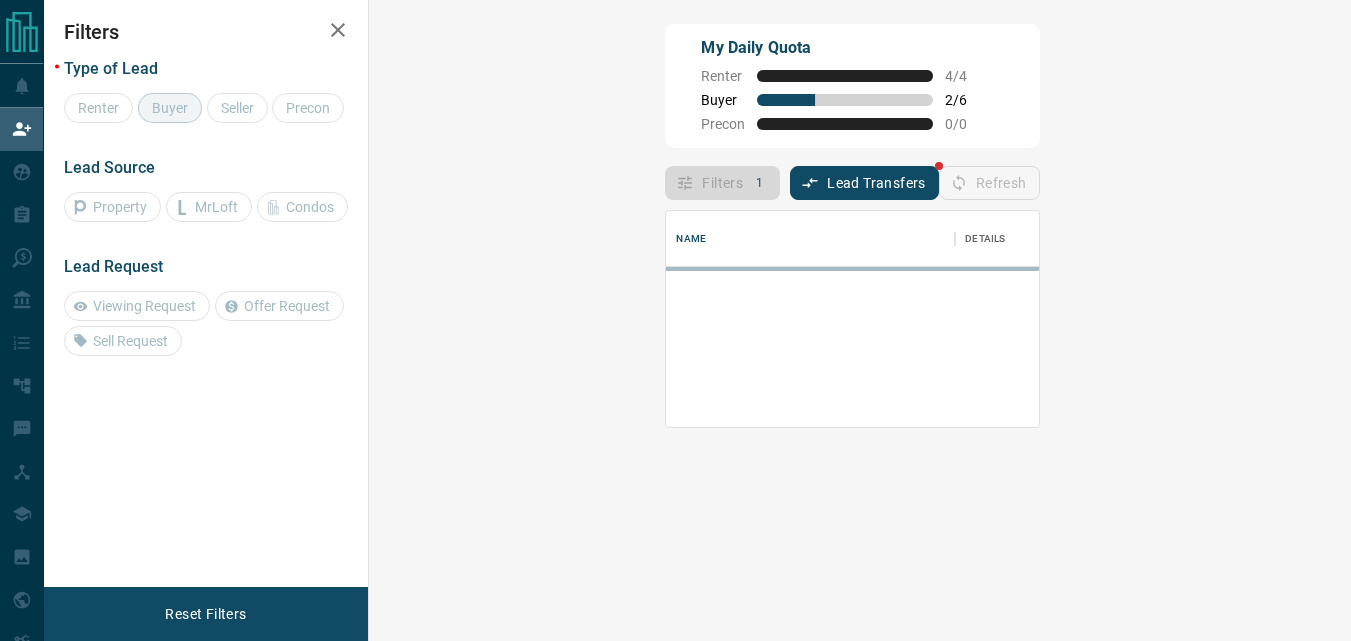 scroll, scrollTop: 16, scrollLeft: 16, axis: both 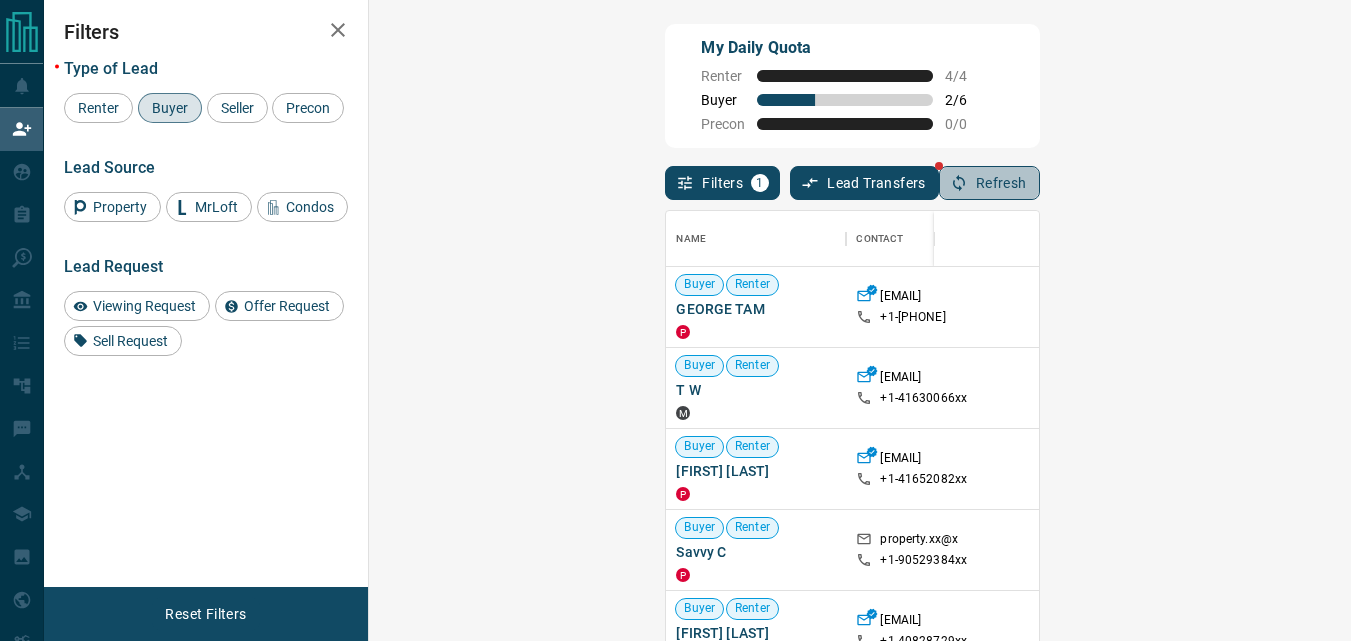 click on "Refresh" at bounding box center [989, 183] 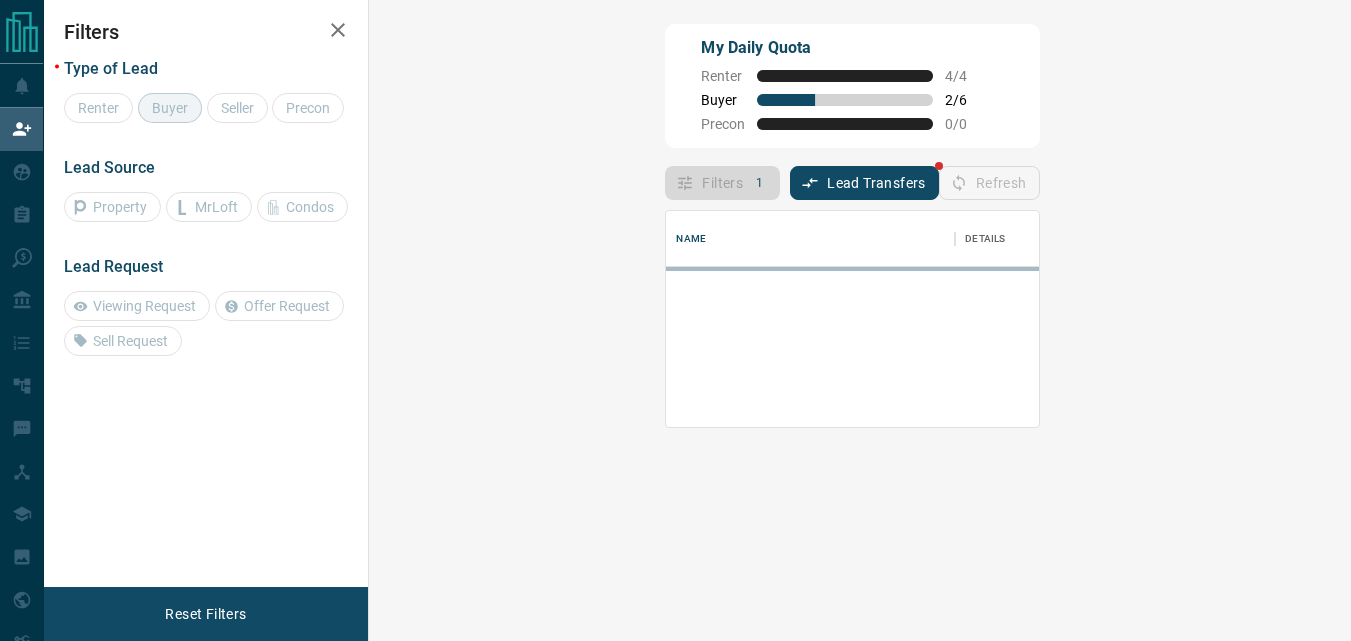 scroll, scrollTop: 16, scrollLeft: 16, axis: both 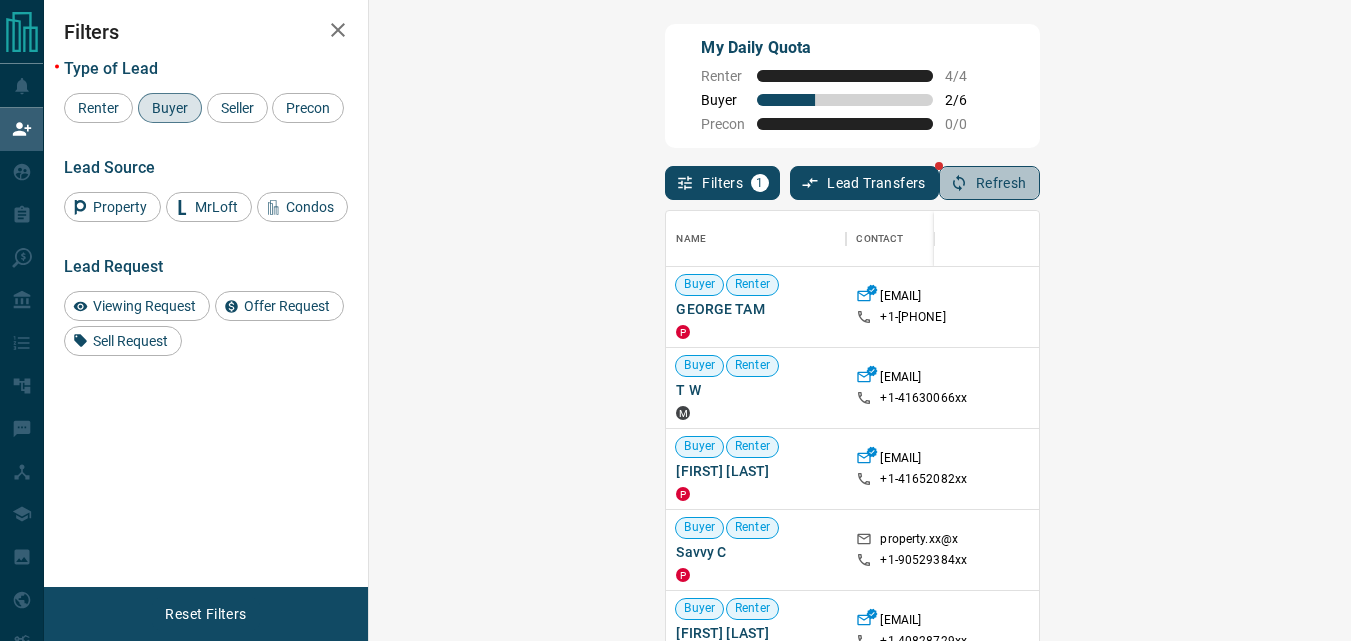 click on "Refresh" at bounding box center (989, 183) 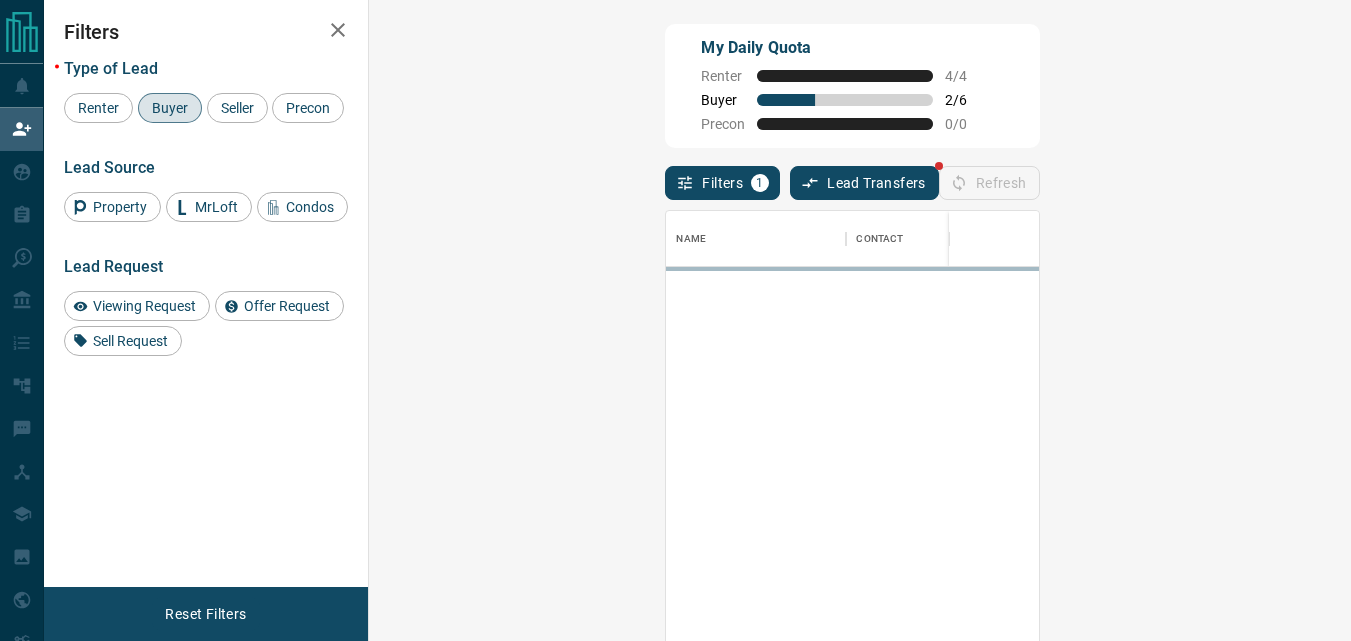 scroll, scrollTop: 16, scrollLeft: 16, axis: both 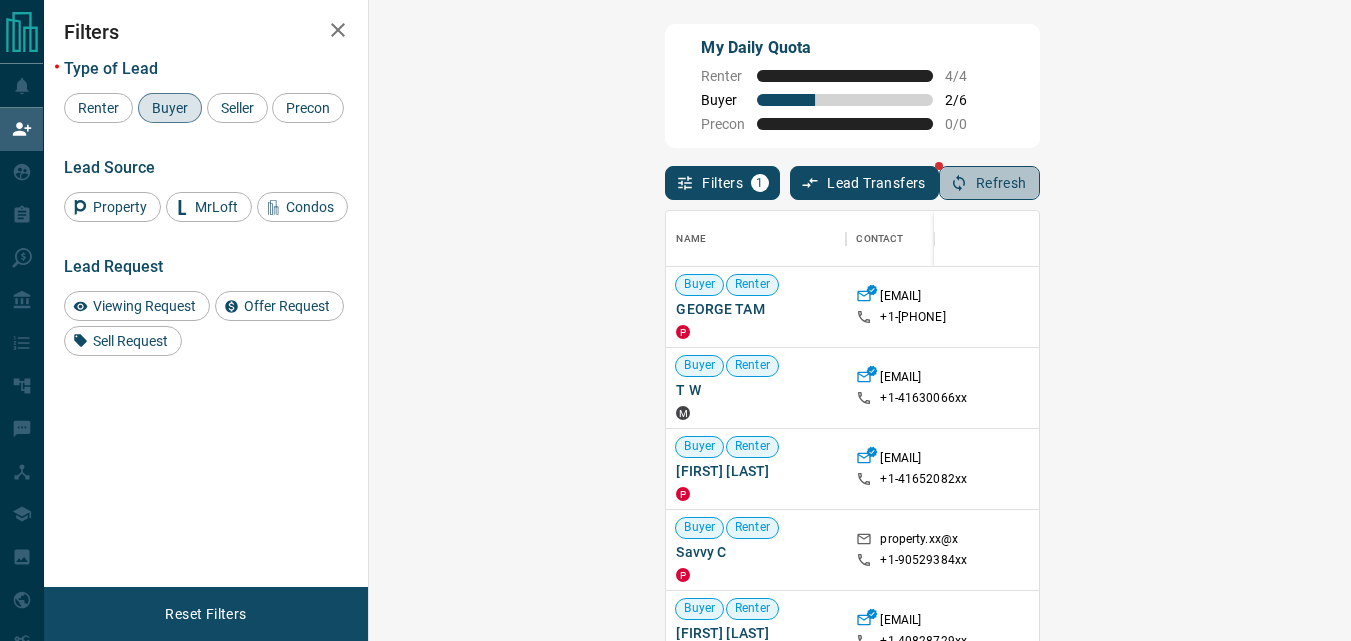 click on "Refresh" at bounding box center (989, 183) 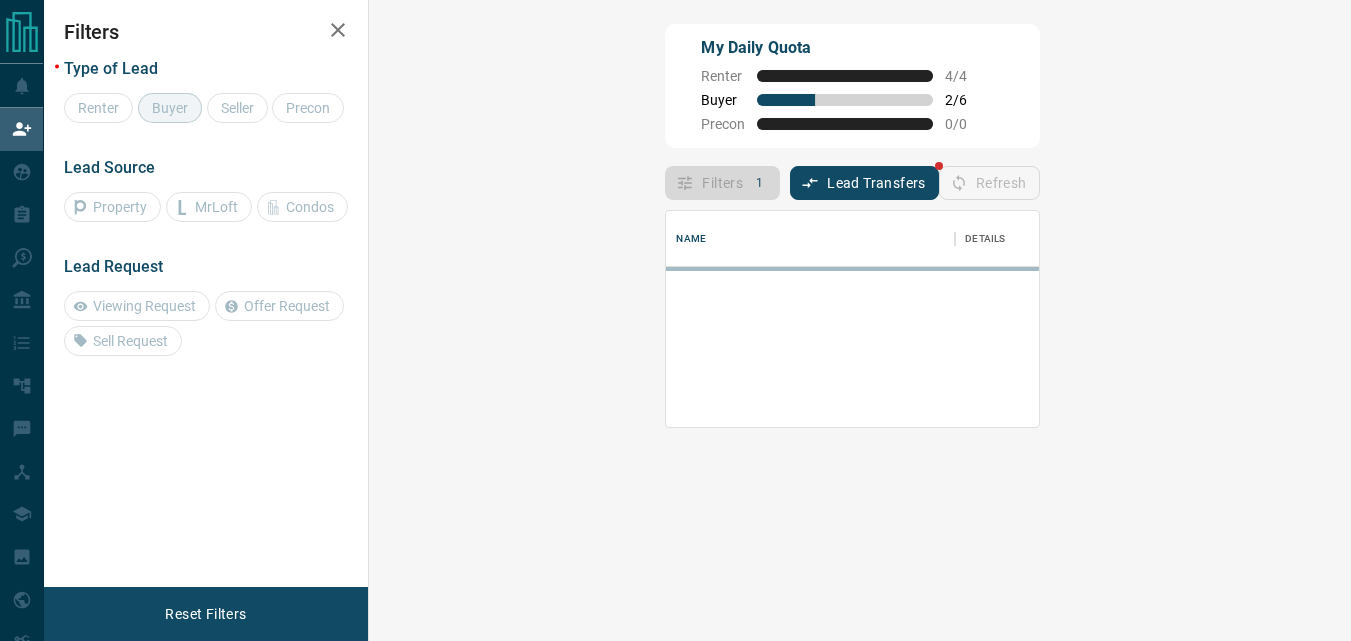 scroll, scrollTop: 16, scrollLeft: 16, axis: both 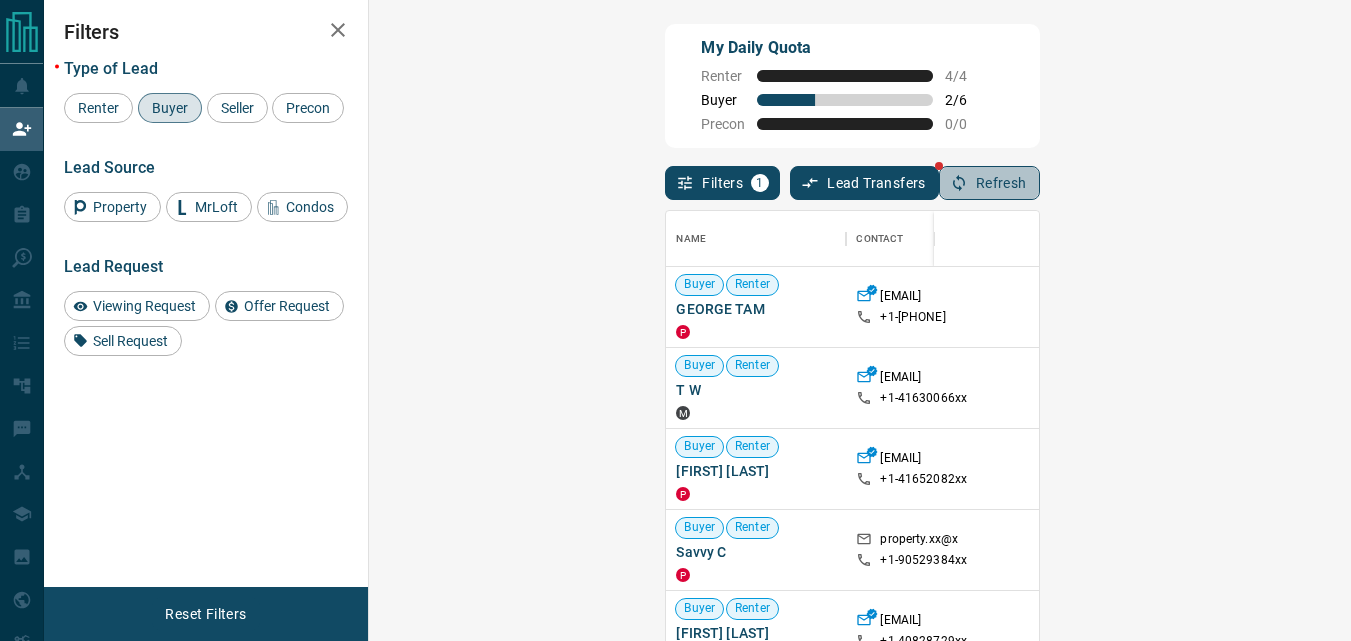 click on "Refresh" at bounding box center [989, 183] 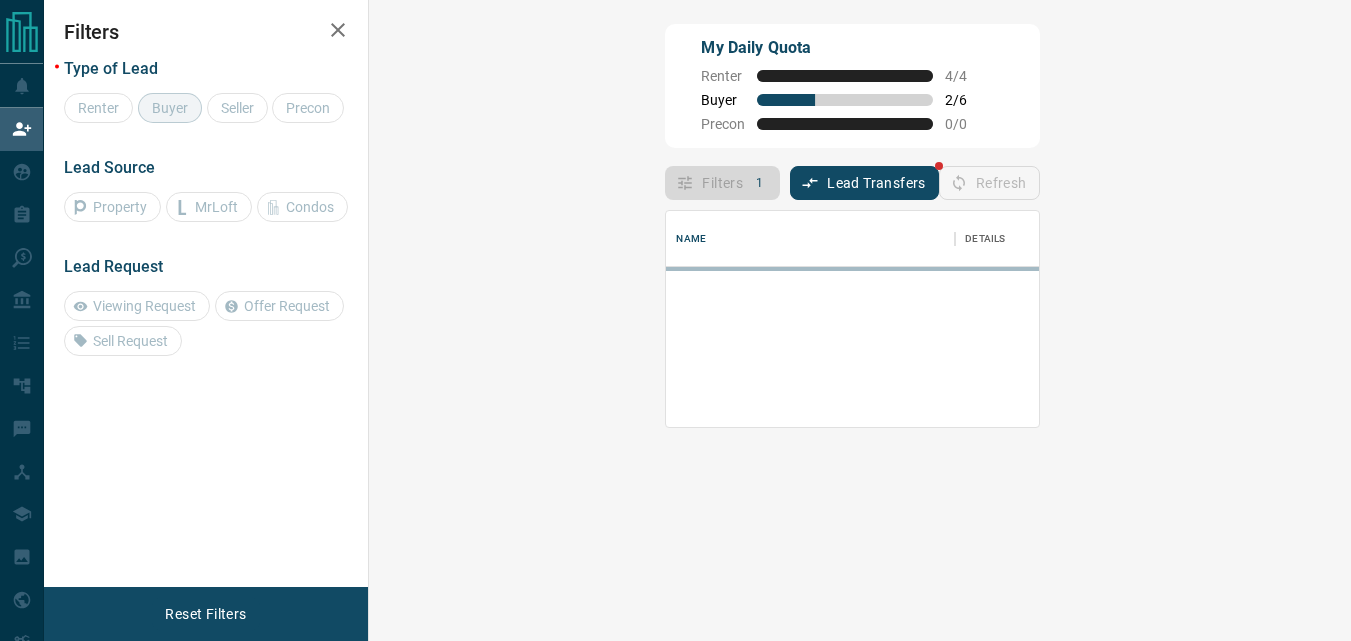scroll, scrollTop: 16, scrollLeft: 16, axis: both 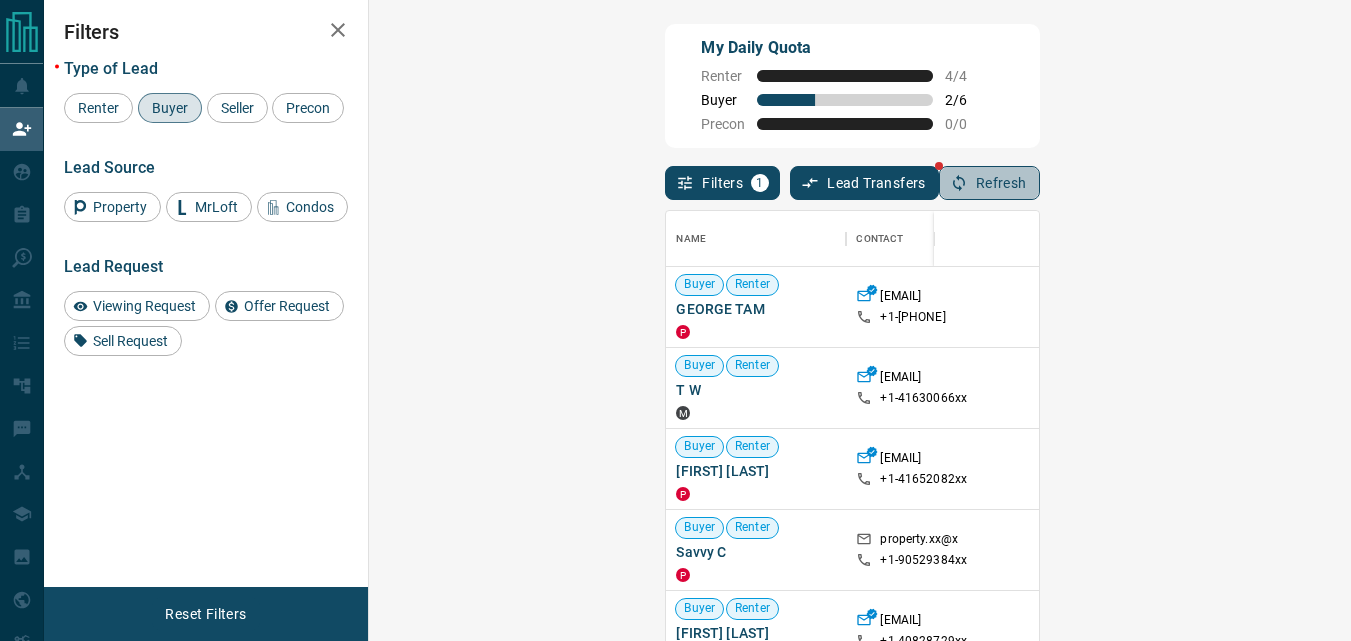 click on "Refresh" at bounding box center (989, 183) 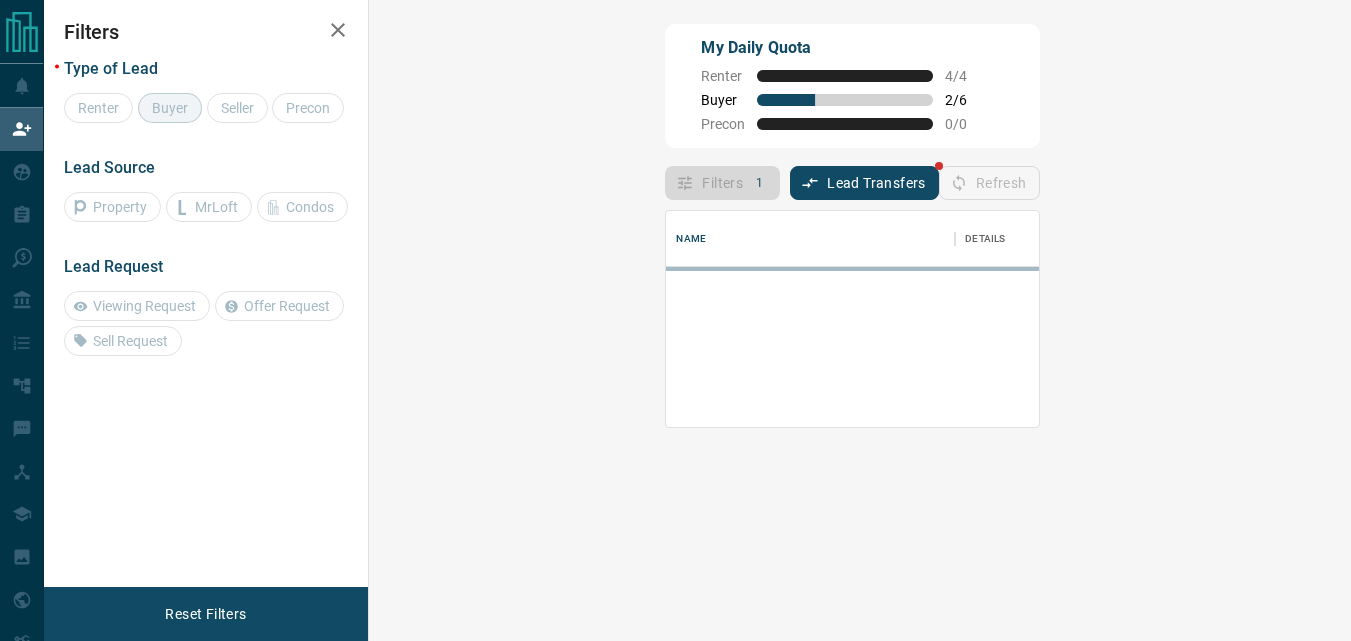 scroll, scrollTop: 16, scrollLeft: 16, axis: both 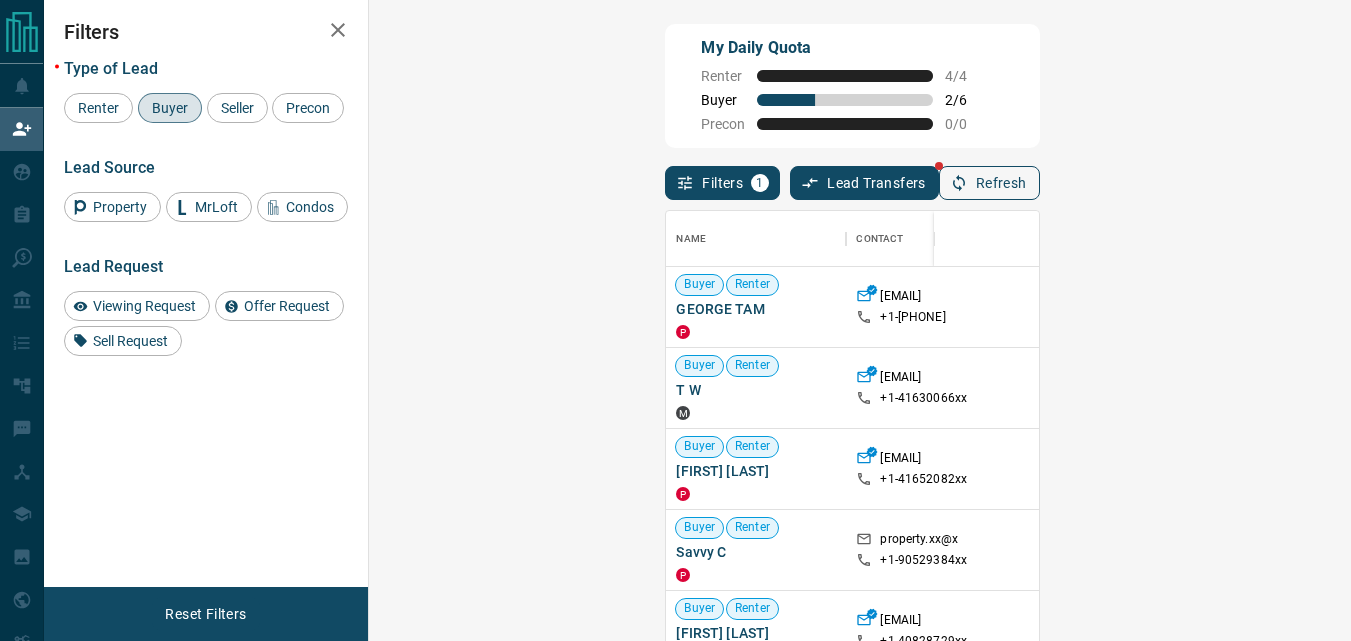 click on "Refresh" at bounding box center (989, 183) 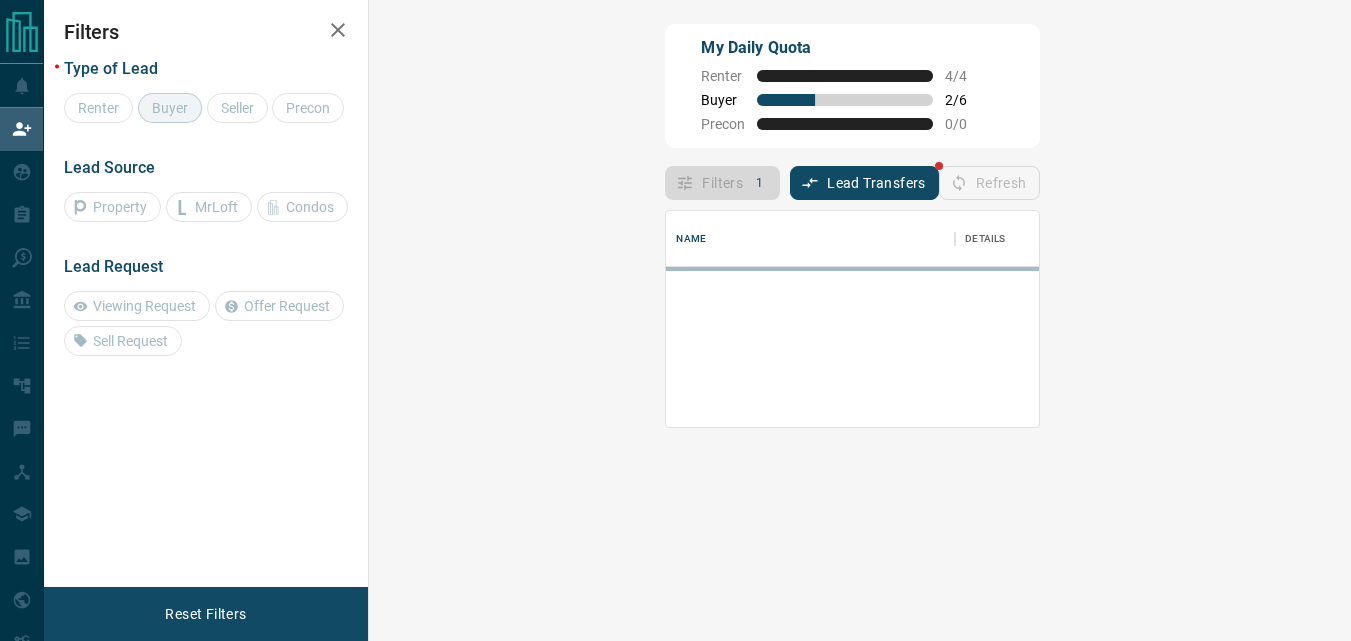scroll, scrollTop: 16, scrollLeft: 16, axis: both 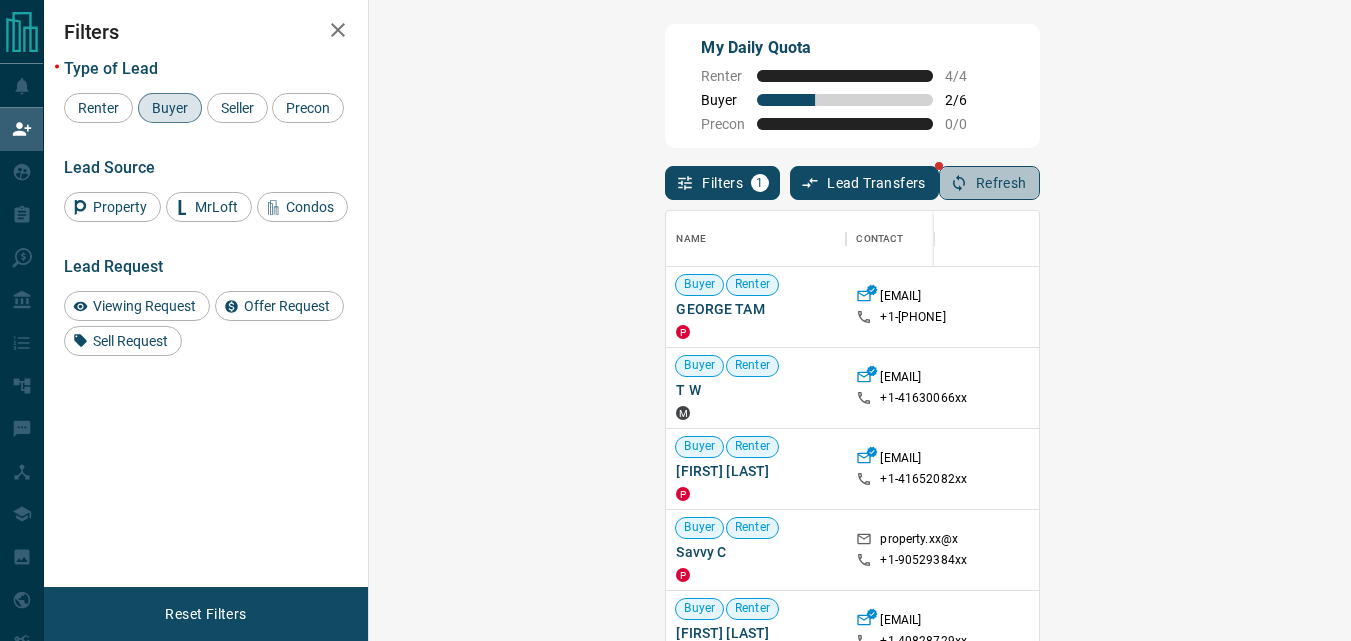 click on "Refresh" at bounding box center [989, 183] 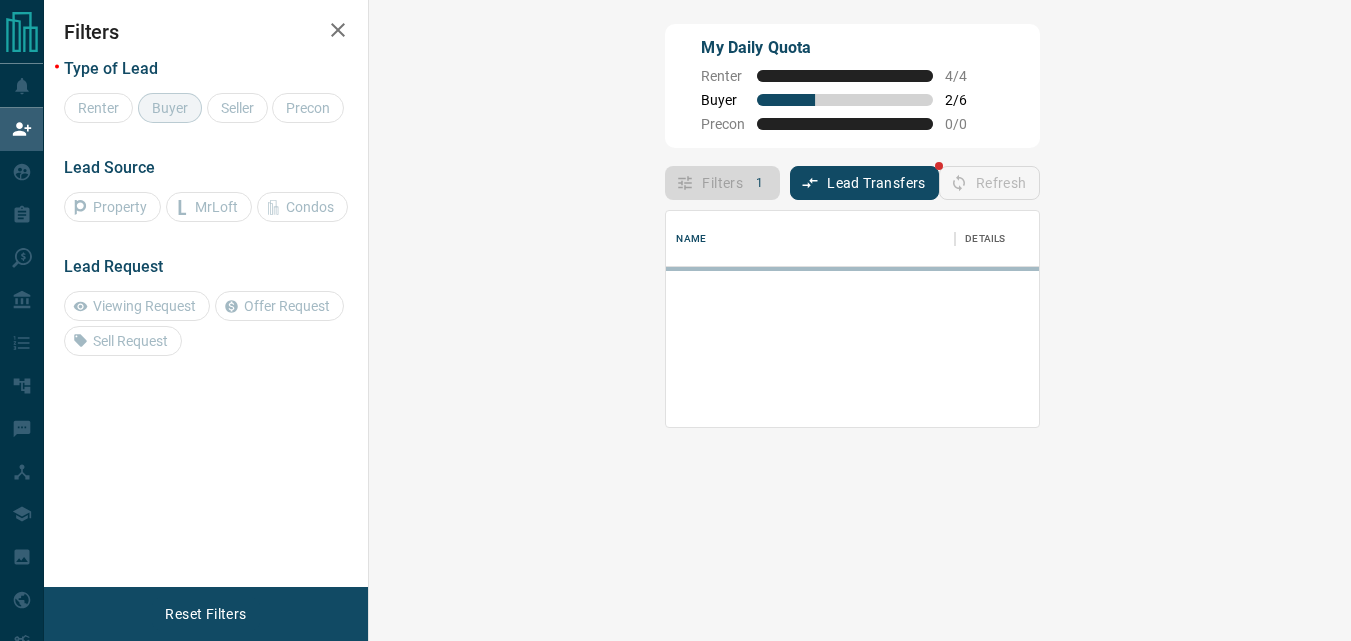 scroll, scrollTop: 0, scrollLeft: 0, axis: both 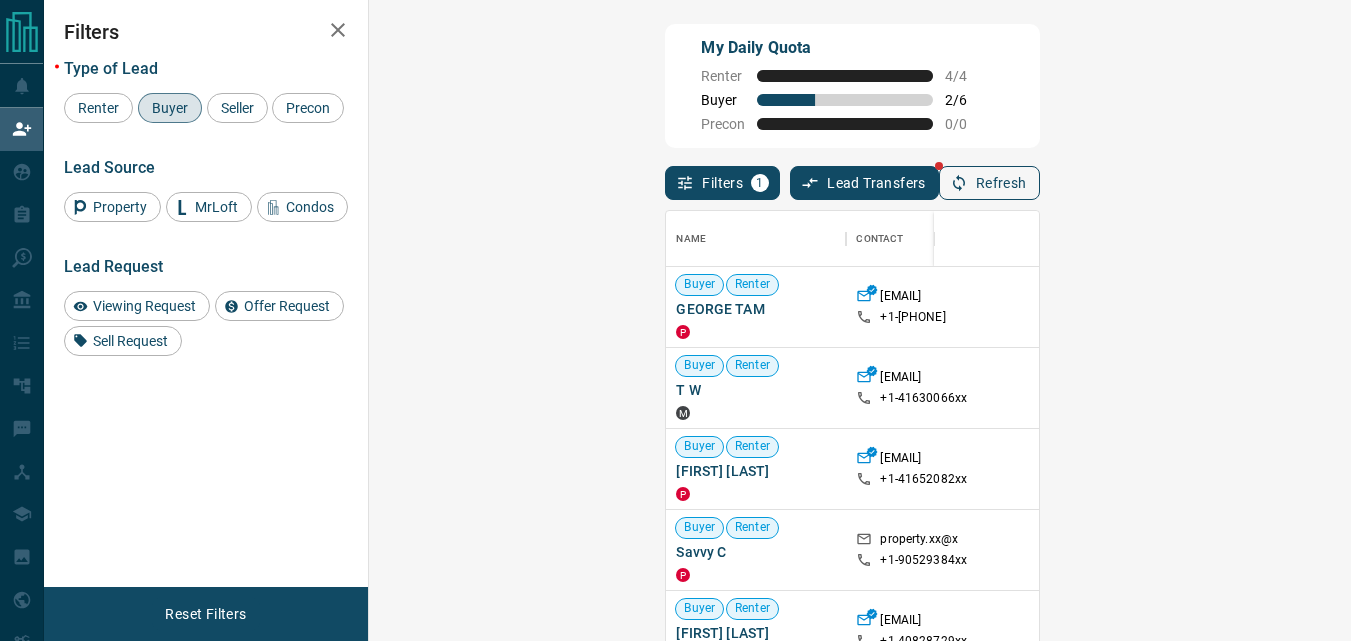 click on "Refresh" at bounding box center (989, 183) 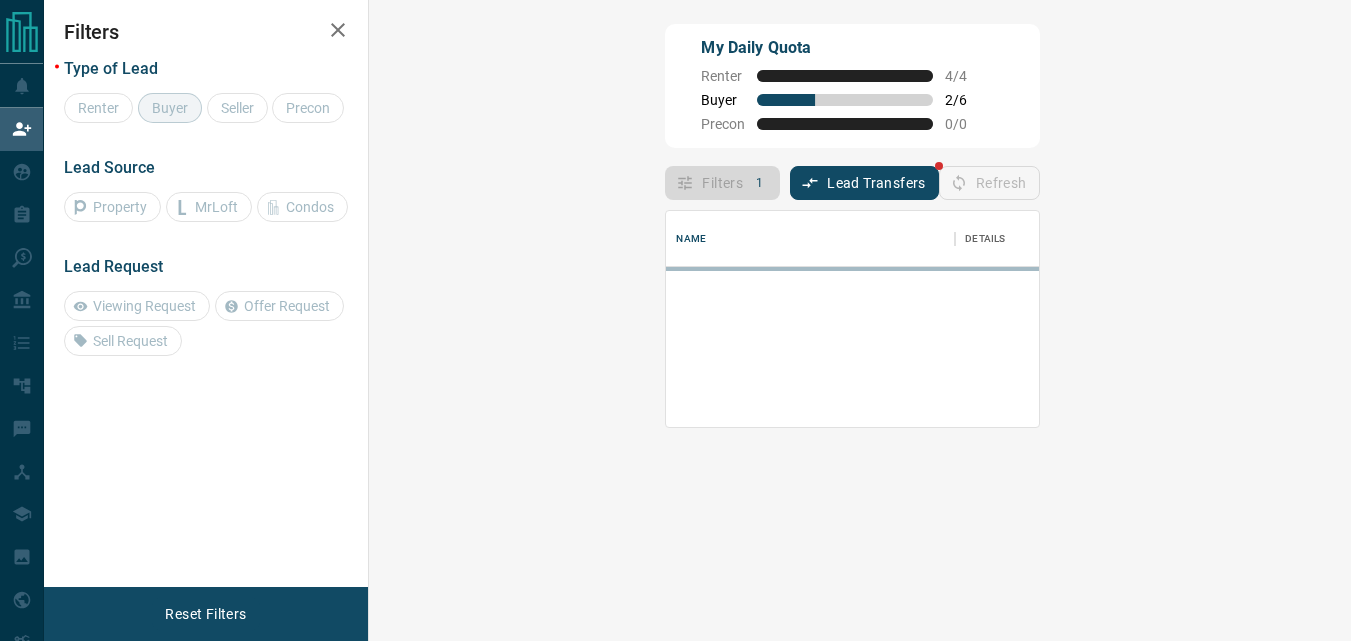 scroll, scrollTop: 16, scrollLeft: 16, axis: both 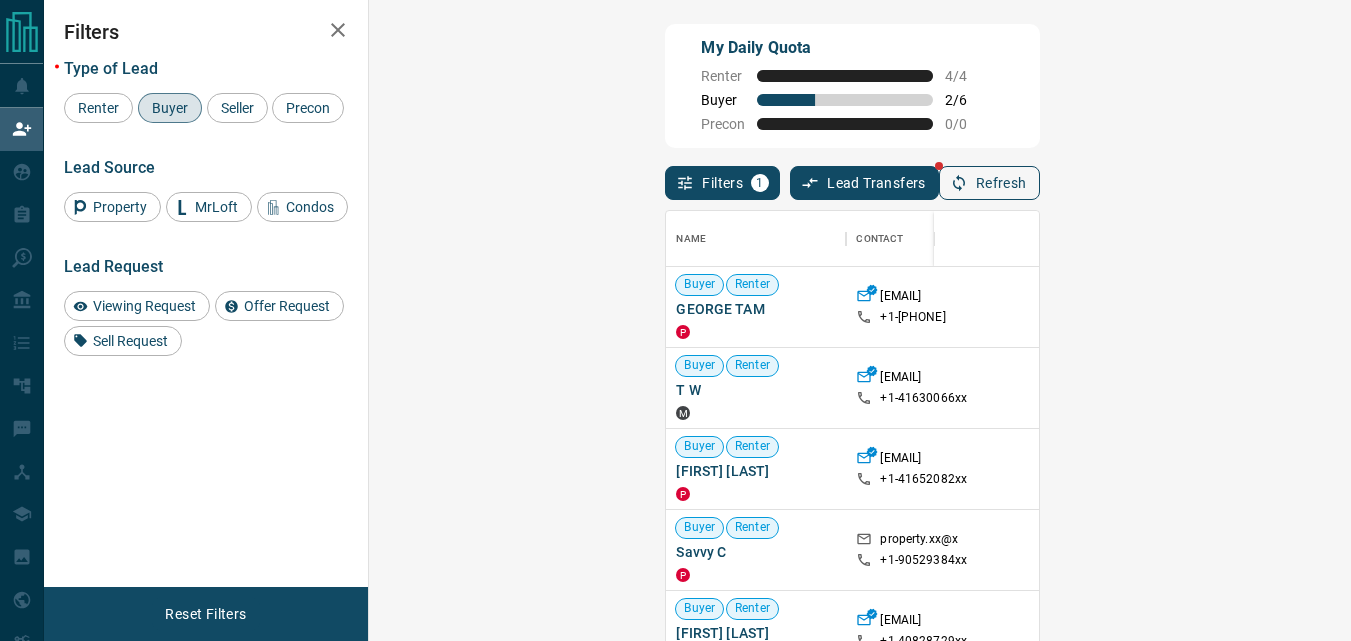 click on "Refresh" at bounding box center [989, 183] 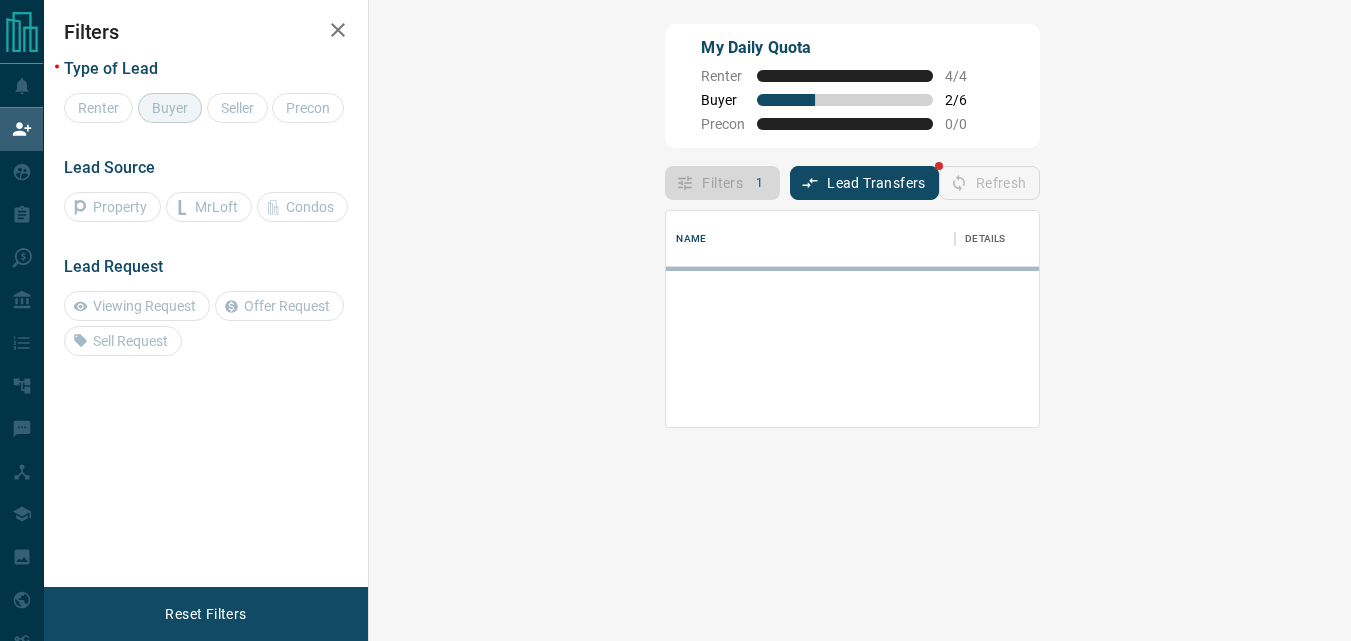 scroll, scrollTop: 0, scrollLeft: 0, axis: both 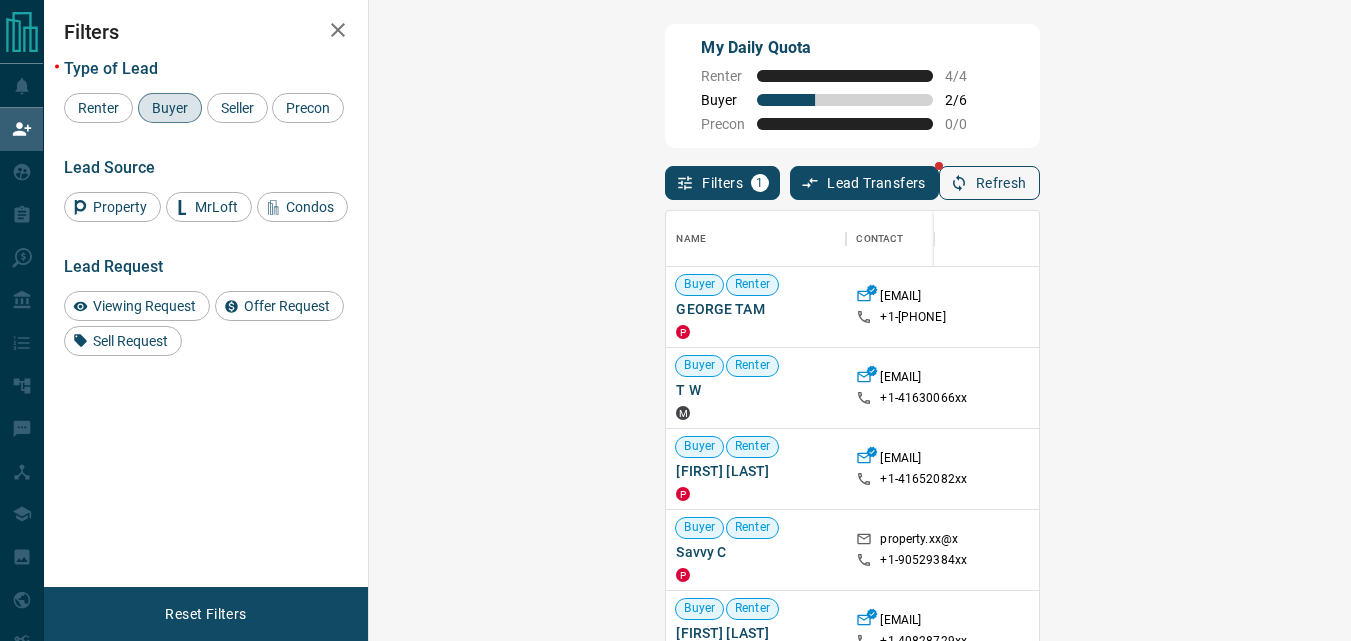 click on "Refresh" at bounding box center [989, 183] 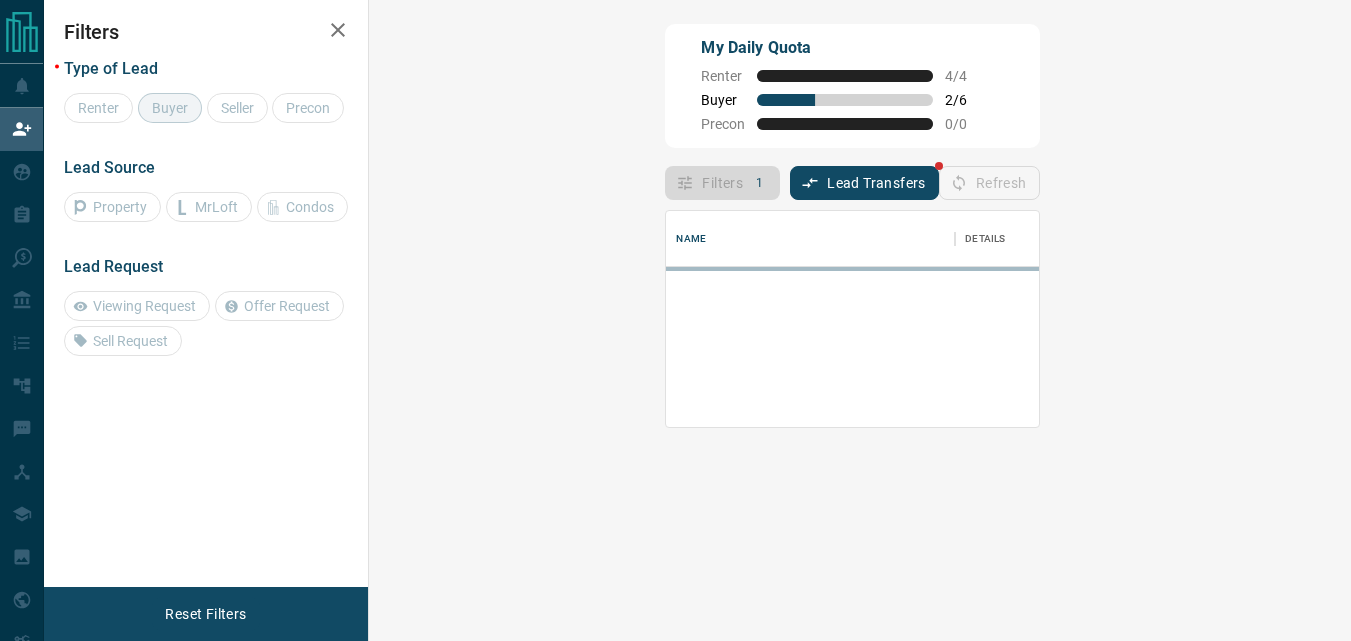 scroll, scrollTop: 16, scrollLeft: 16, axis: both 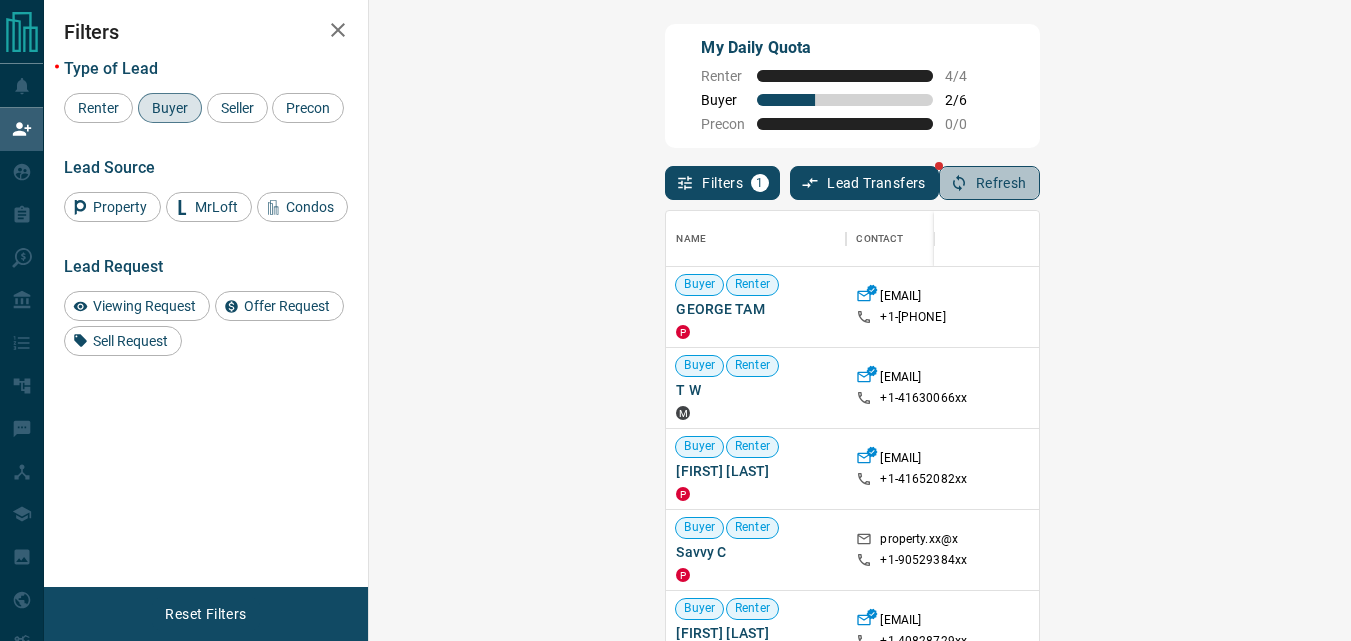 click on "Refresh" at bounding box center [989, 183] 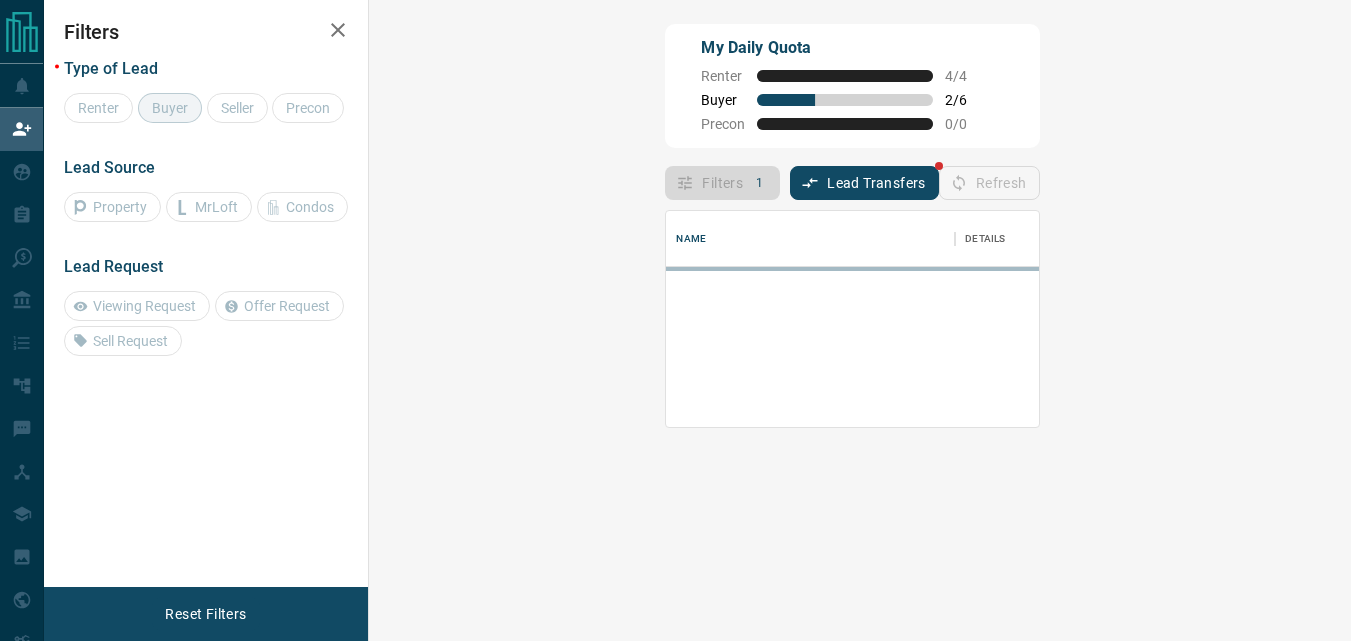scroll, scrollTop: 16, scrollLeft: 16, axis: both 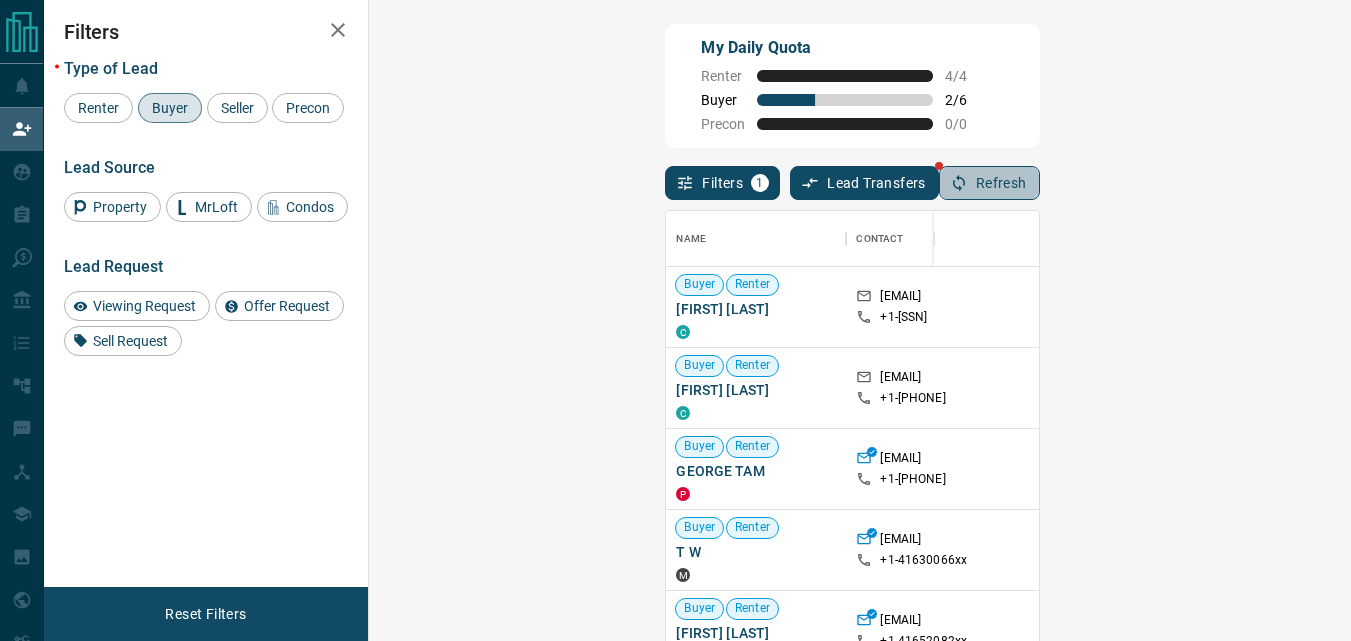 click on "Refresh" at bounding box center [989, 183] 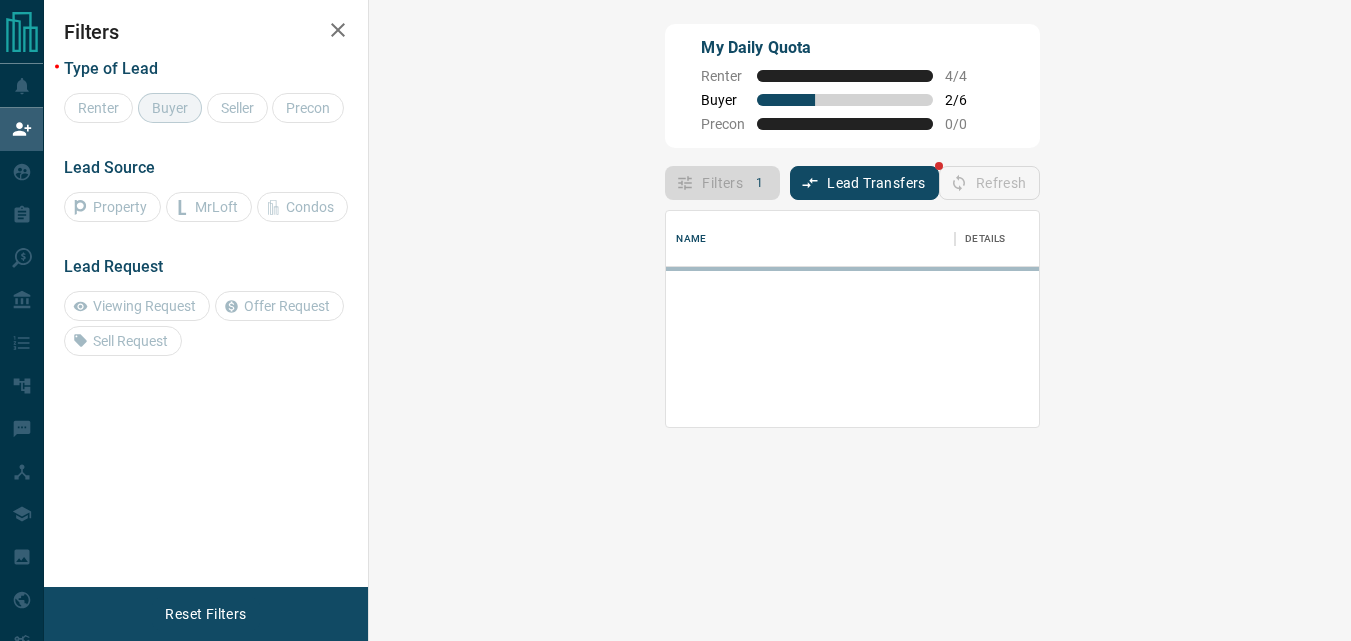 scroll, scrollTop: 16, scrollLeft: 16, axis: both 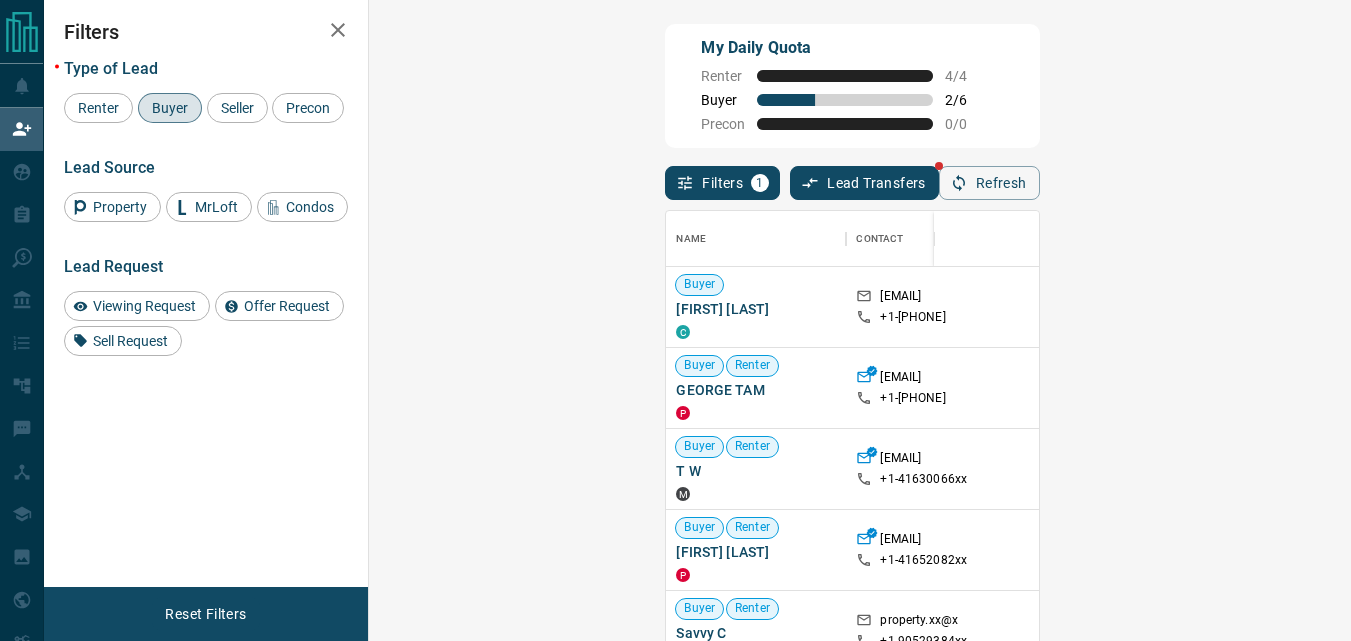click 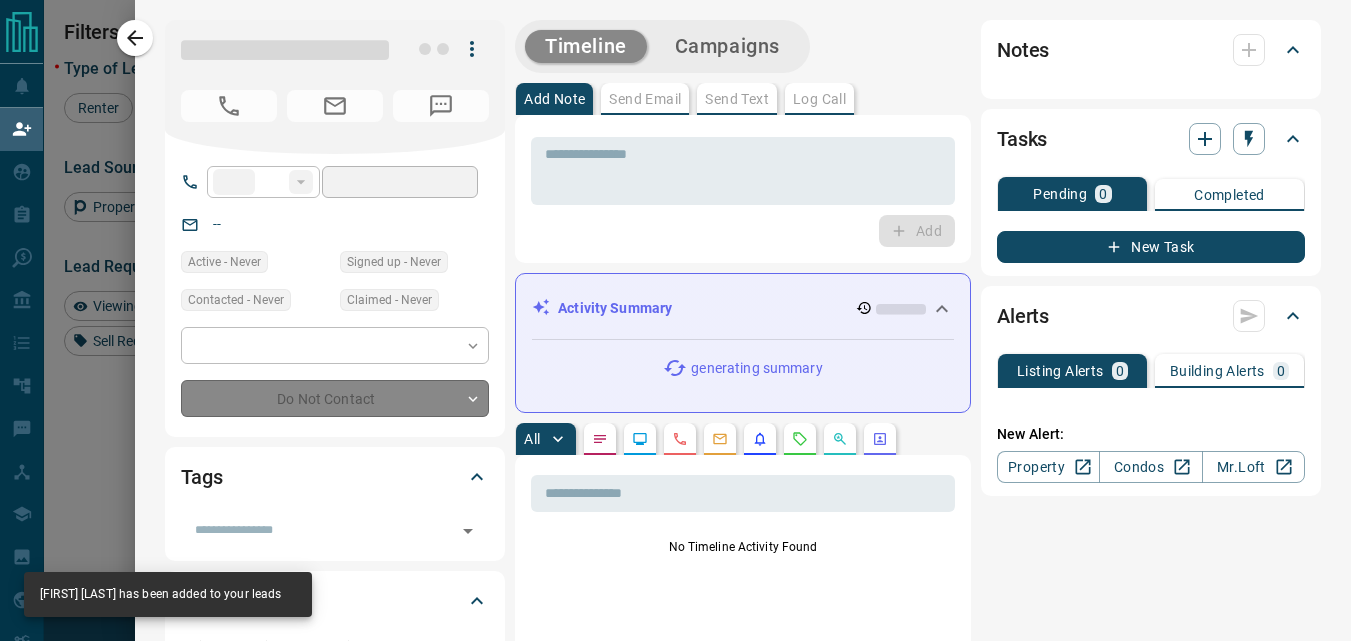type on "**" 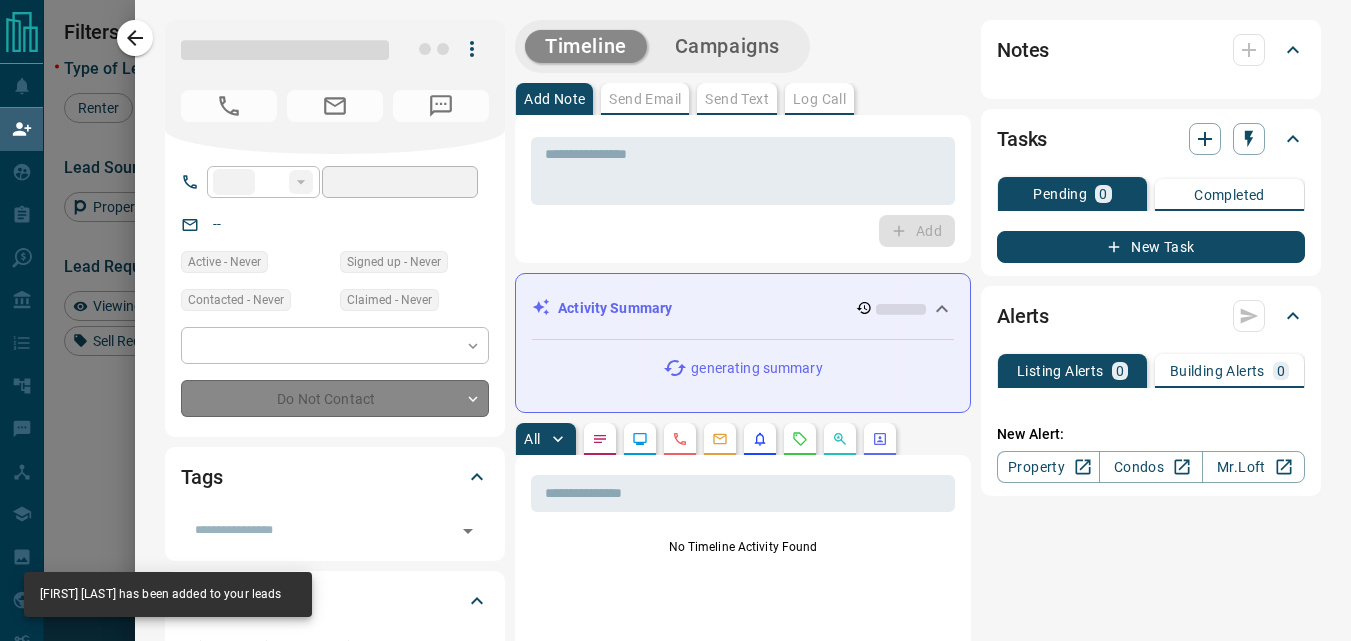 type on "**********" 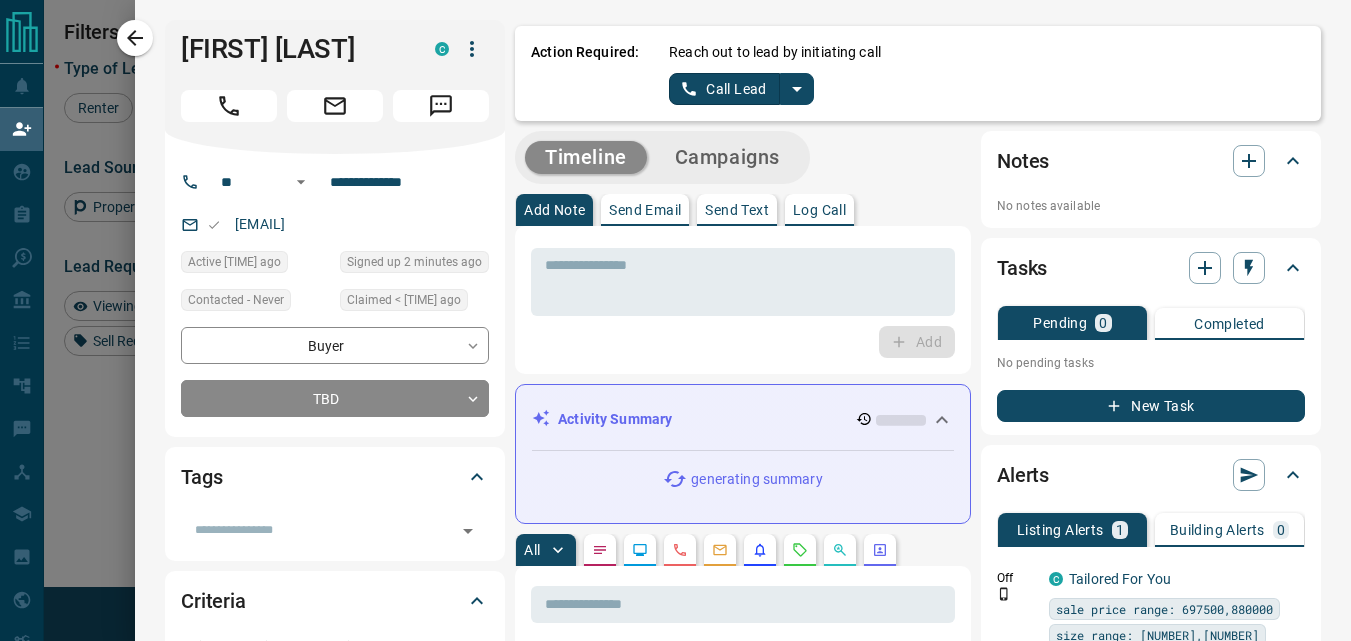 click 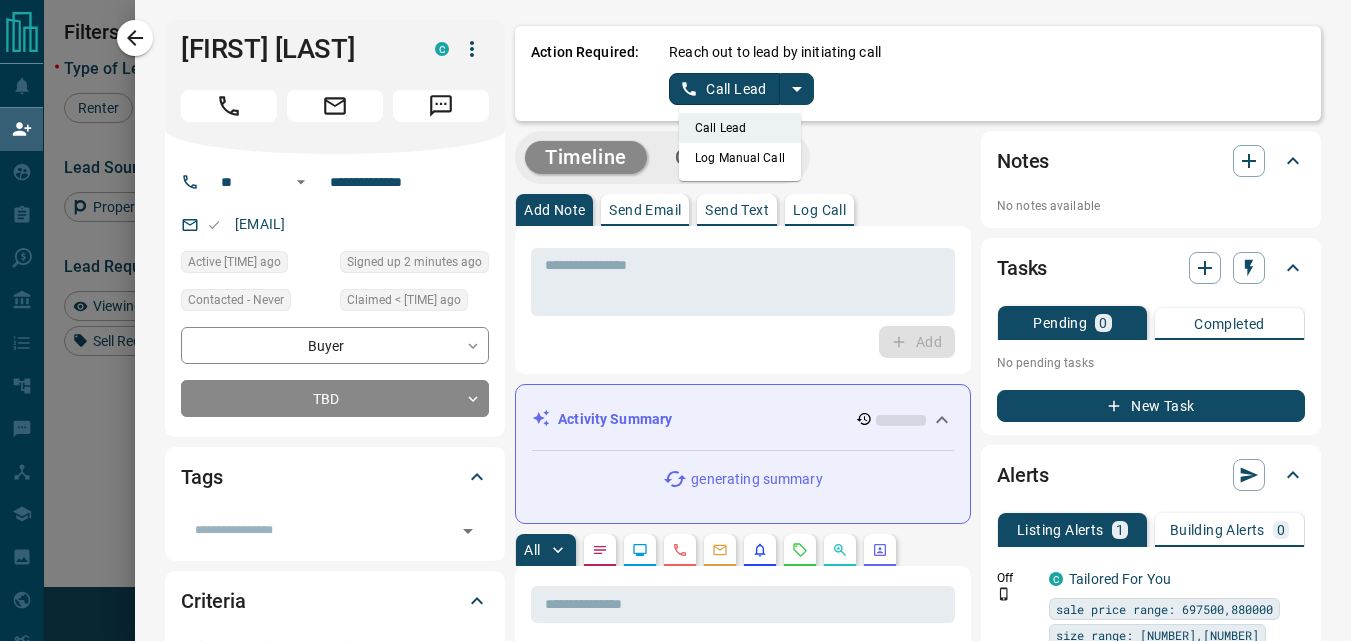 click on "Log Manual Call" at bounding box center (740, 158) 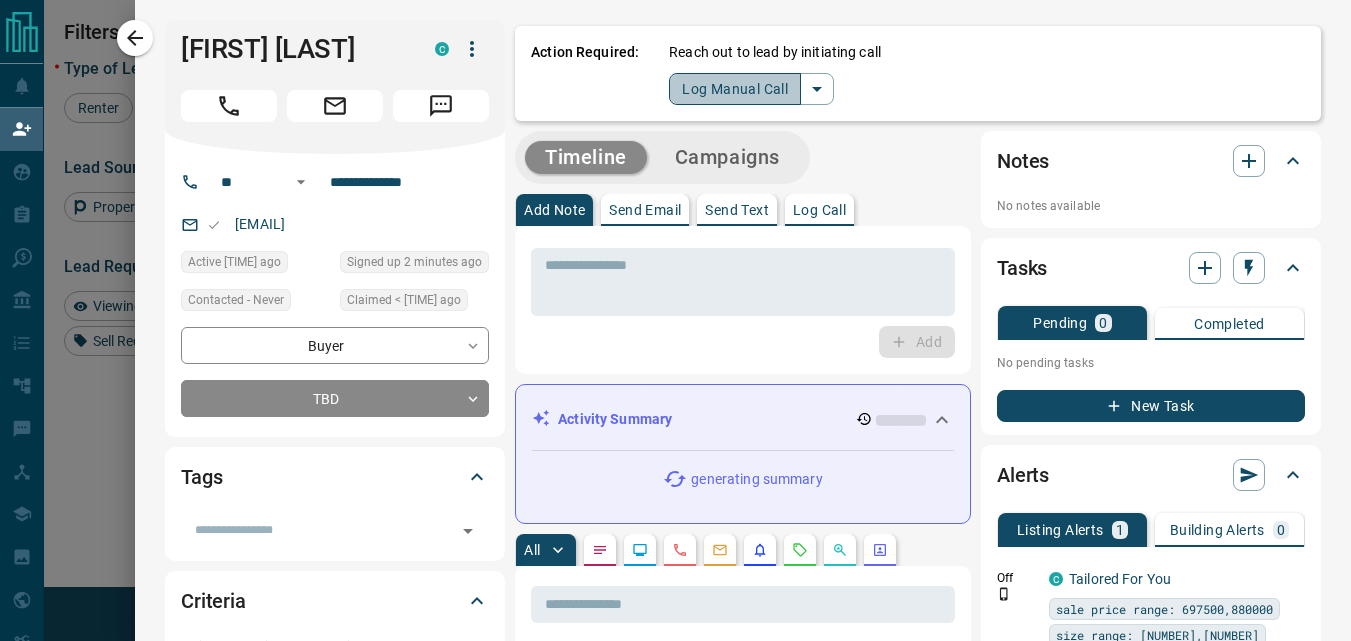 click on "Log Manual Call" at bounding box center (735, 89) 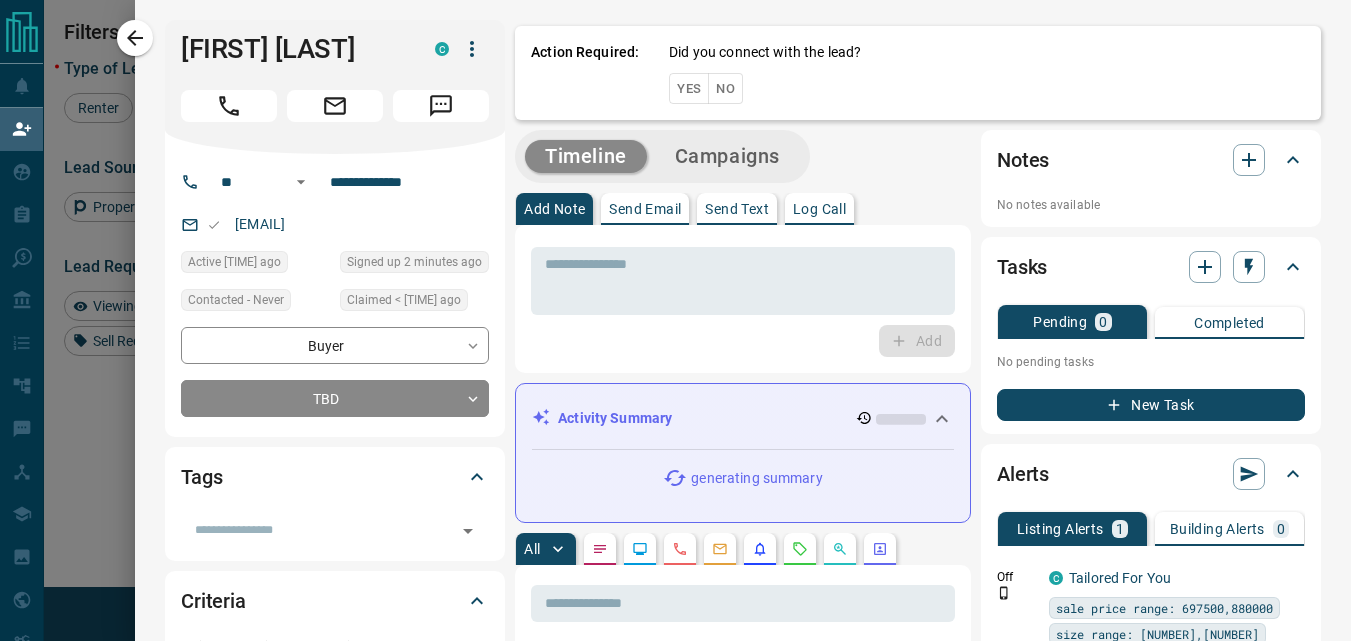 click on "Yes" at bounding box center [689, 88] 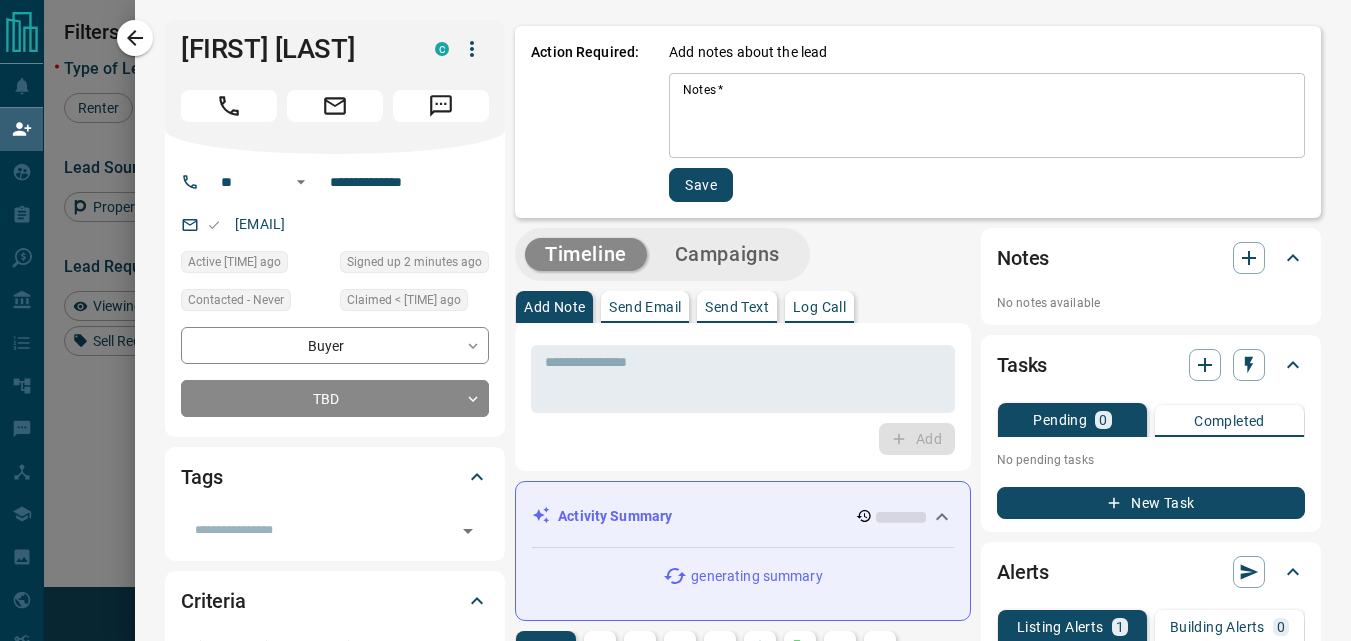 click on "Notes   *" at bounding box center [987, 116] 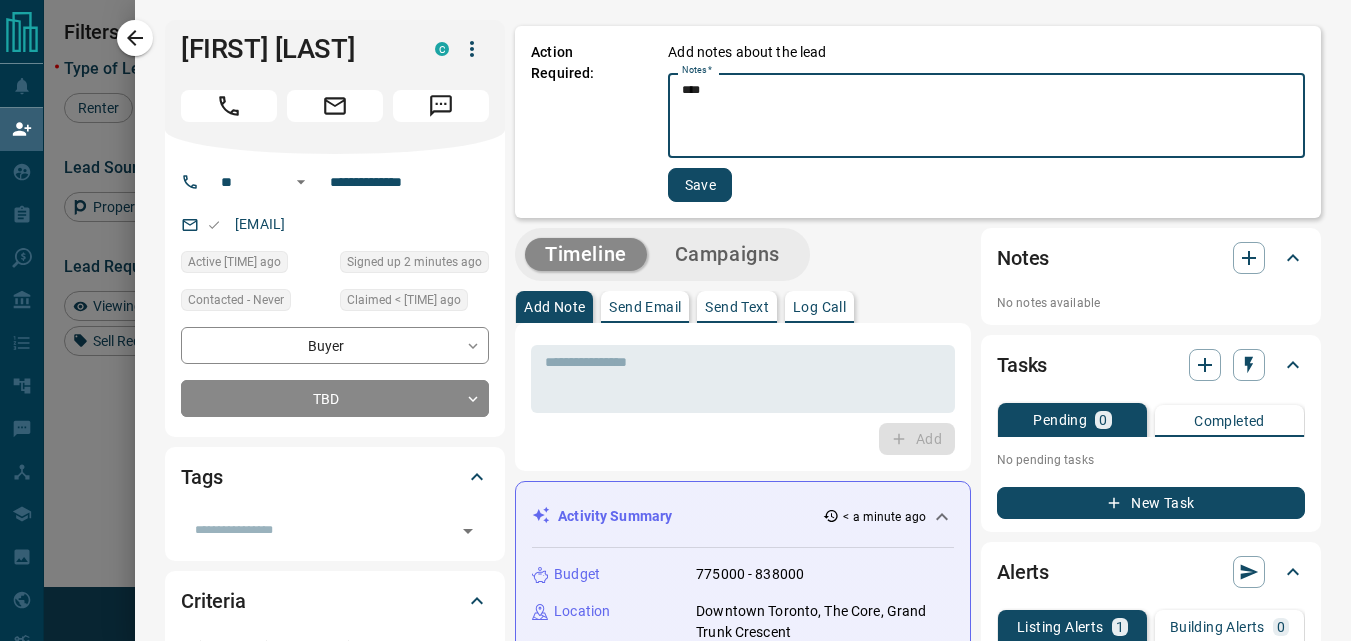 type on "****" 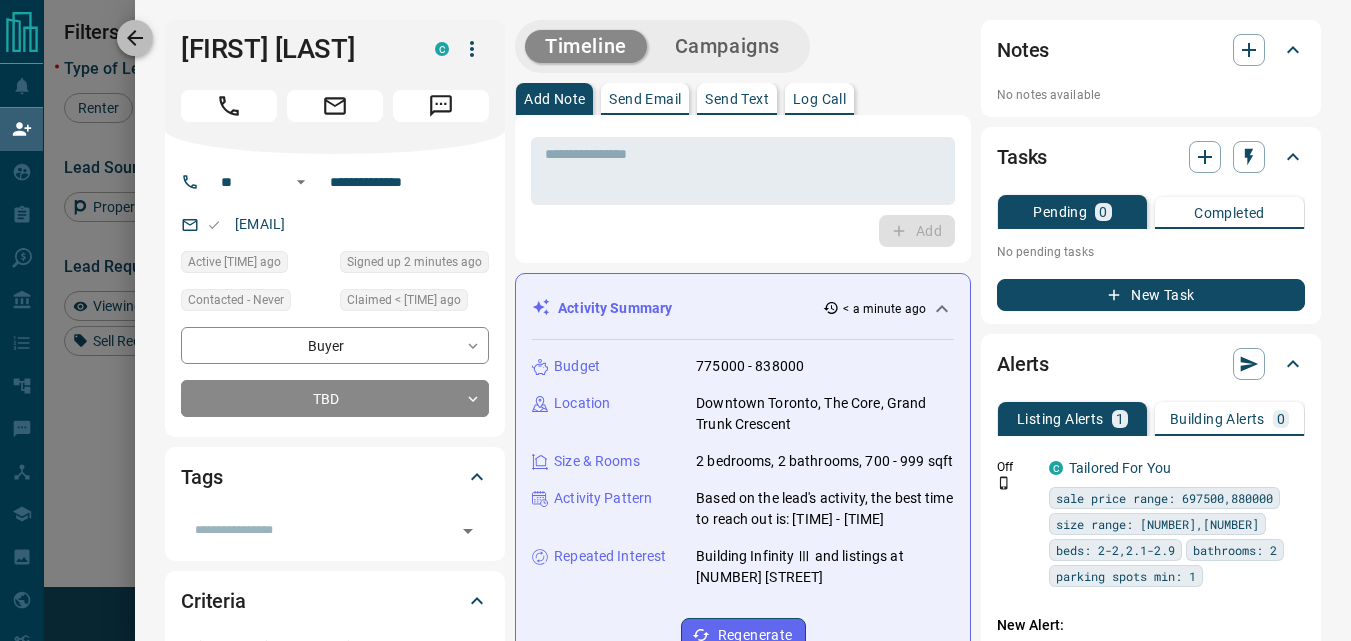 click at bounding box center [135, 38] 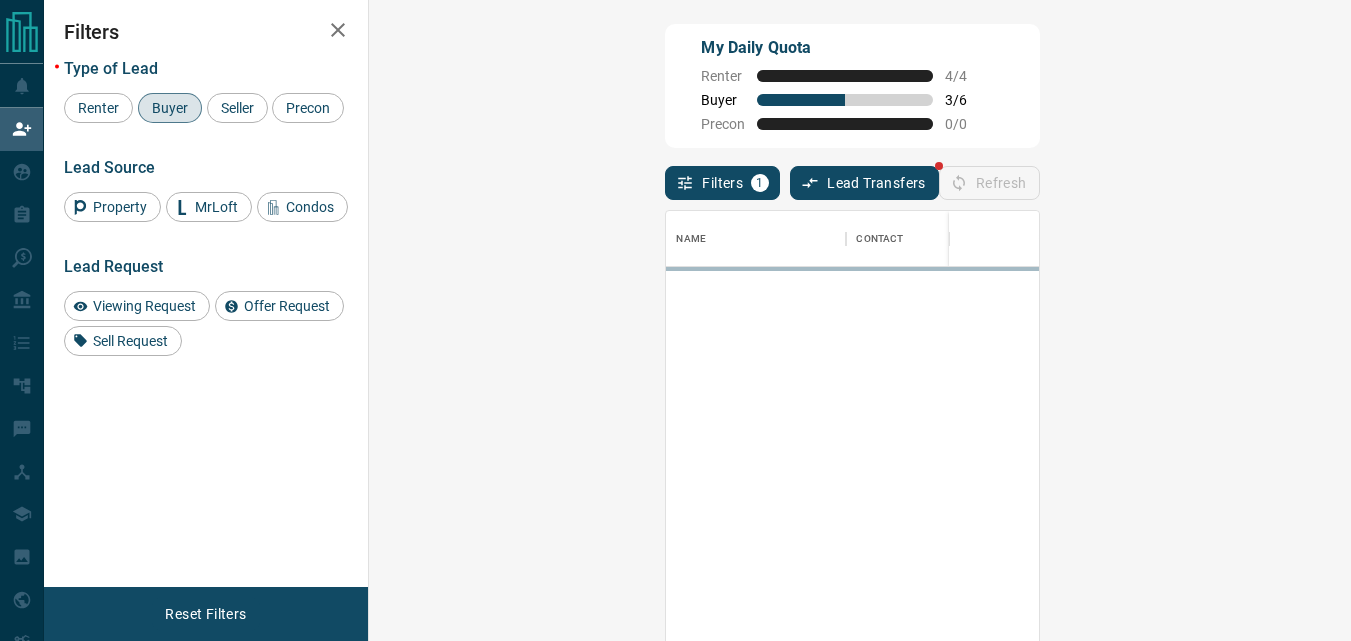 scroll, scrollTop: 16, scrollLeft: 16, axis: both 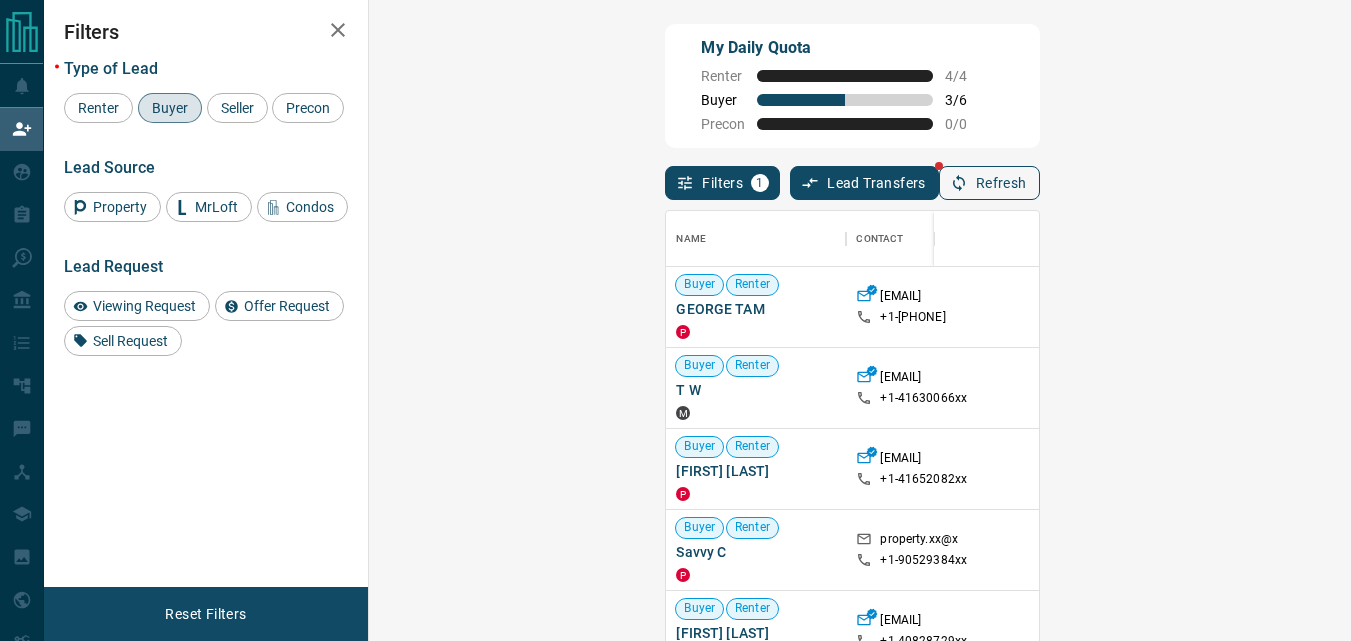 click 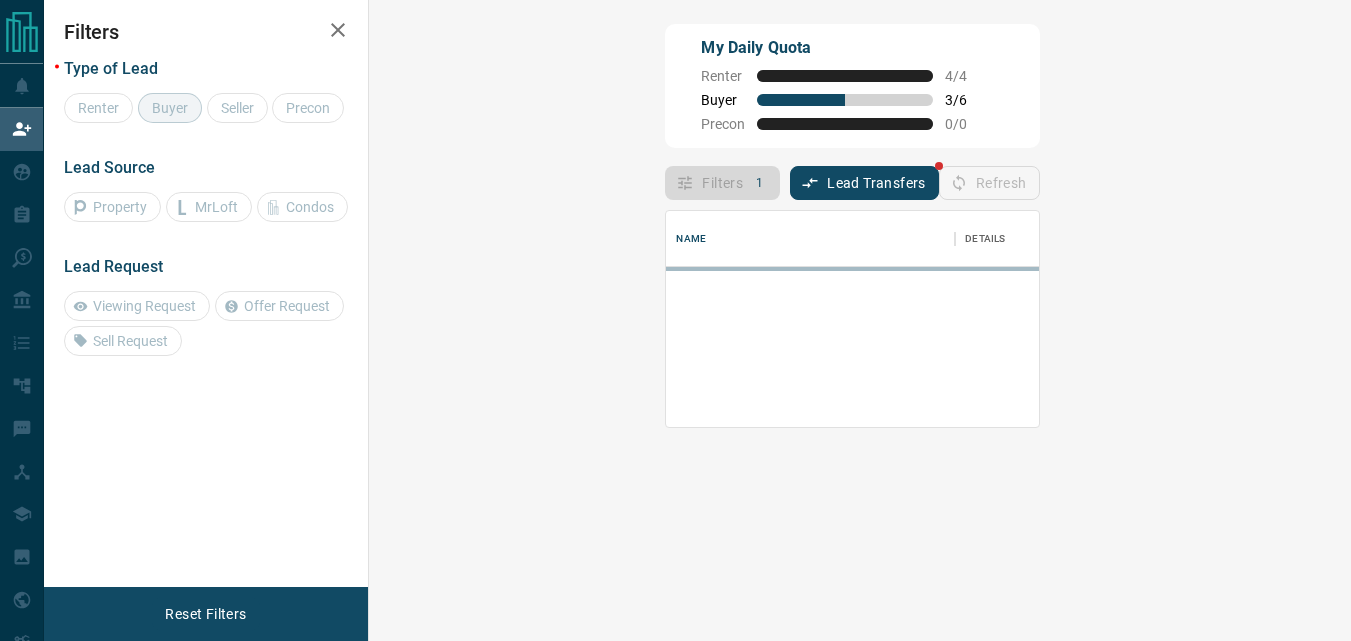 scroll, scrollTop: 16, scrollLeft: 16, axis: both 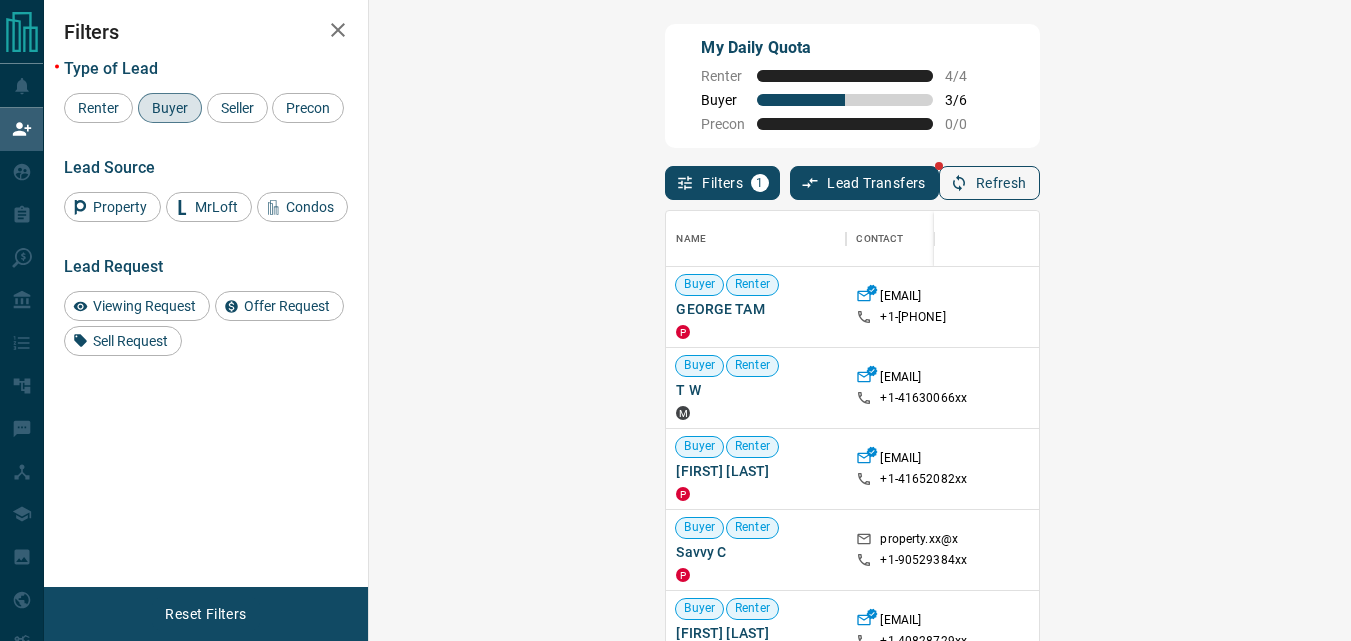 click on "Refresh" at bounding box center [989, 183] 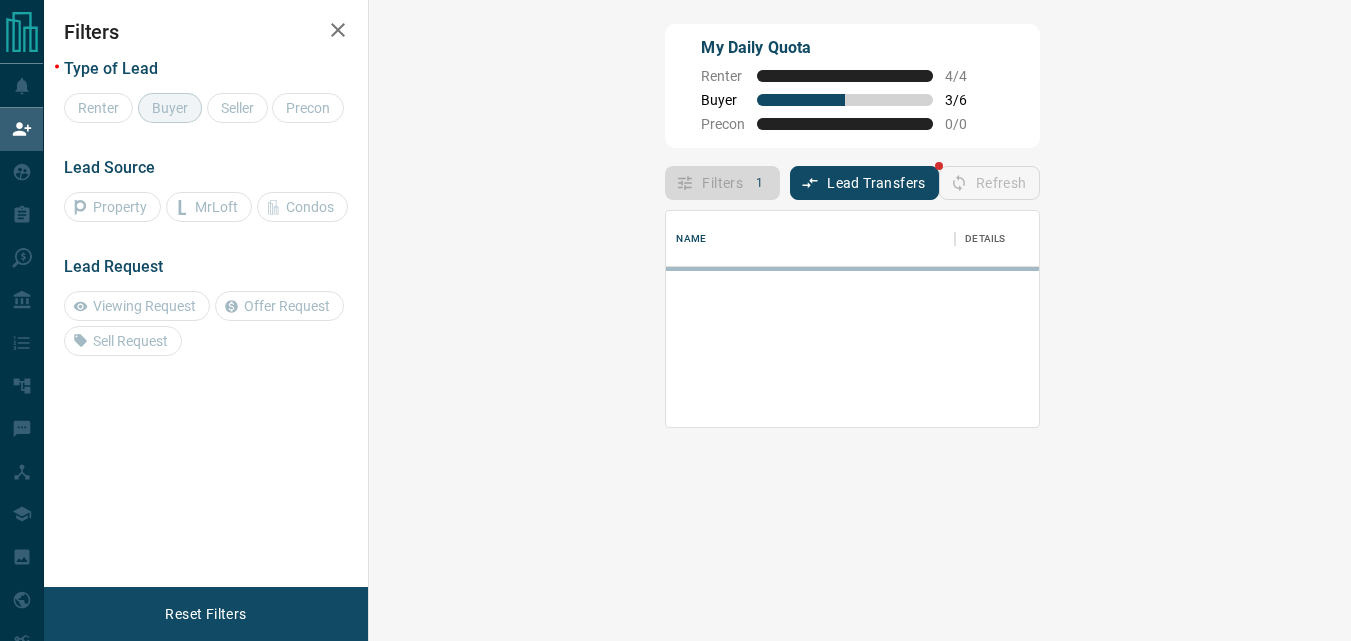 scroll, scrollTop: 0, scrollLeft: 0, axis: both 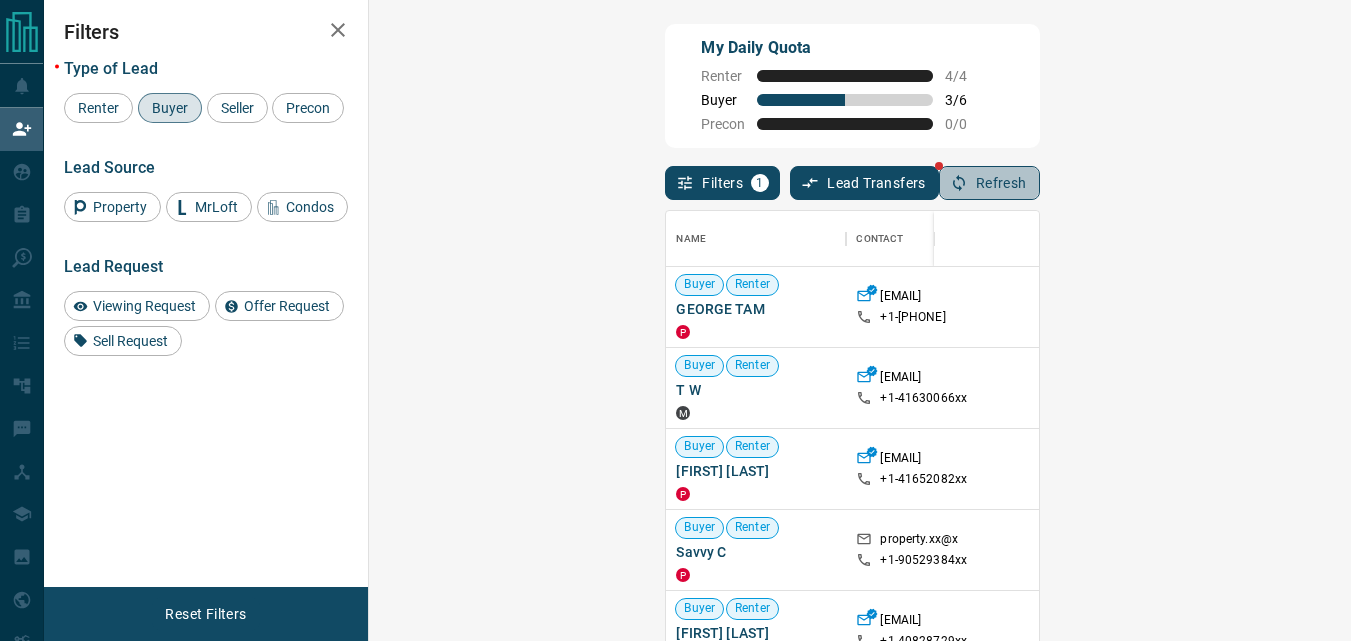 click on "Refresh" at bounding box center (989, 183) 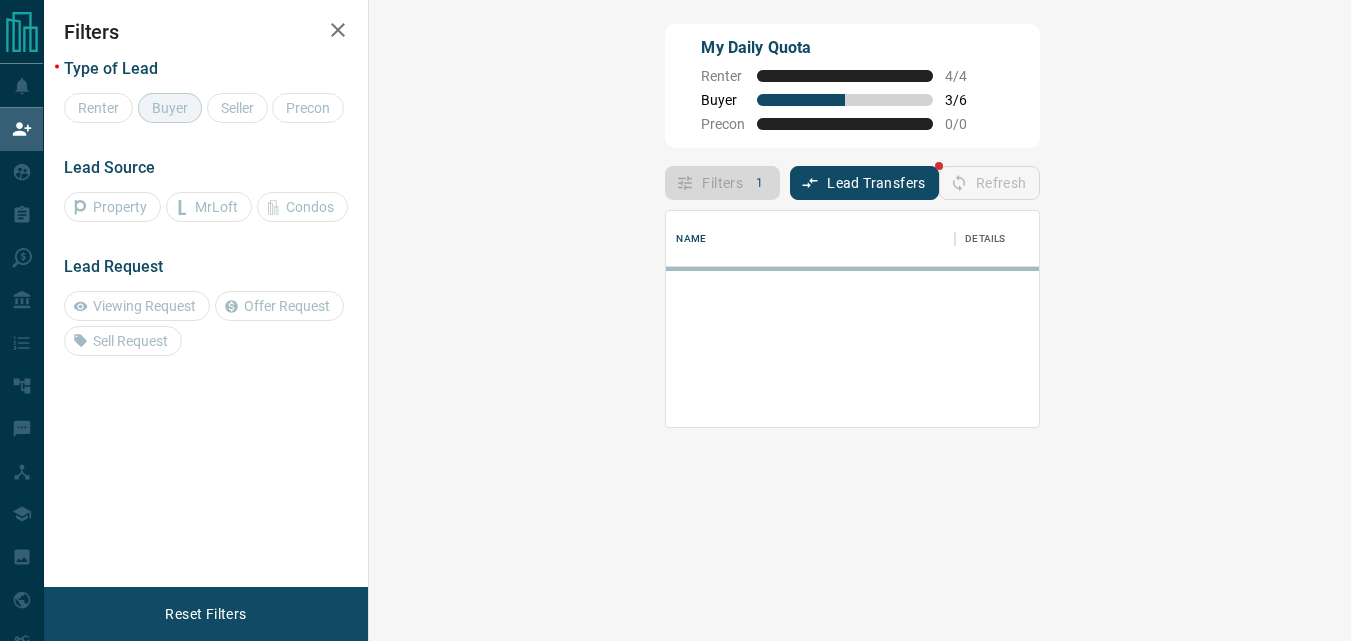 scroll, scrollTop: 0, scrollLeft: 0, axis: both 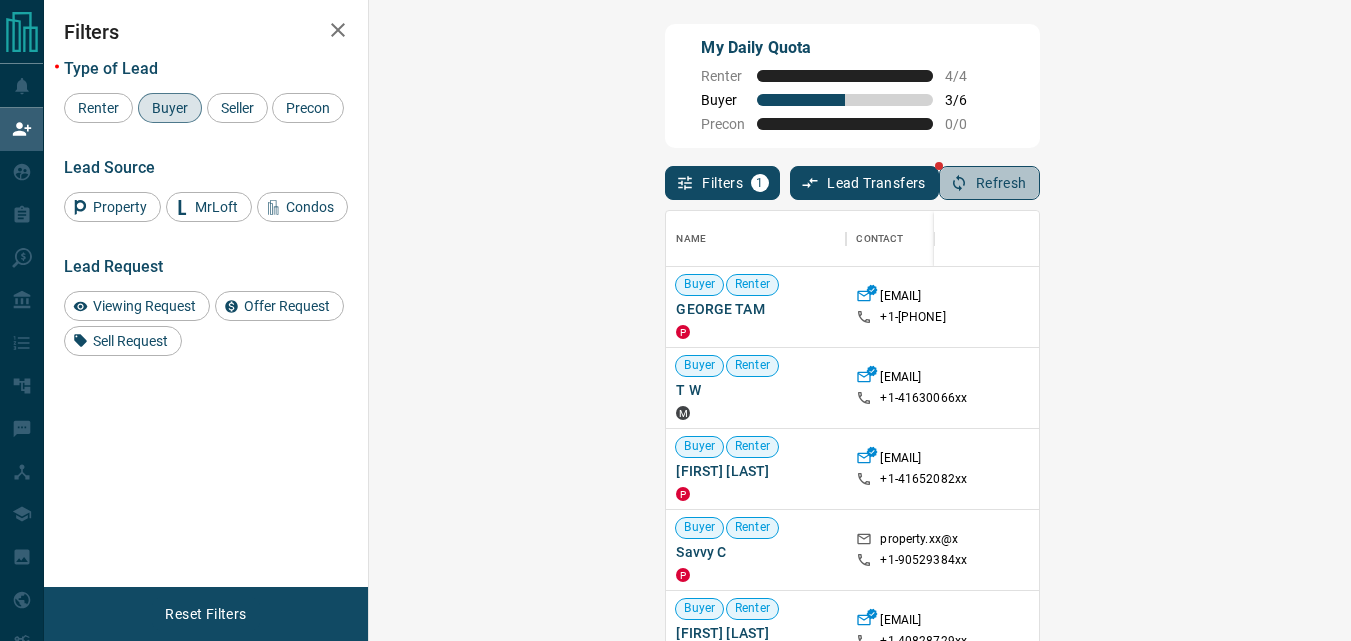 click on "Refresh" at bounding box center (989, 183) 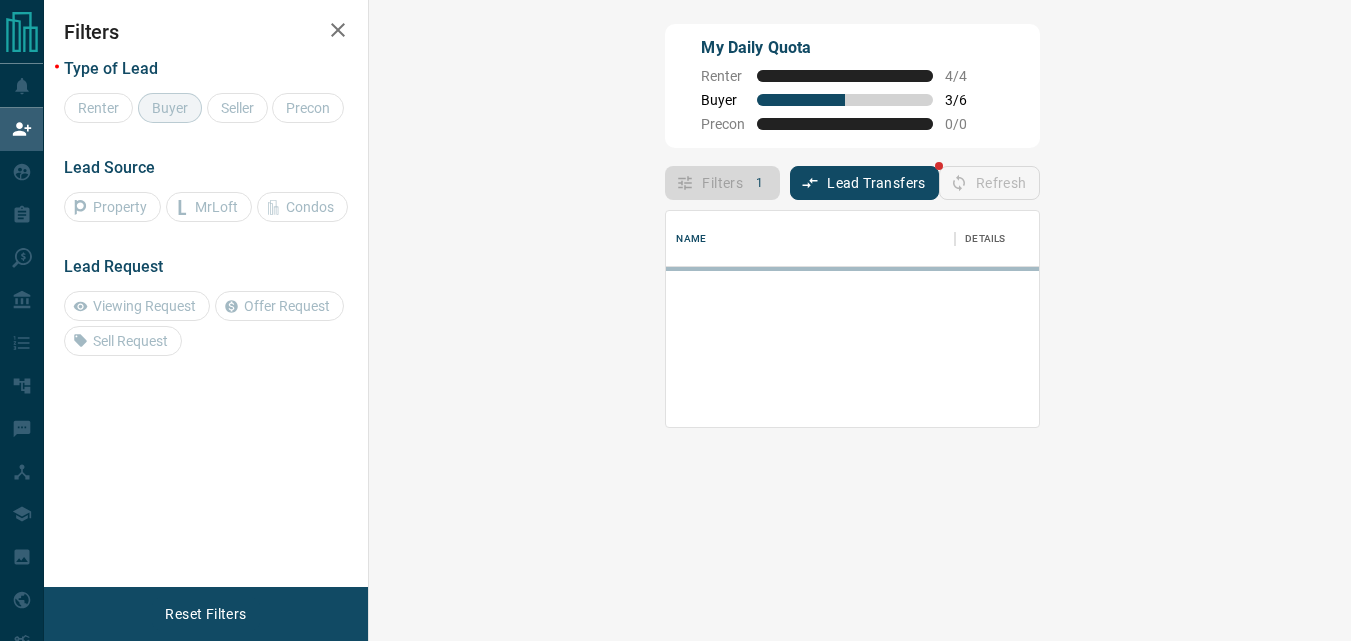 scroll, scrollTop: 16, scrollLeft: 16, axis: both 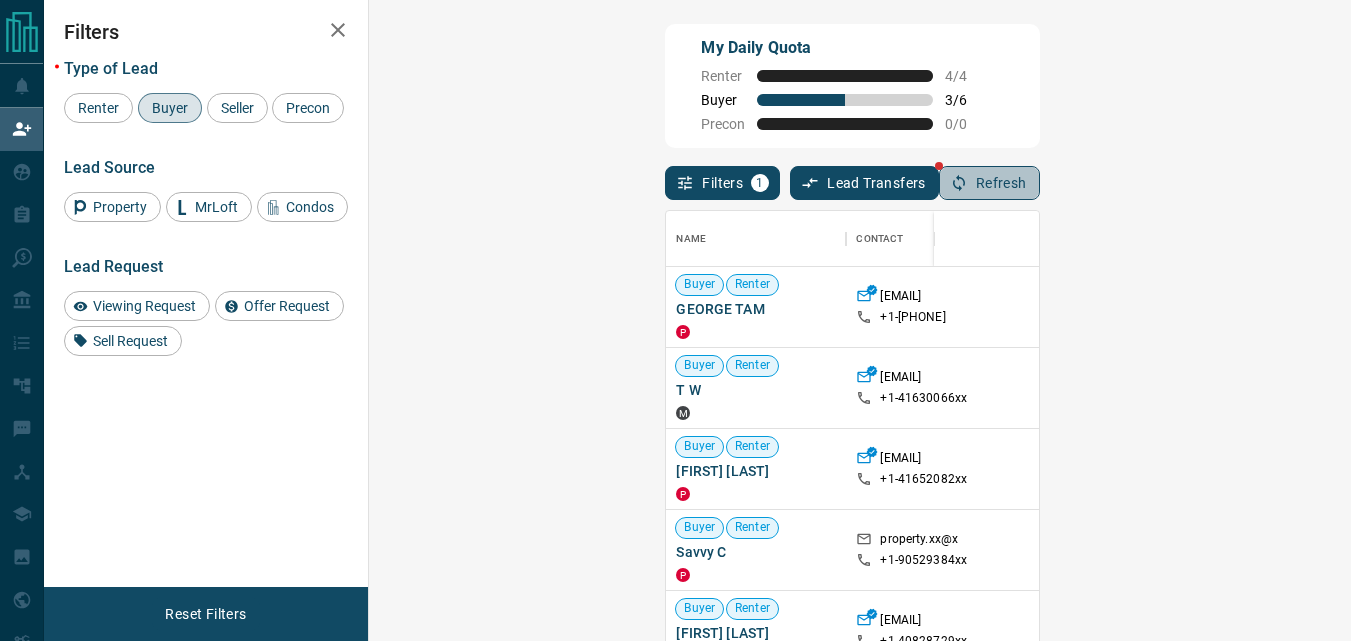 click on "Refresh" at bounding box center (989, 183) 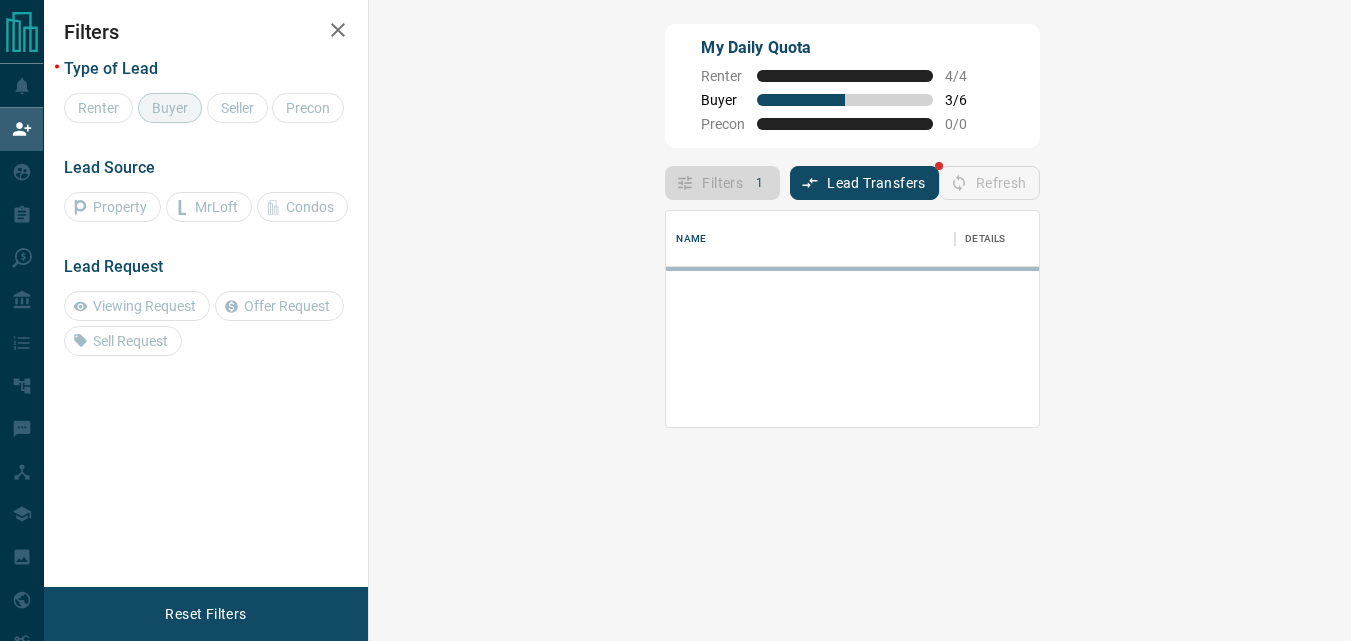 scroll, scrollTop: 0, scrollLeft: 0, axis: both 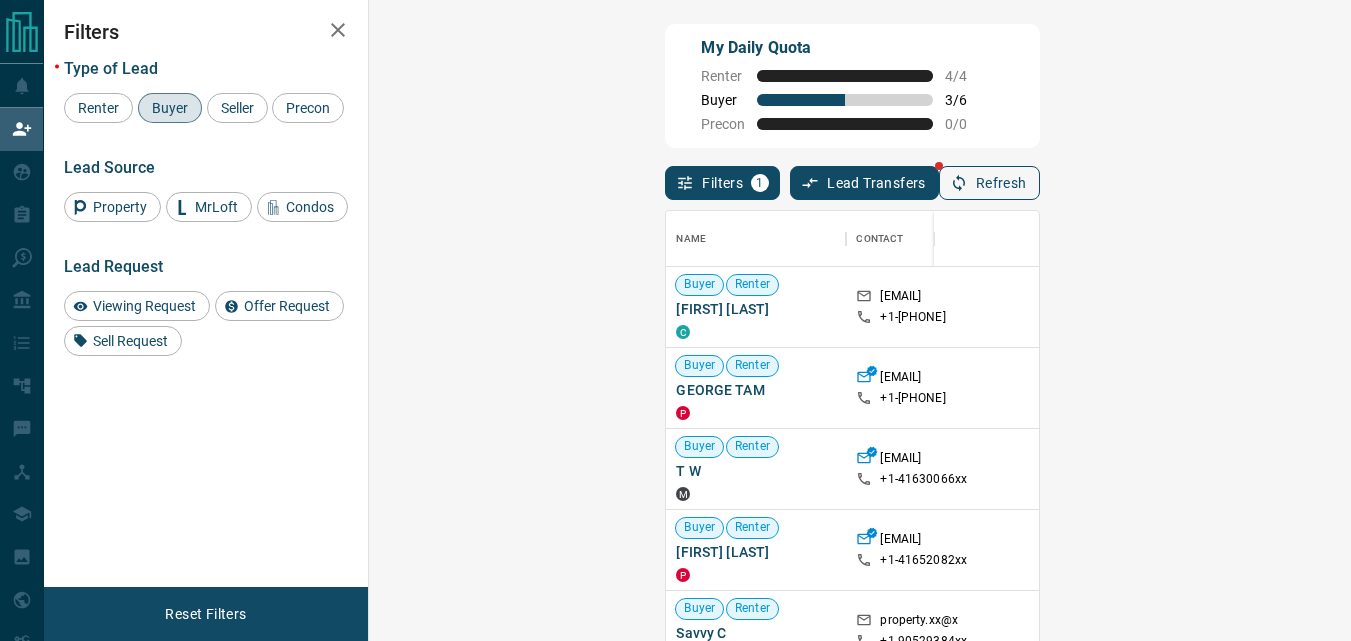click on "Refresh" at bounding box center (989, 183) 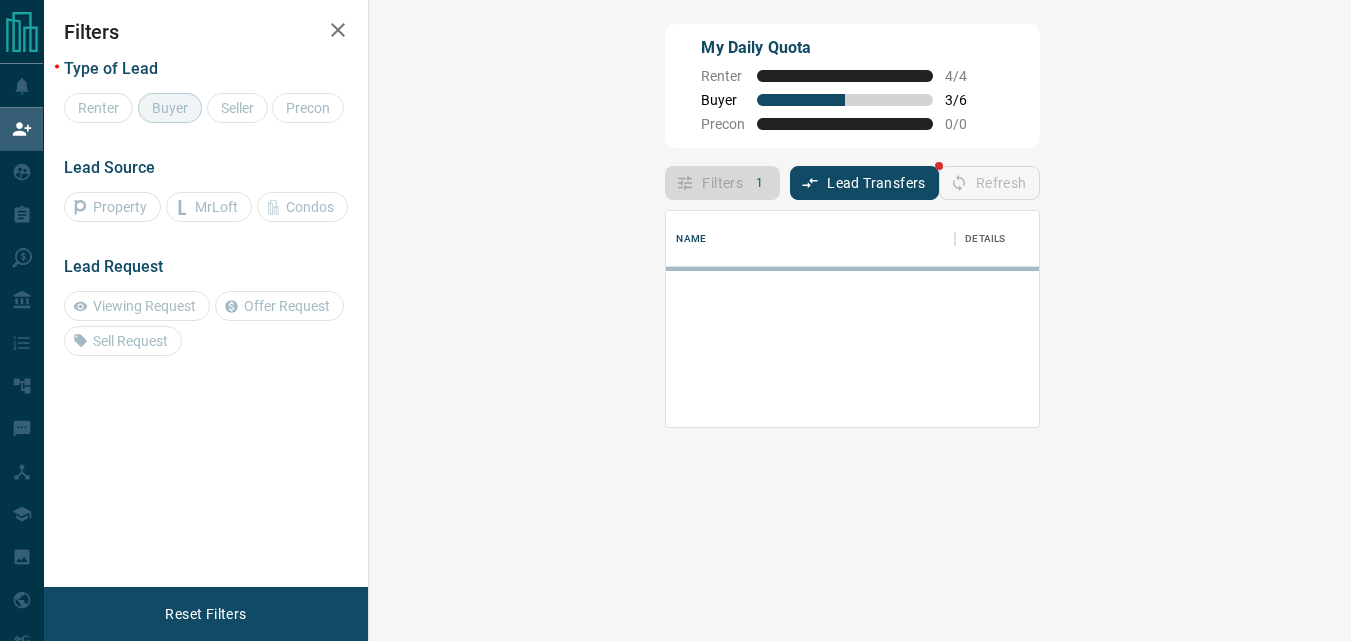 scroll, scrollTop: 16, scrollLeft: 16, axis: both 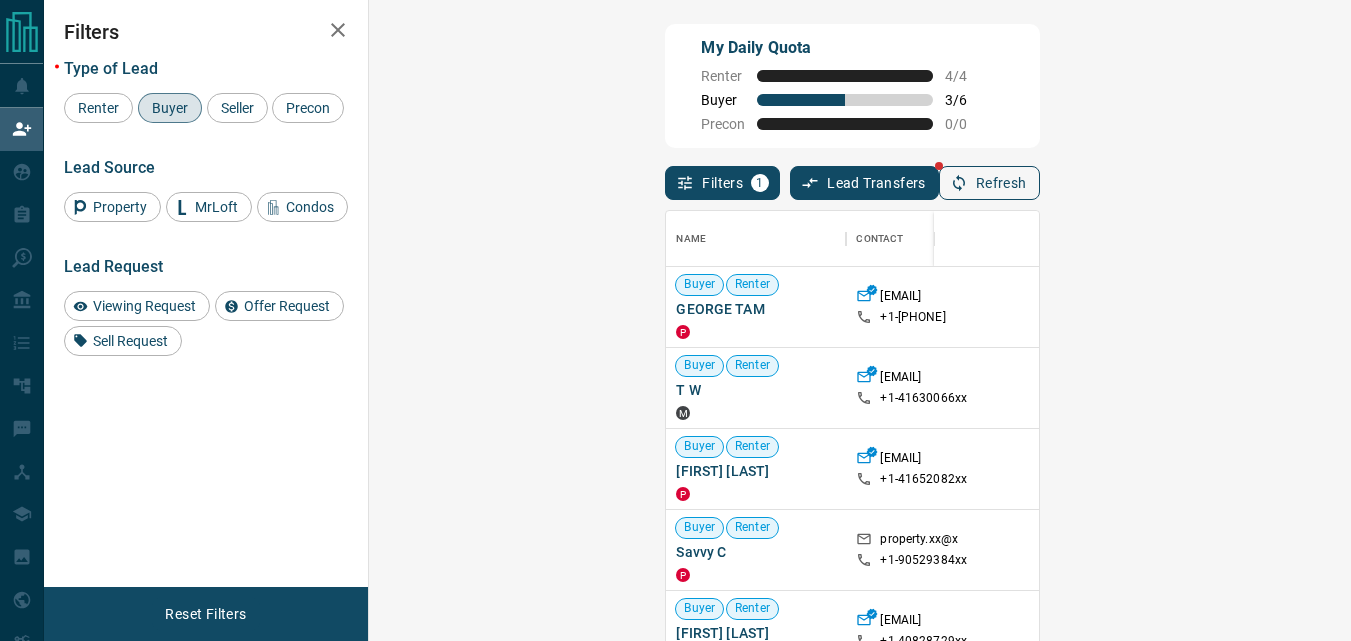 click on "Refresh" at bounding box center (989, 183) 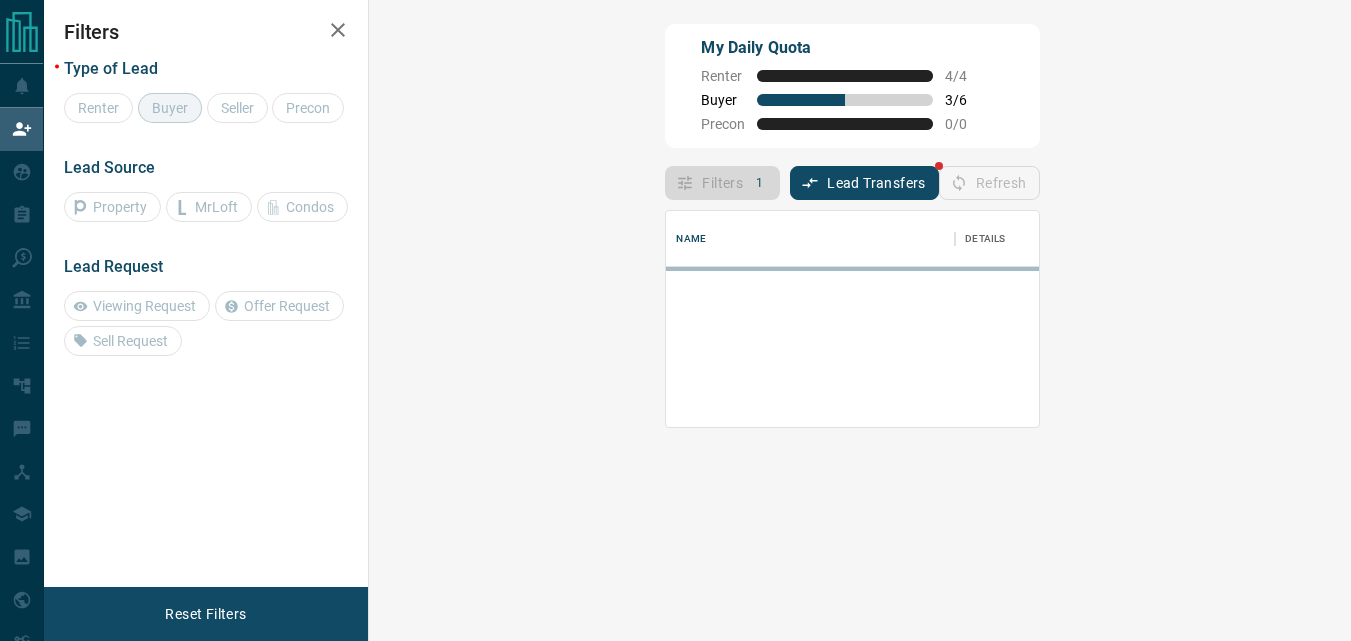 scroll, scrollTop: 16, scrollLeft: 16, axis: both 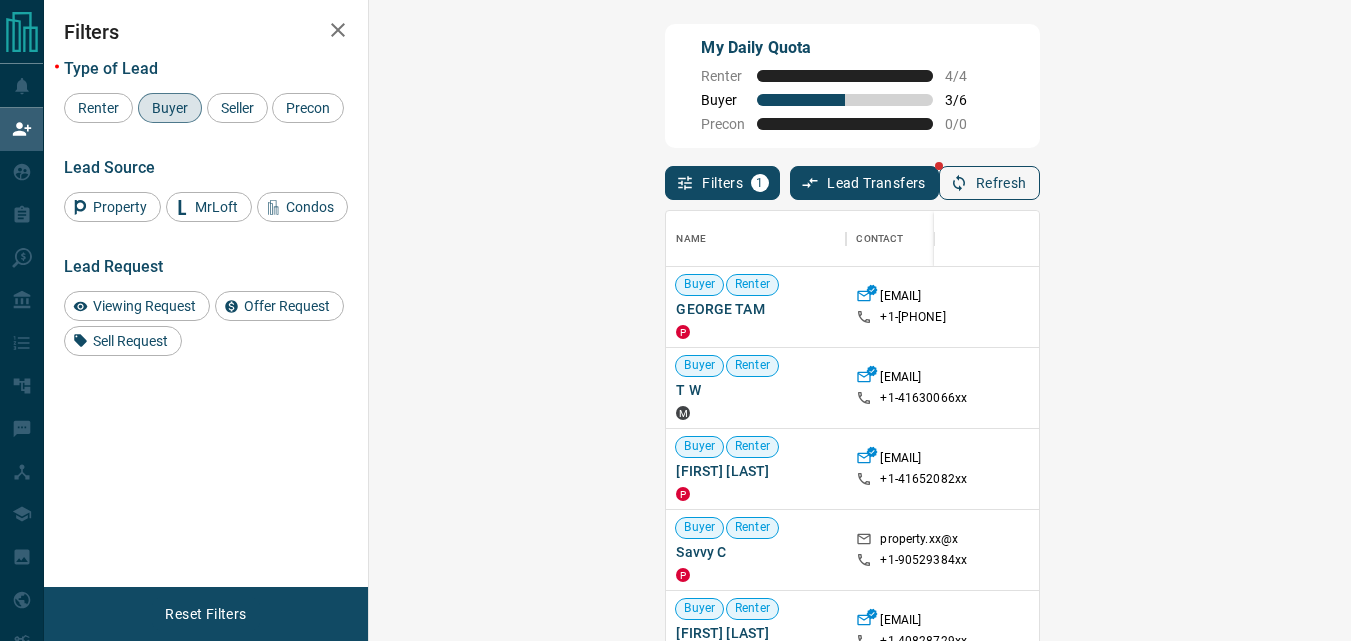 click 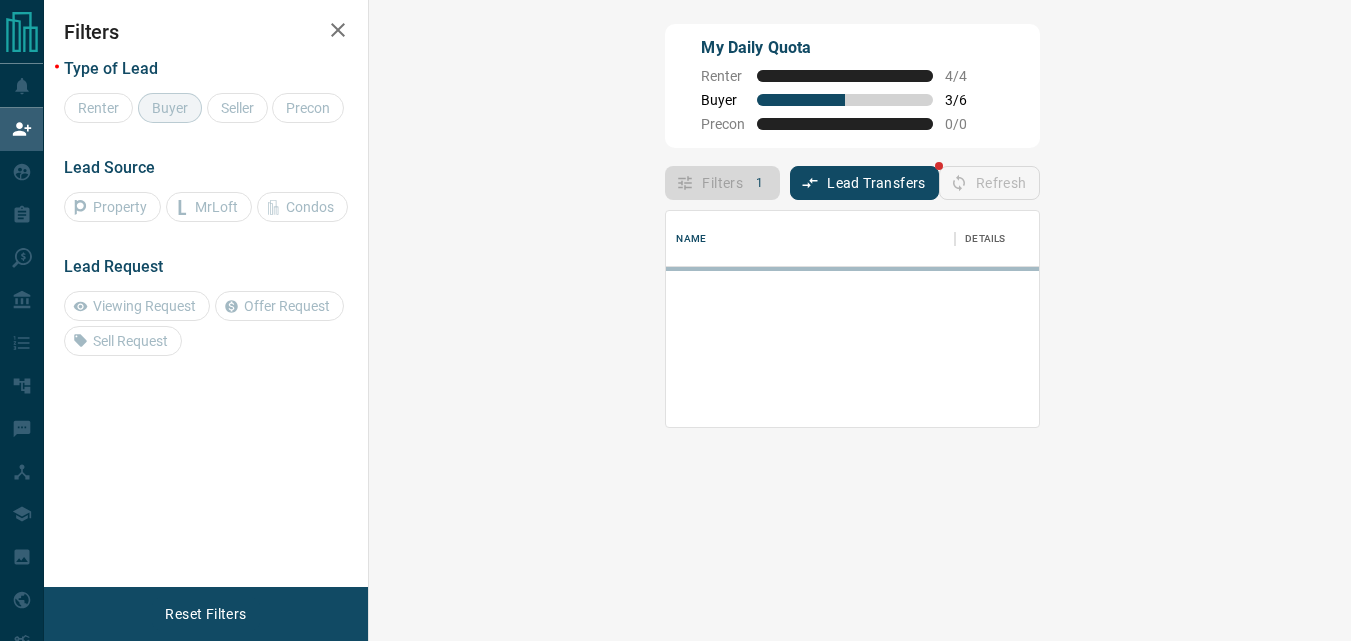 scroll, scrollTop: 0, scrollLeft: 0, axis: both 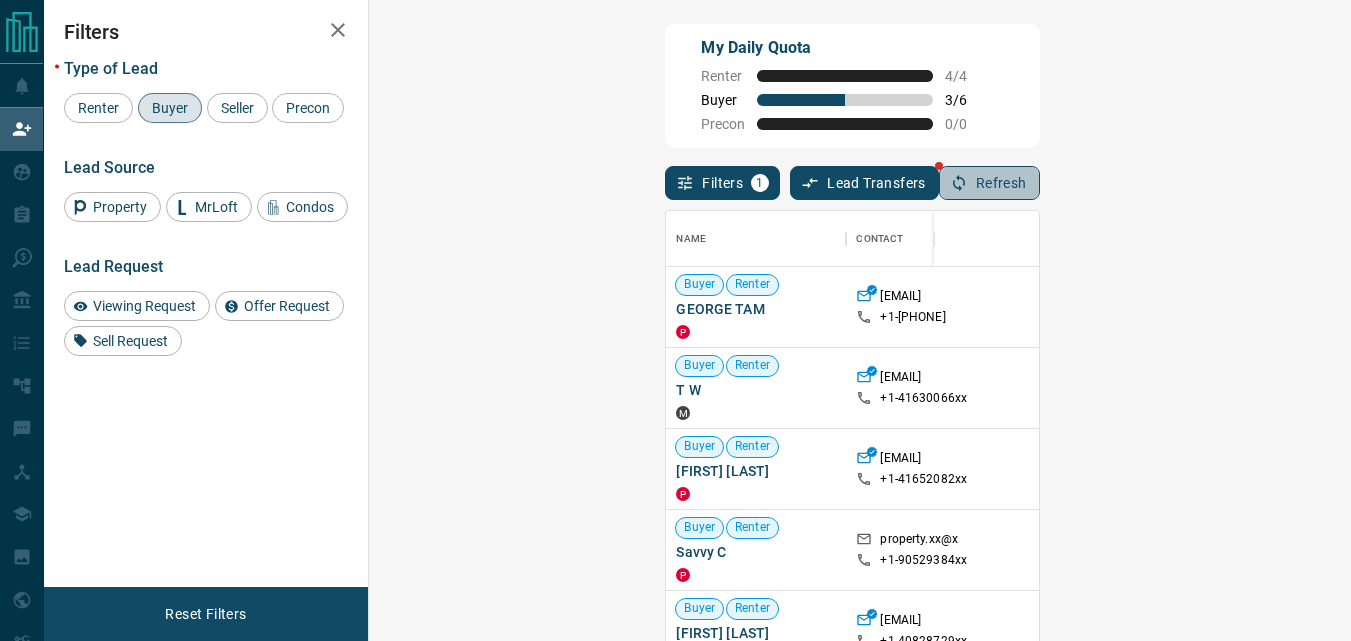 click on "Refresh" at bounding box center (989, 183) 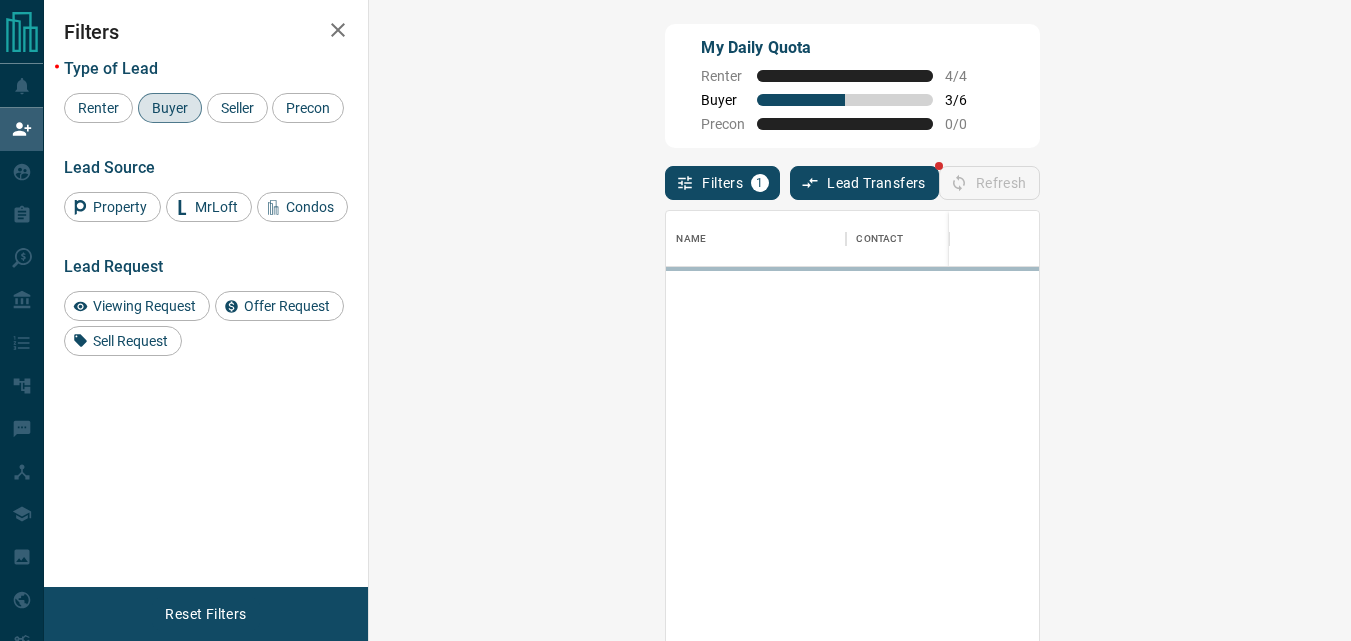 scroll, scrollTop: 16, scrollLeft: 16, axis: both 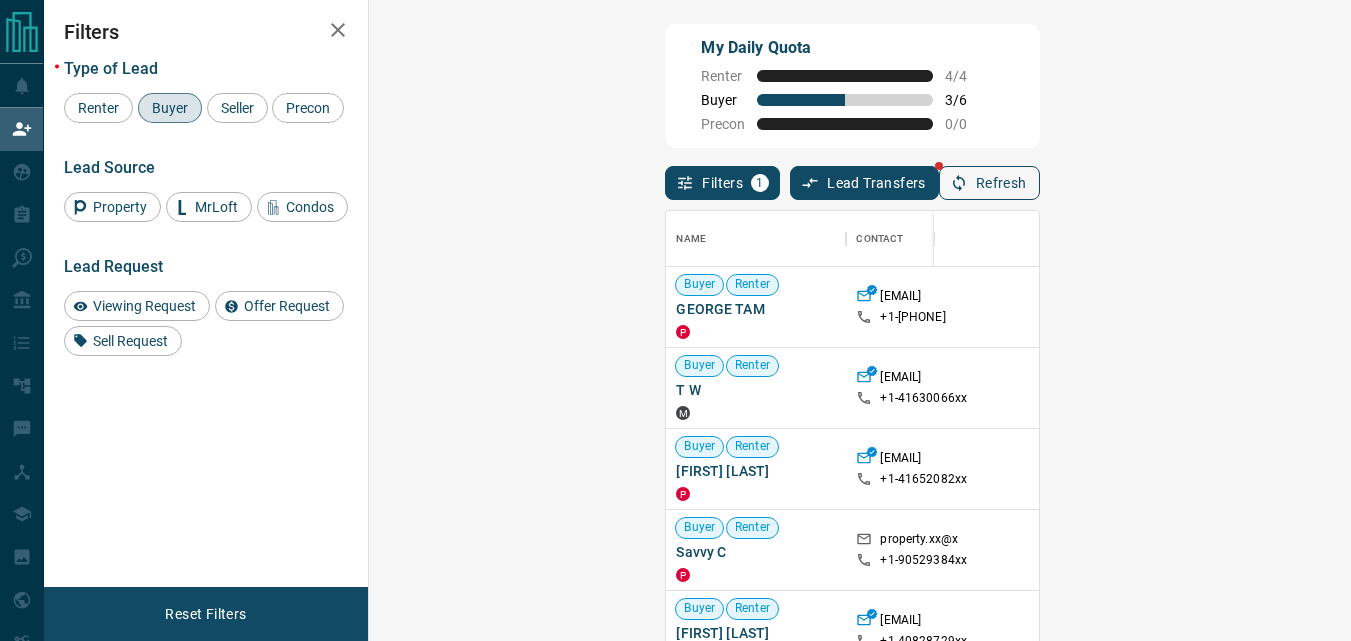click on "Refresh" at bounding box center [989, 183] 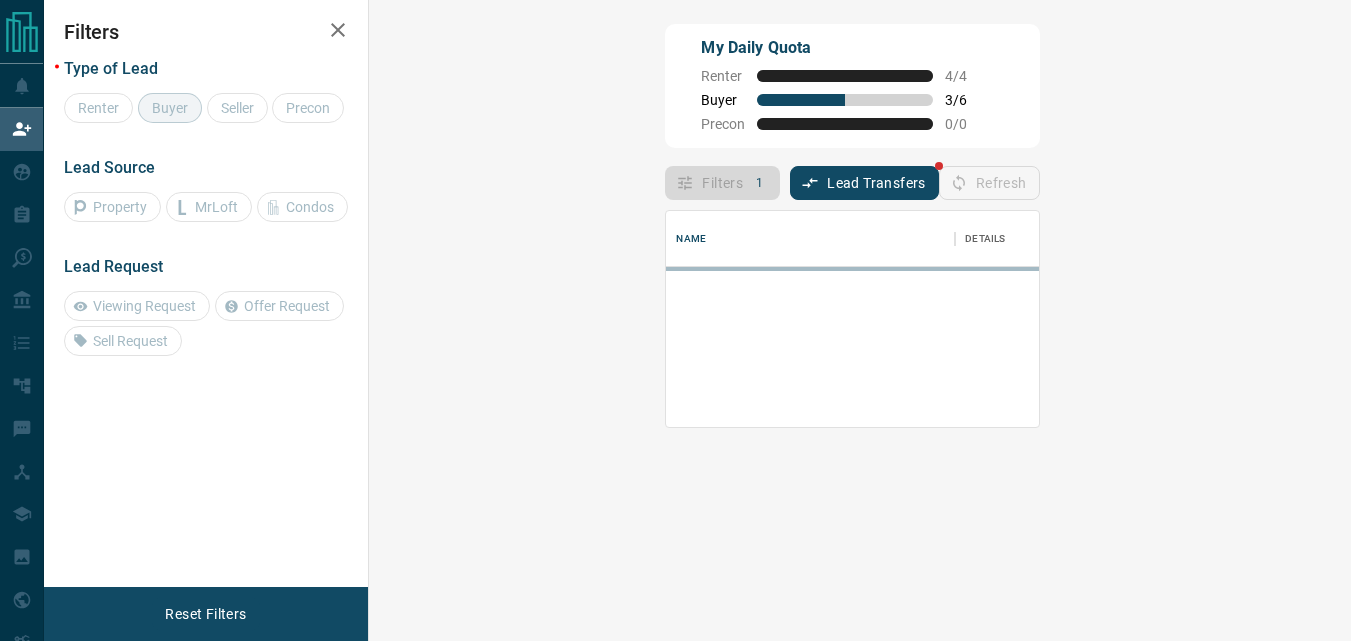 scroll, scrollTop: 16, scrollLeft: 16, axis: both 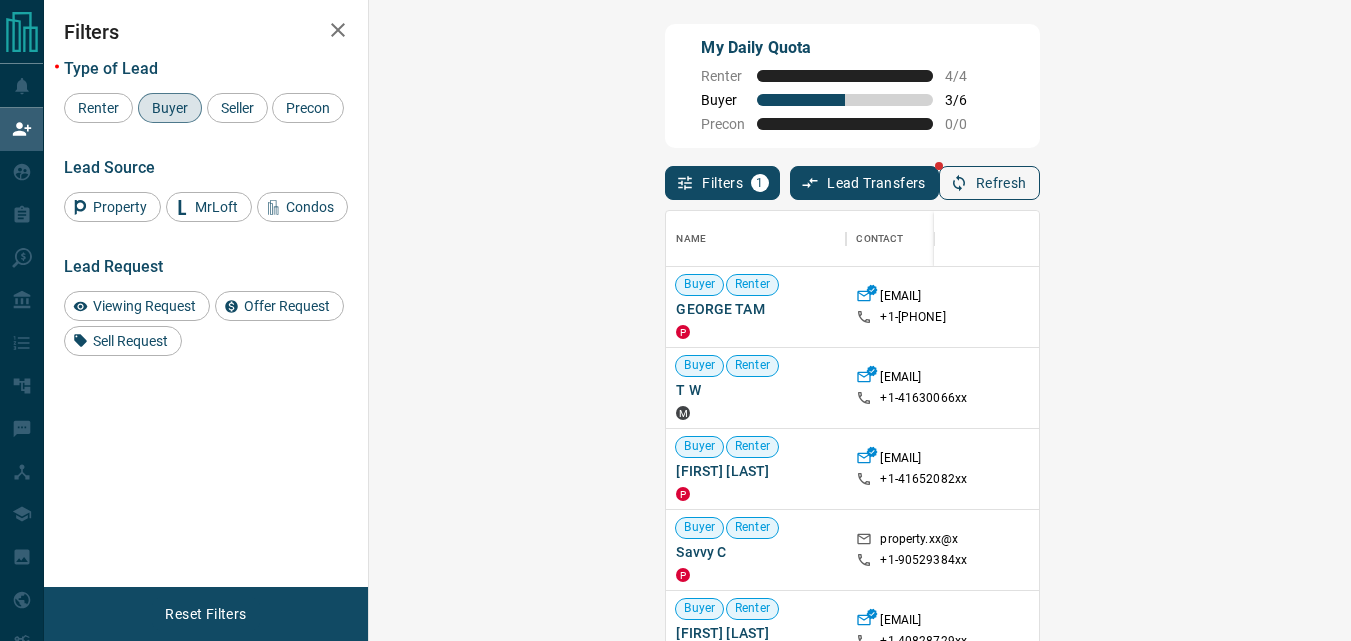 click on "Refresh" at bounding box center (989, 183) 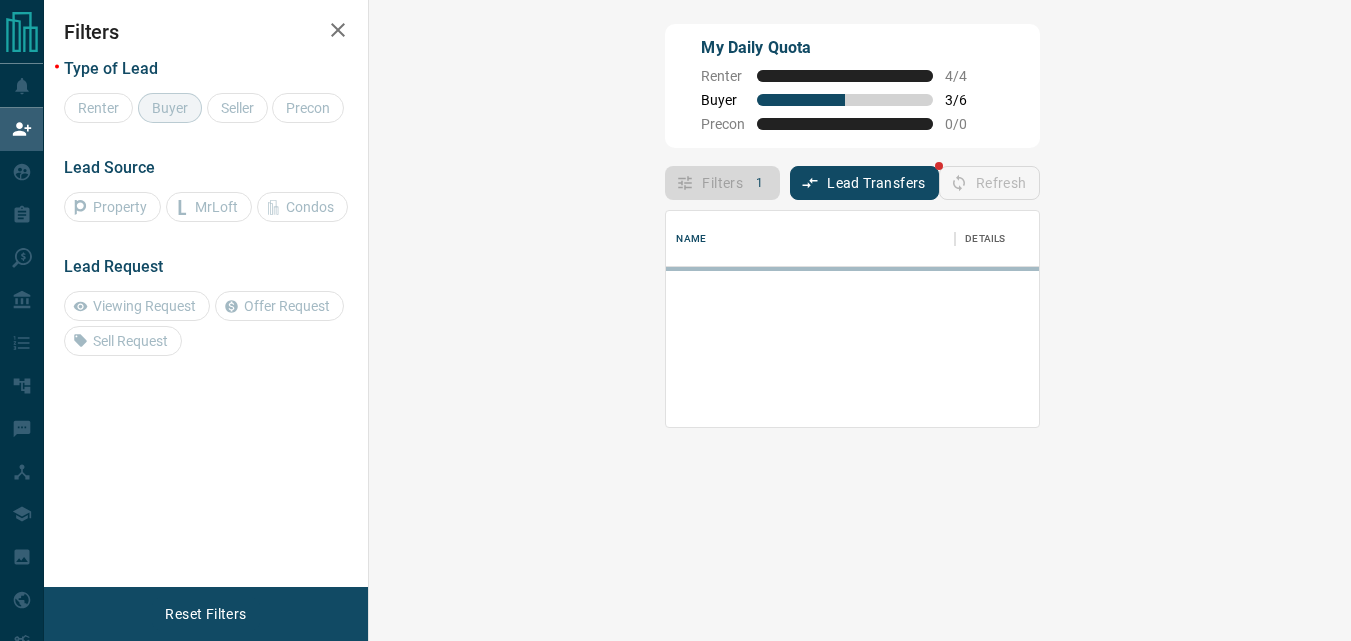 scroll, scrollTop: 16, scrollLeft: 16, axis: both 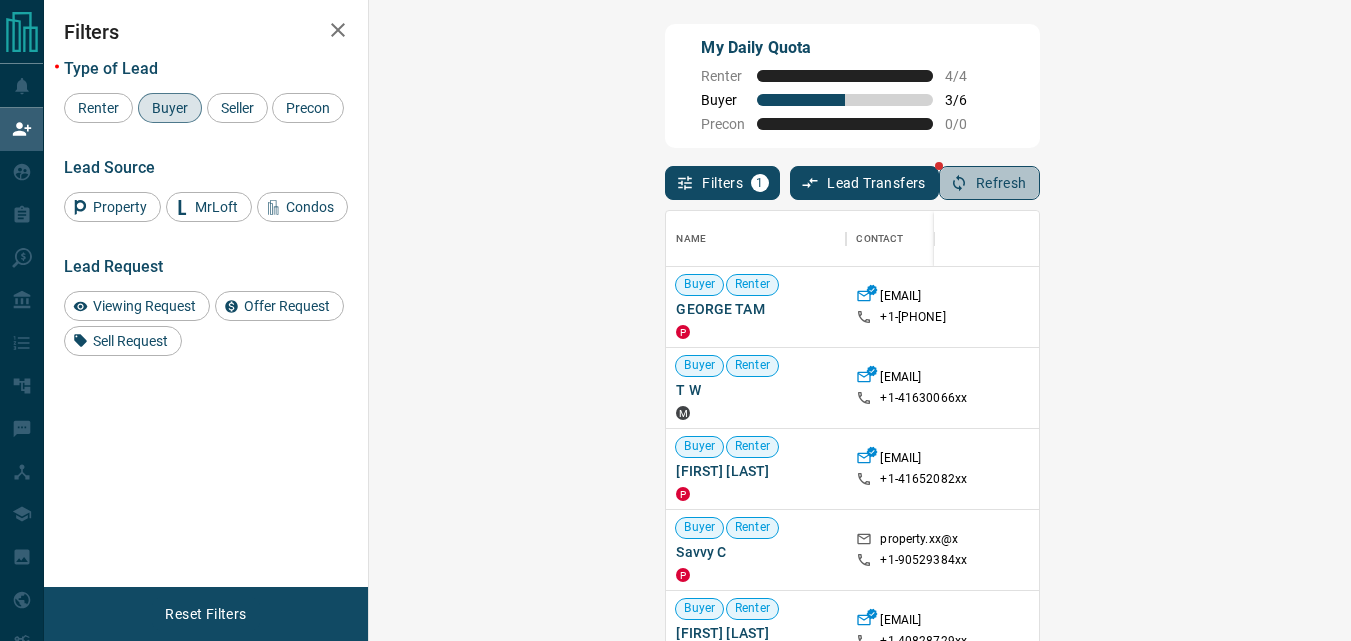click on "Refresh" at bounding box center (989, 183) 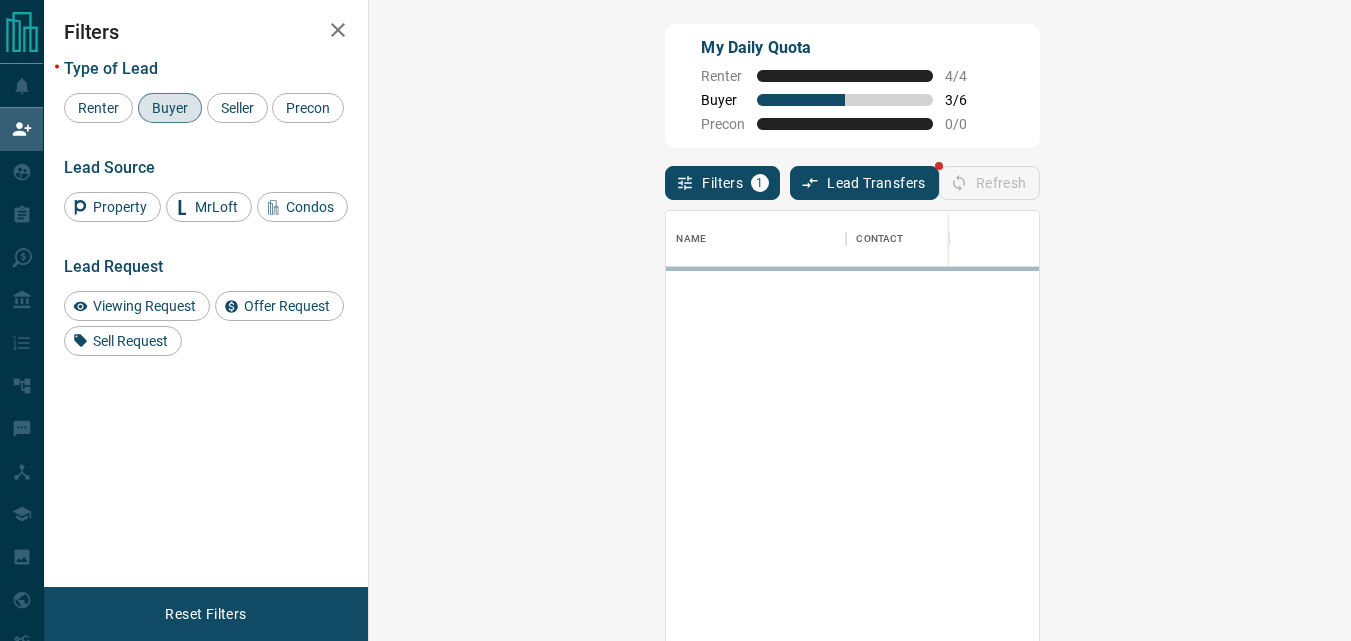 scroll, scrollTop: 16, scrollLeft: 16, axis: both 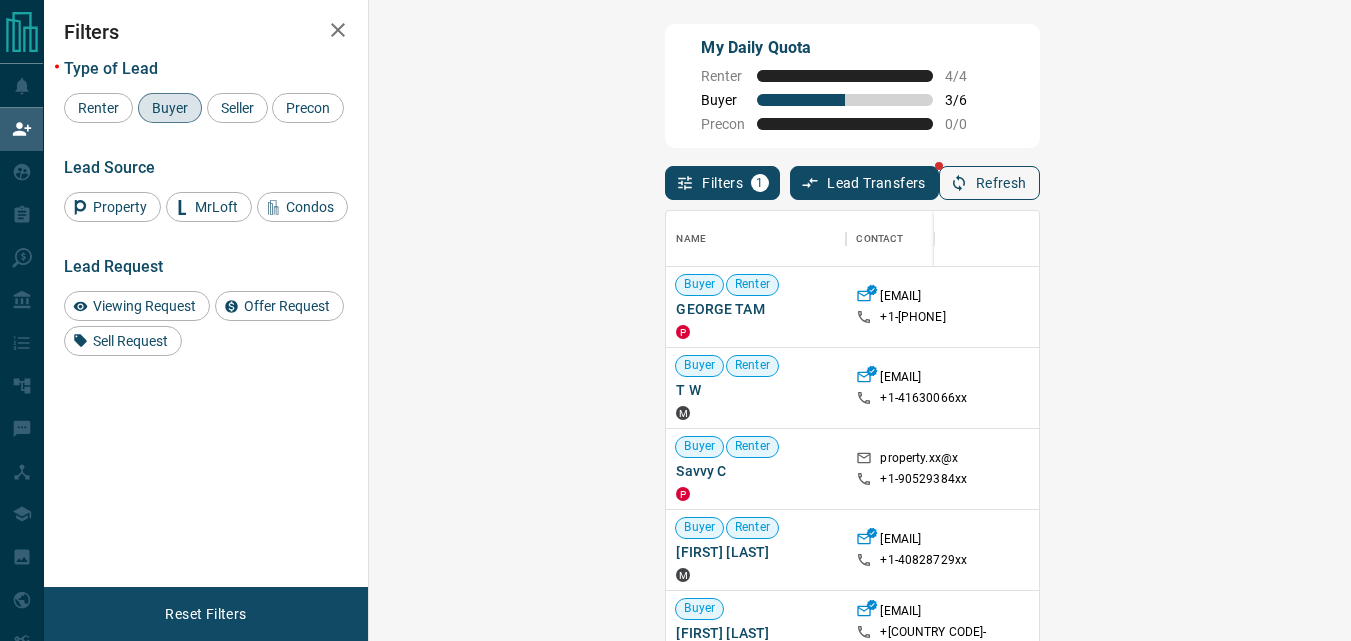 click on "Refresh" at bounding box center (989, 183) 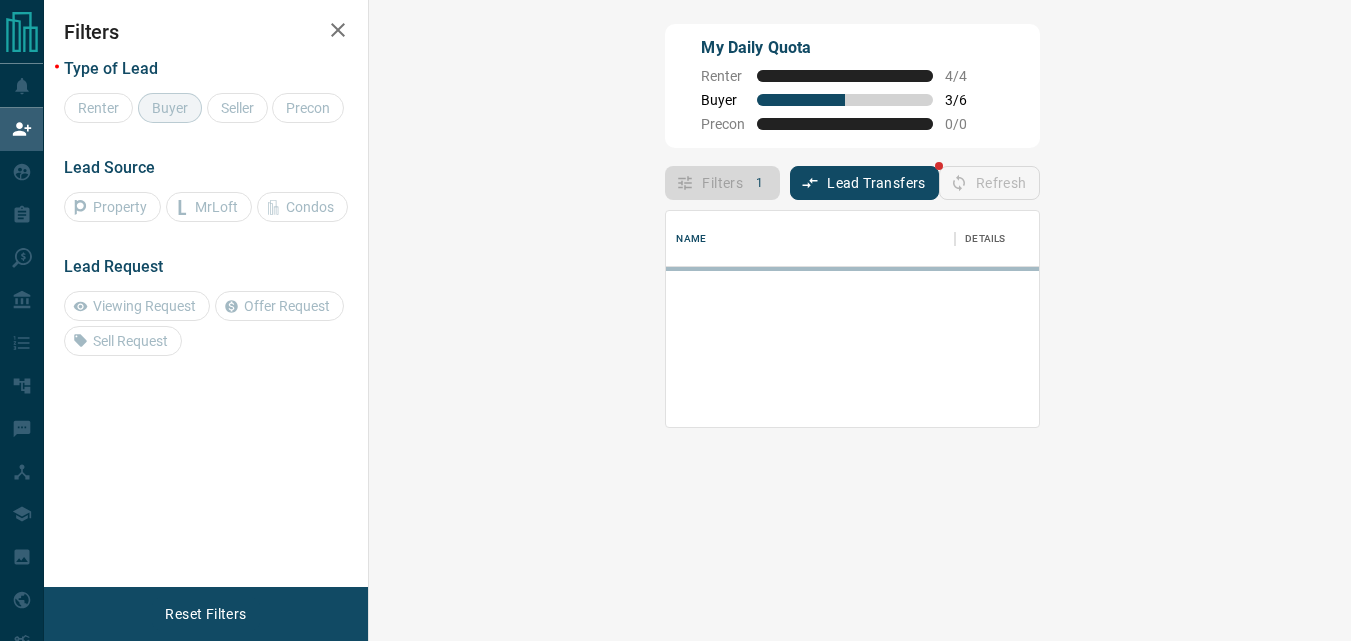 scroll, scrollTop: 0, scrollLeft: 0, axis: both 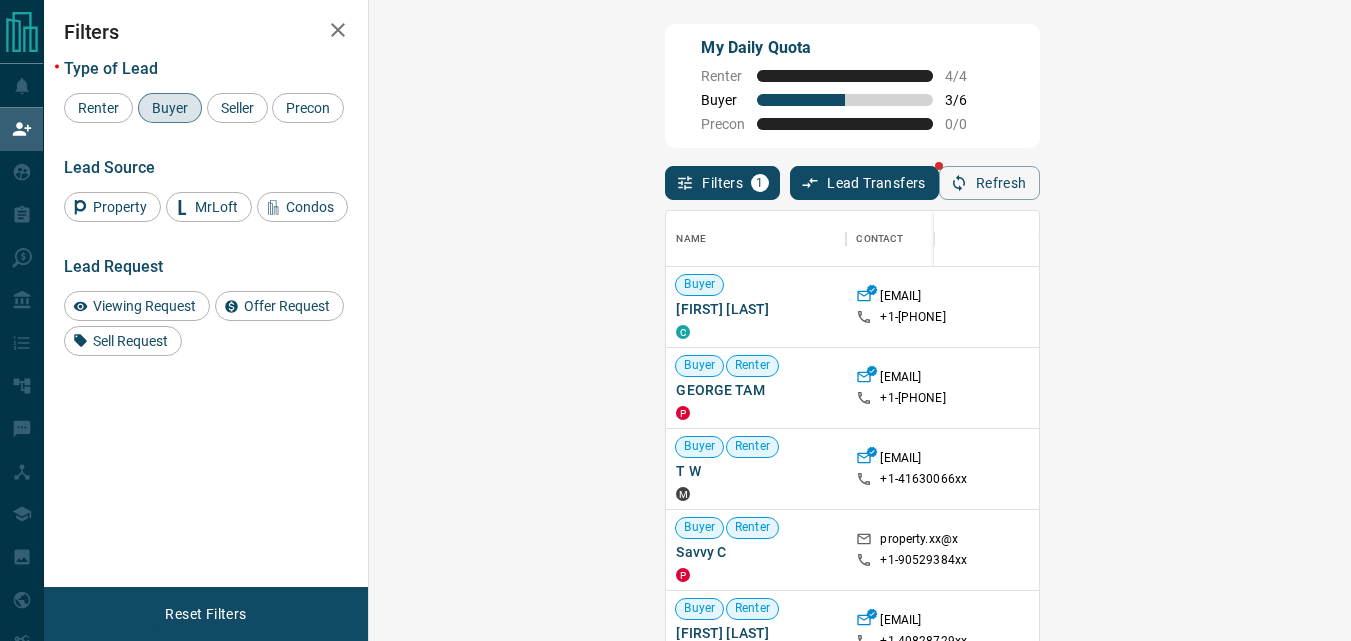 click on "Claim" at bounding box center [1560, 307] 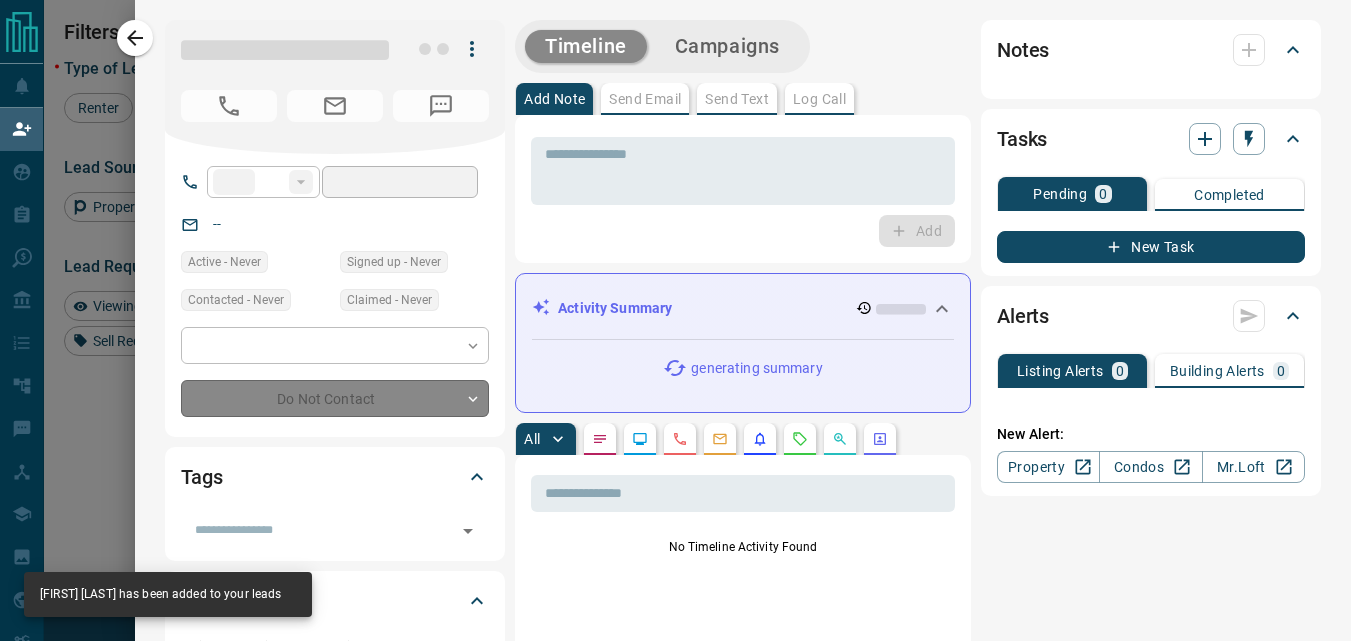 type on "**" 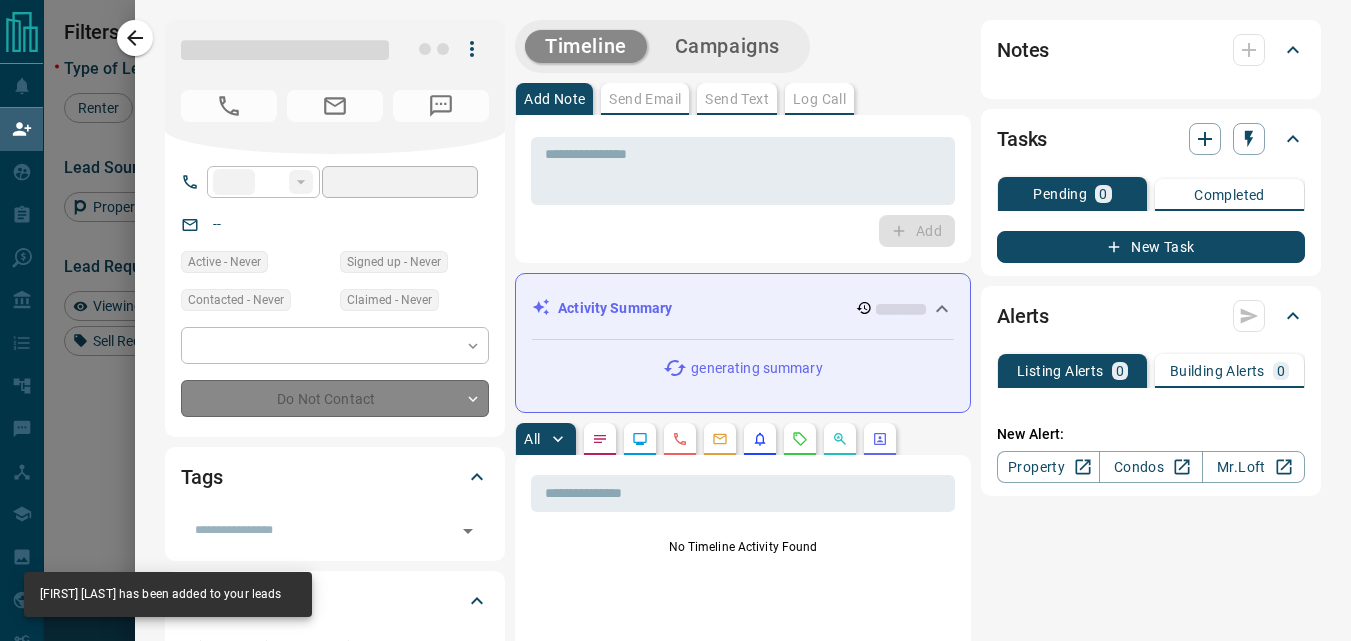 type on "**********" 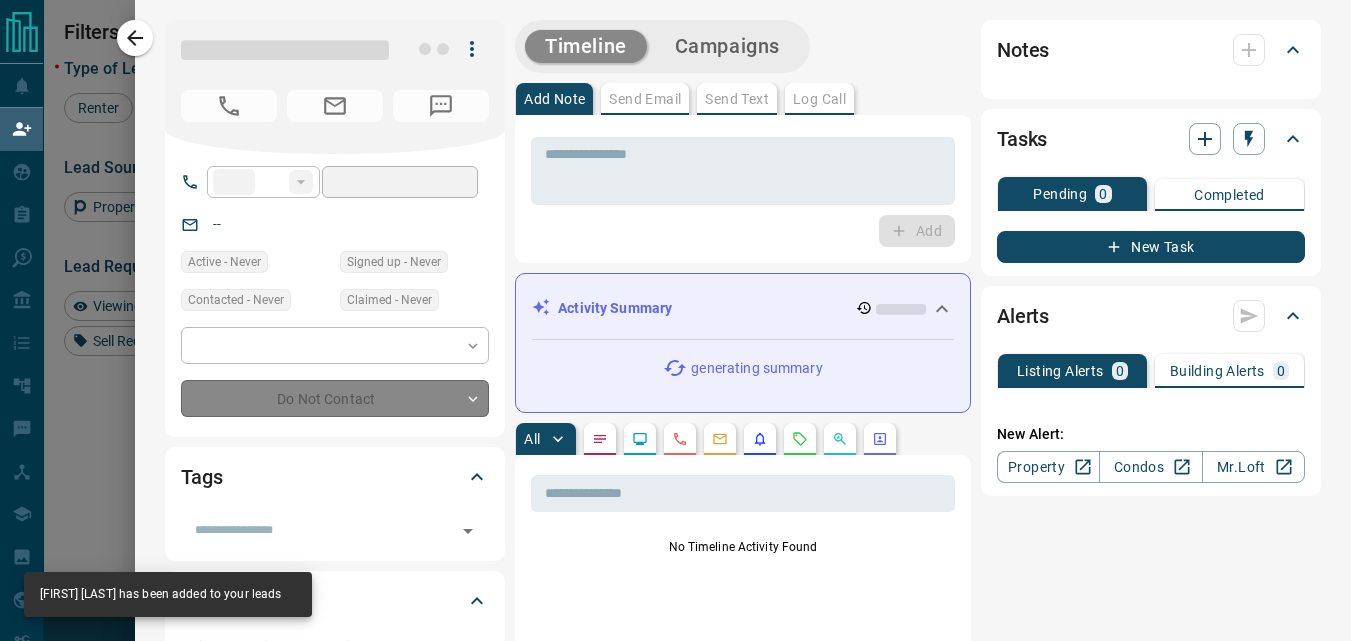 type on "**********" 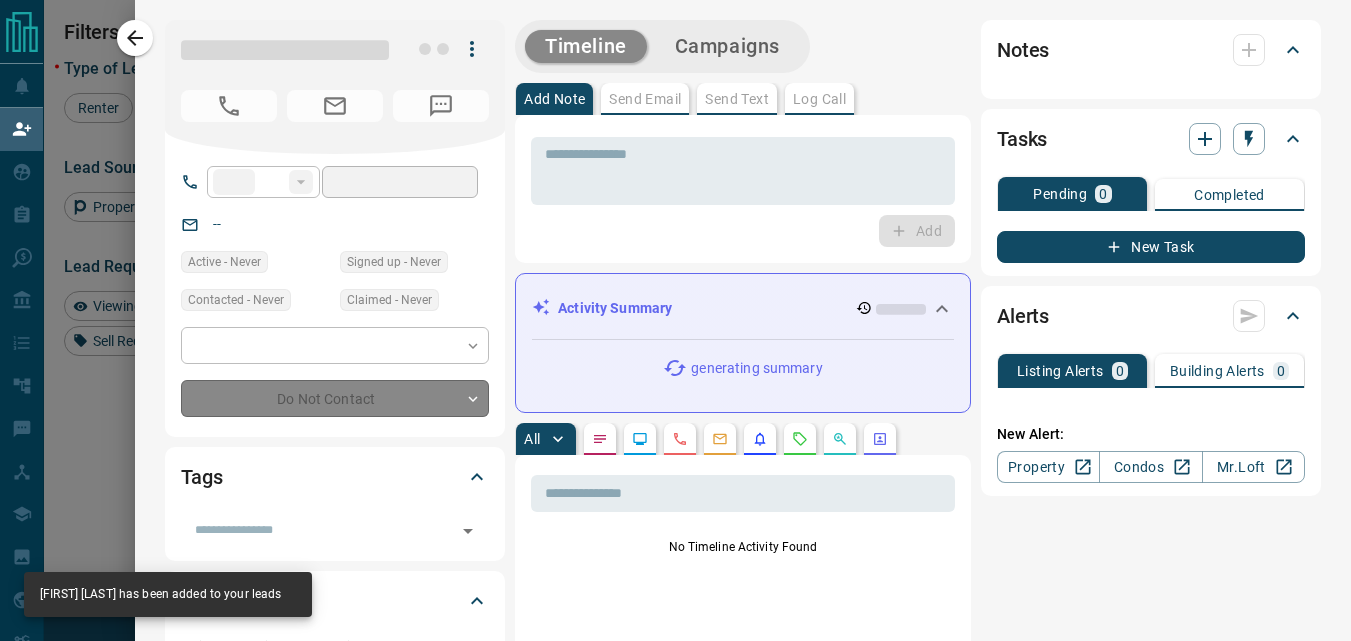 type on "**" 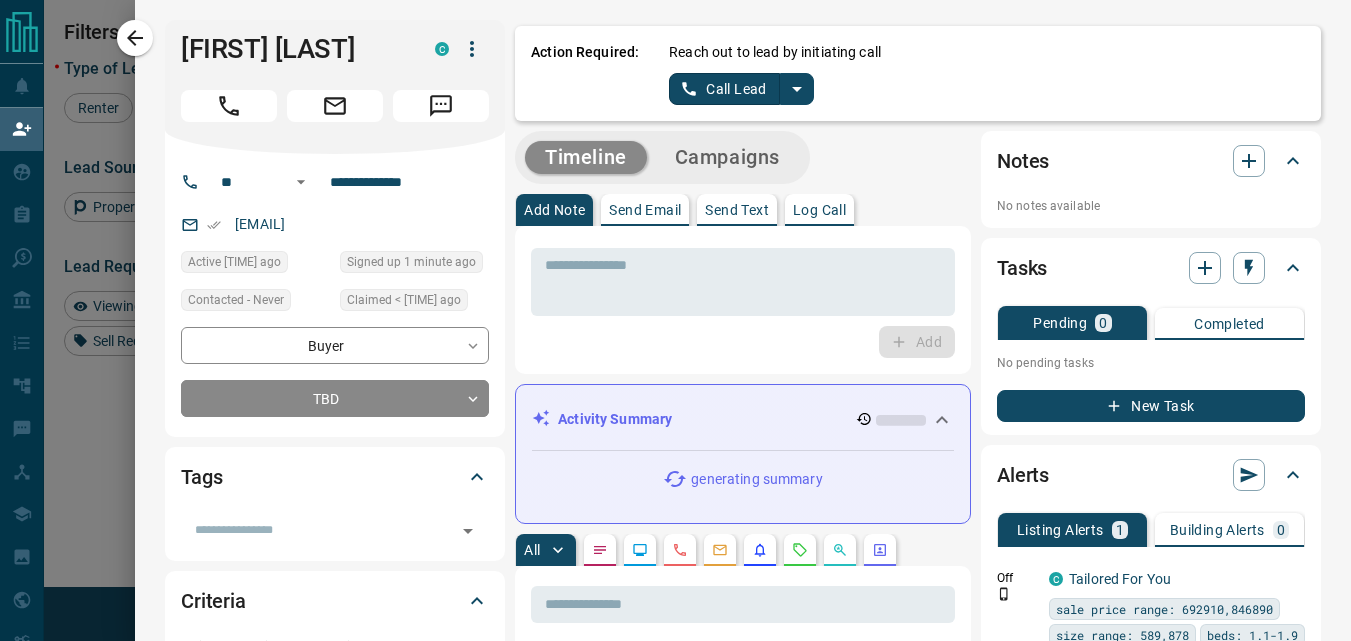 click 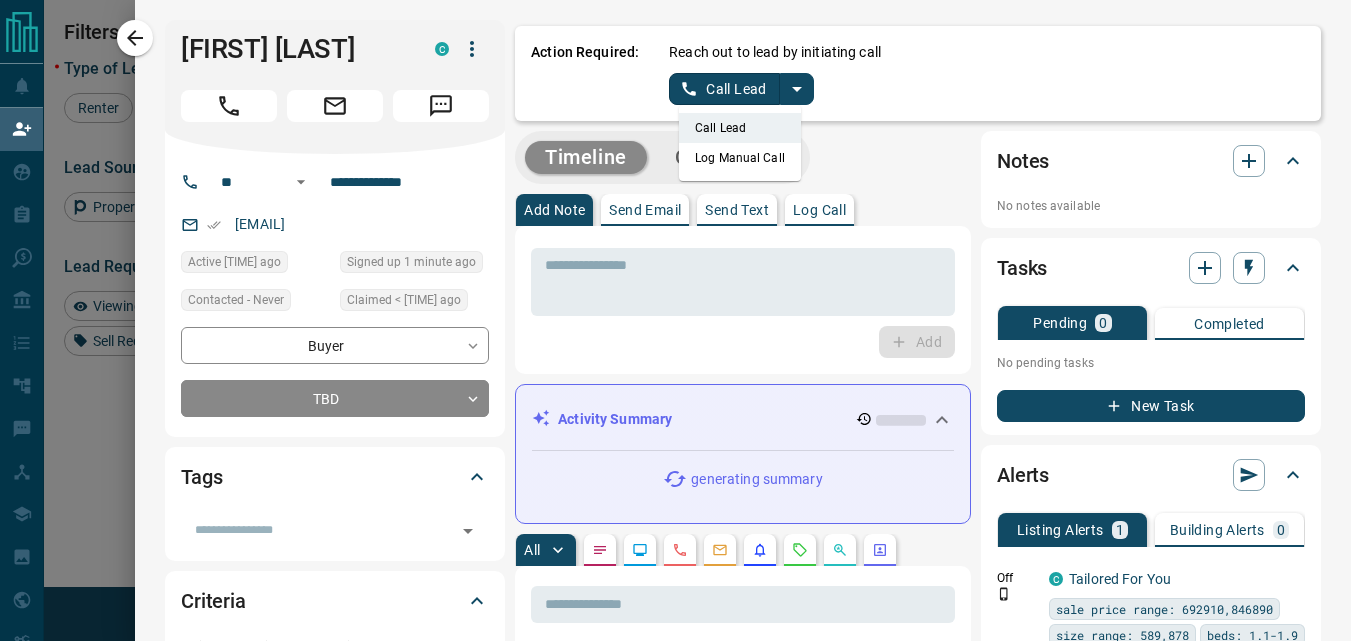 click on "Log Manual Call" at bounding box center [740, 158] 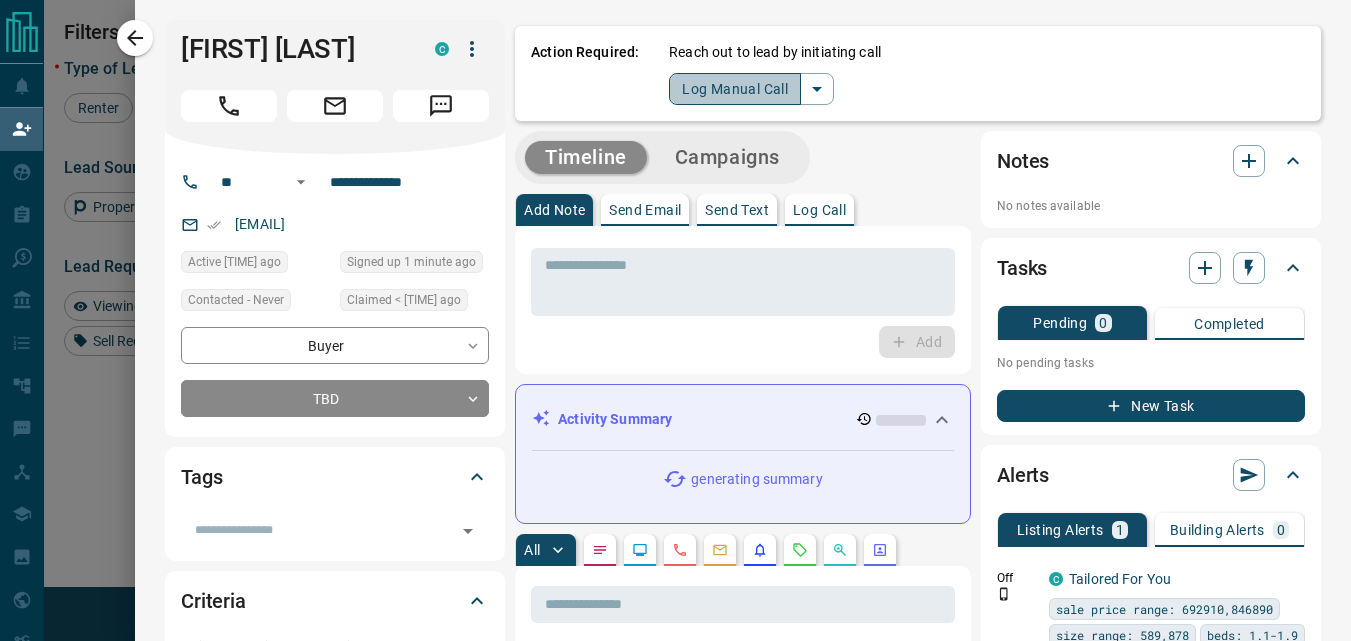 click on "Log Manual Call" at bounding box center (735, 89) 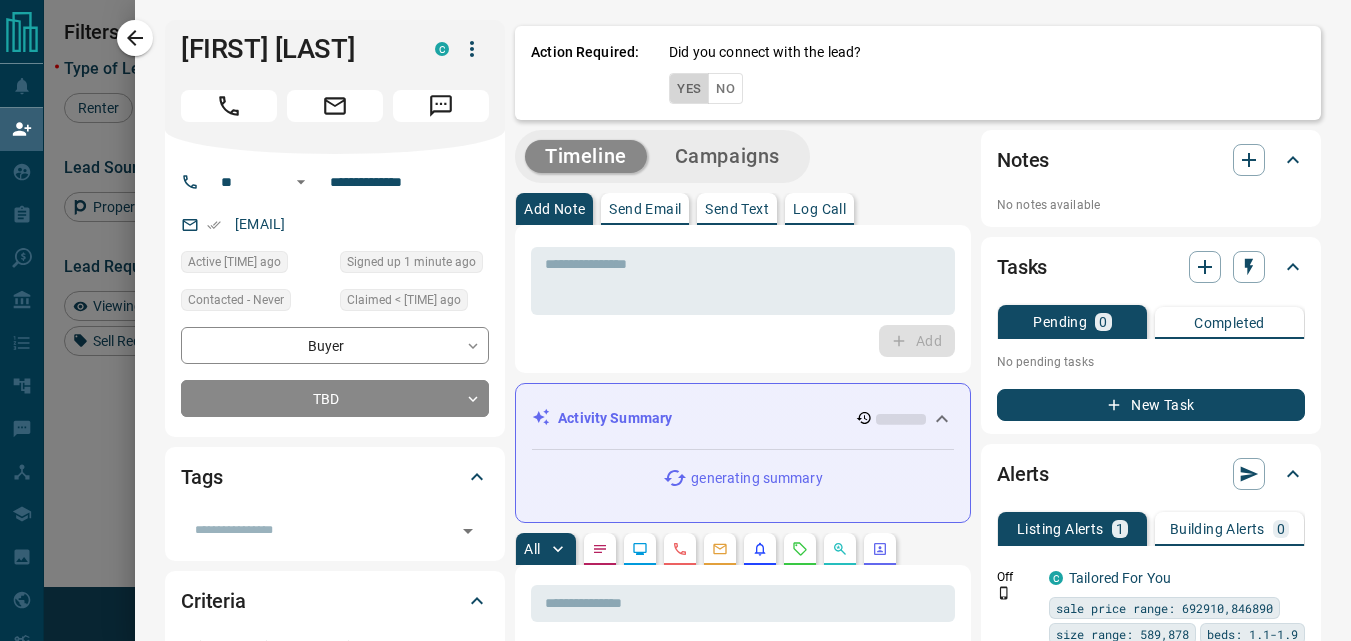 click on "Yes" at bounding box center (689, 88) 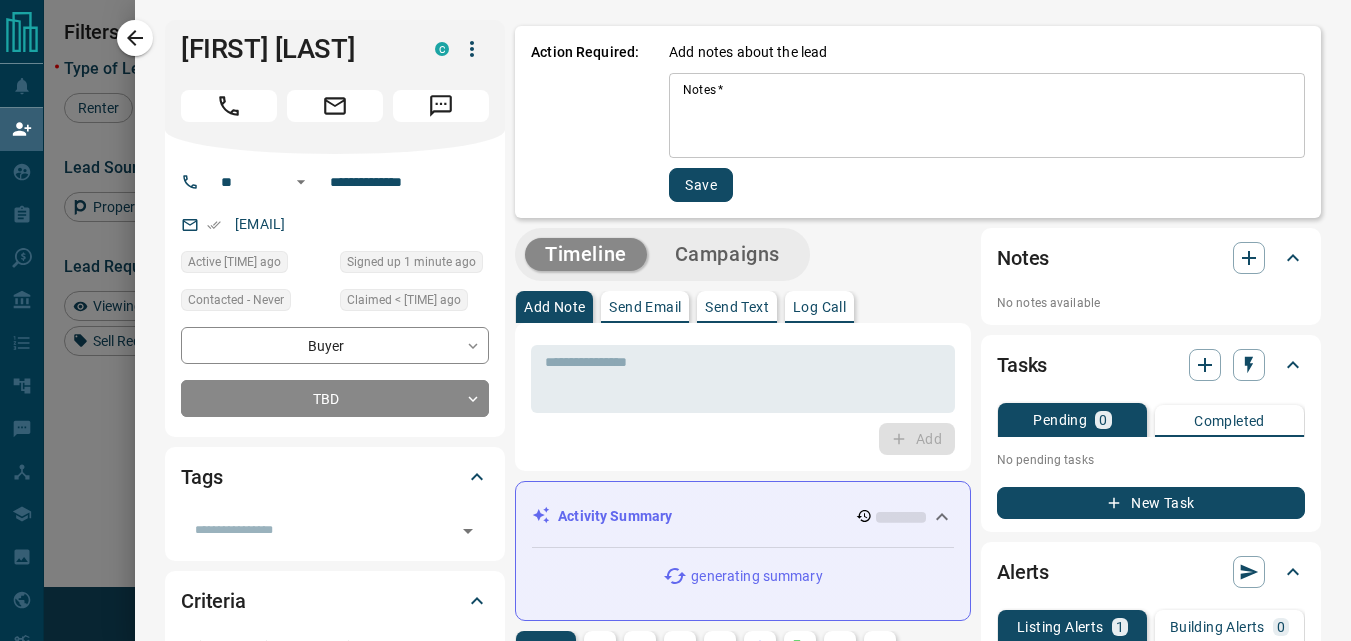click on "Notes   *" at bounding box center [987, 116] 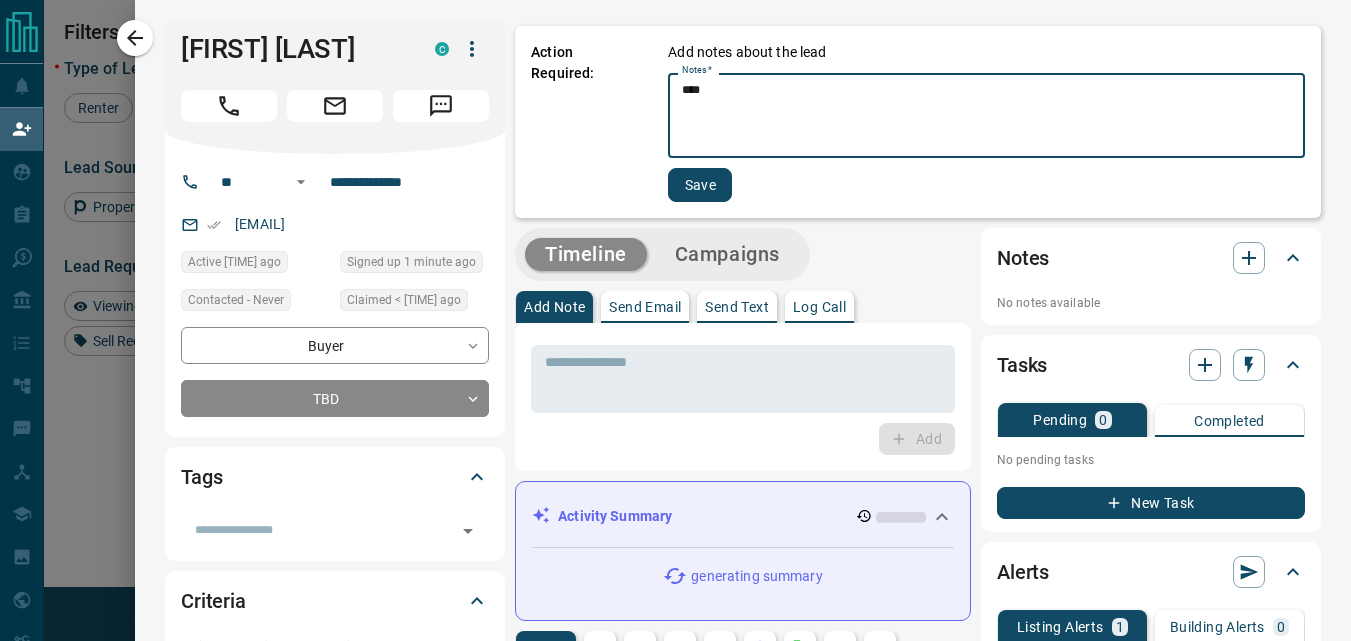 type on "****" 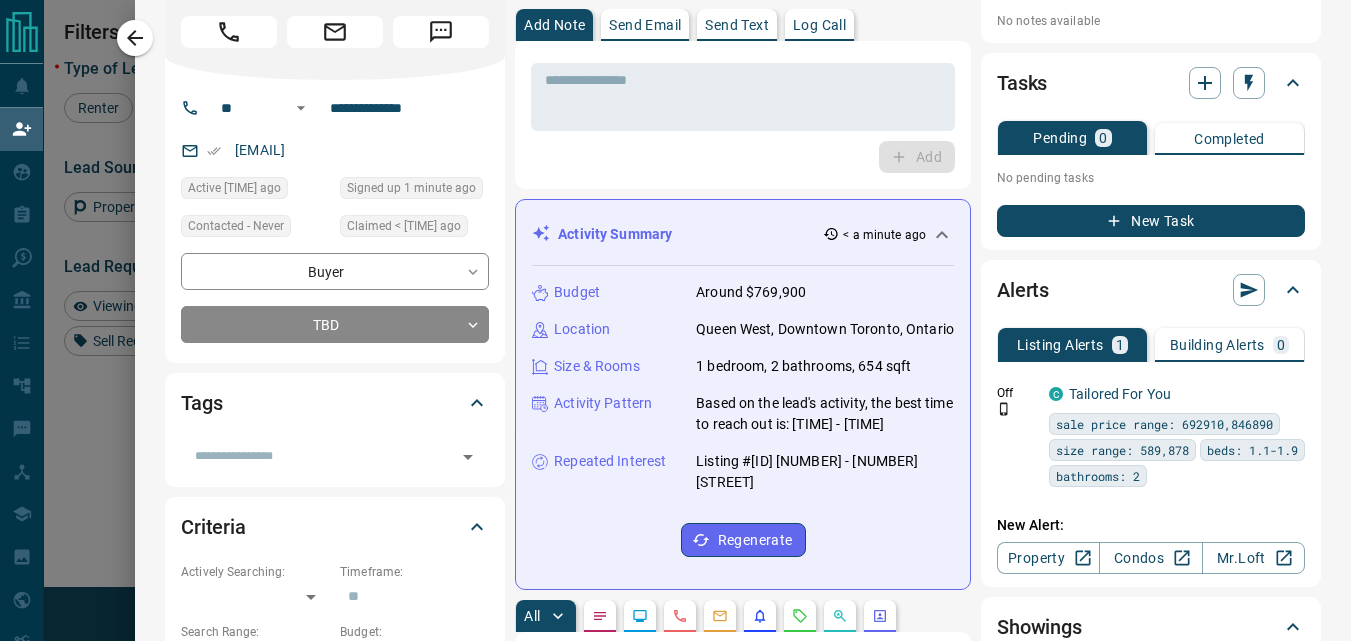scroll, scrollTop: 0, scrollLeft: 0, axis: both 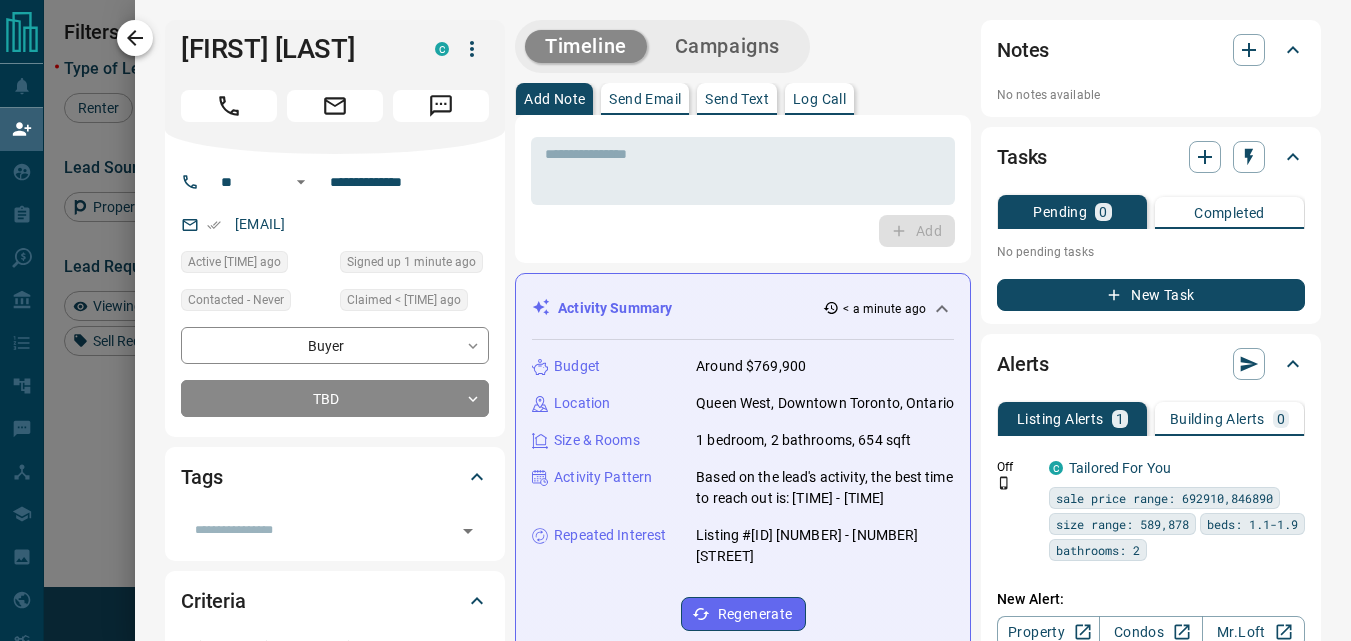 click 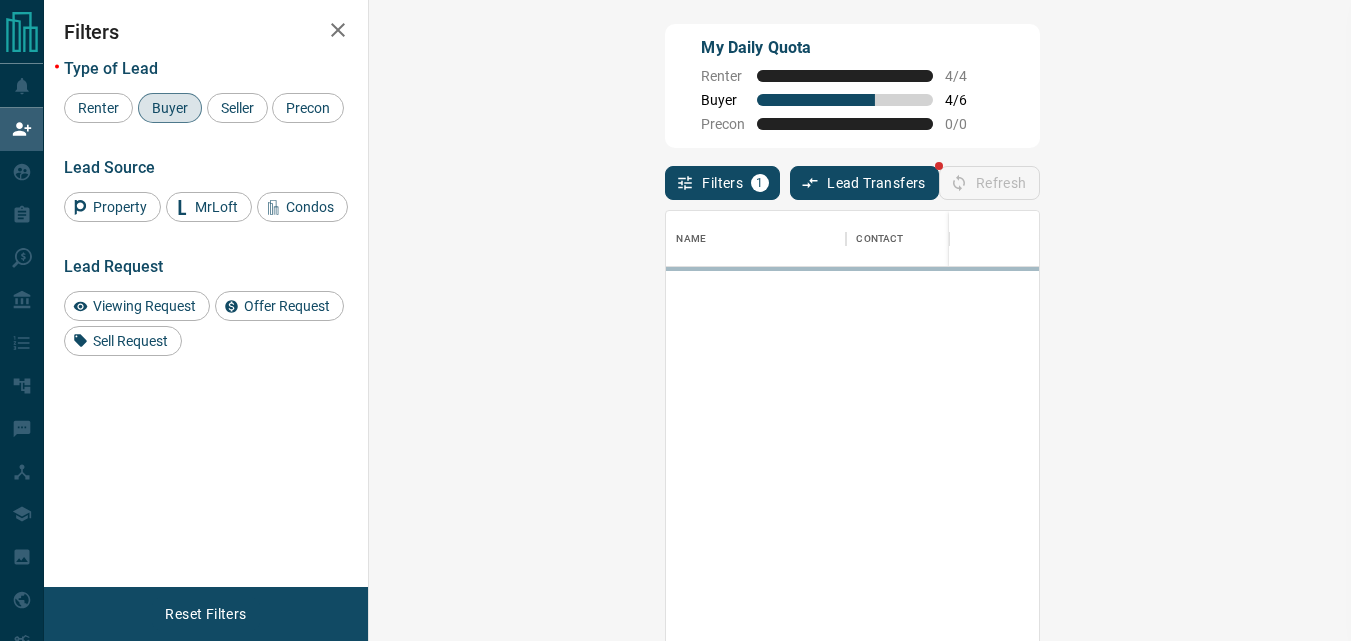 scroll, scrollTop: 16, scrollLeft: 16, axis: both 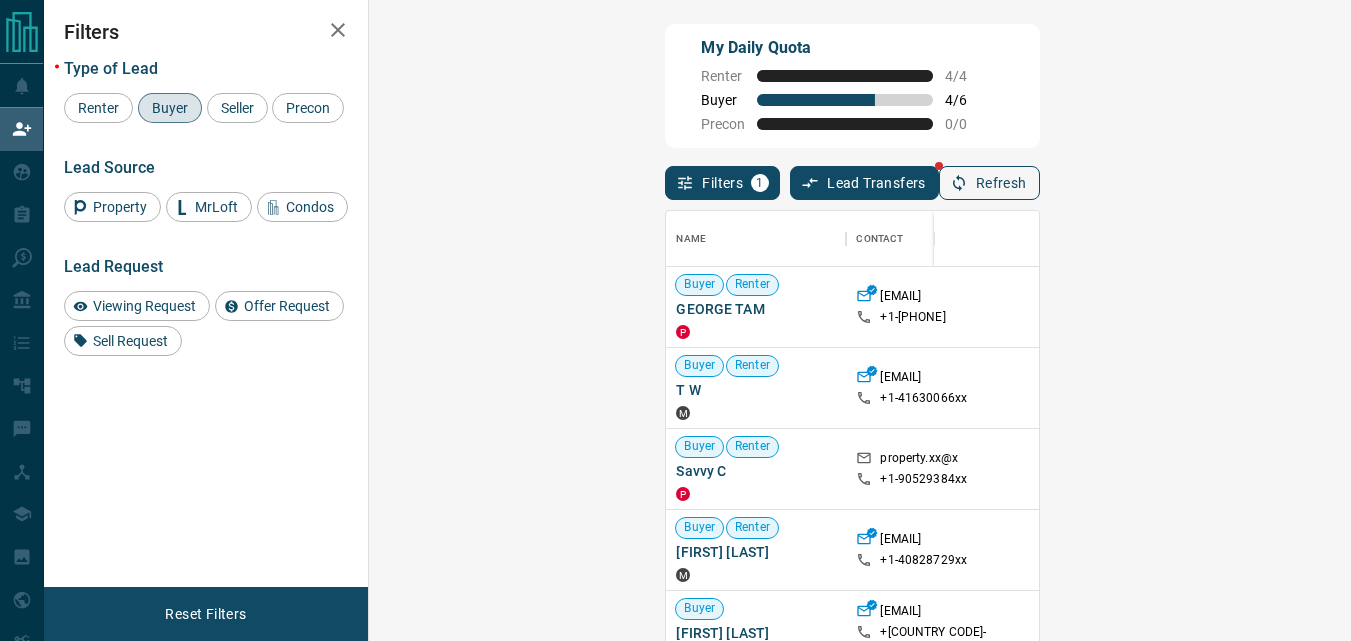 click on "Refresh" at bounding box center (989, 183) 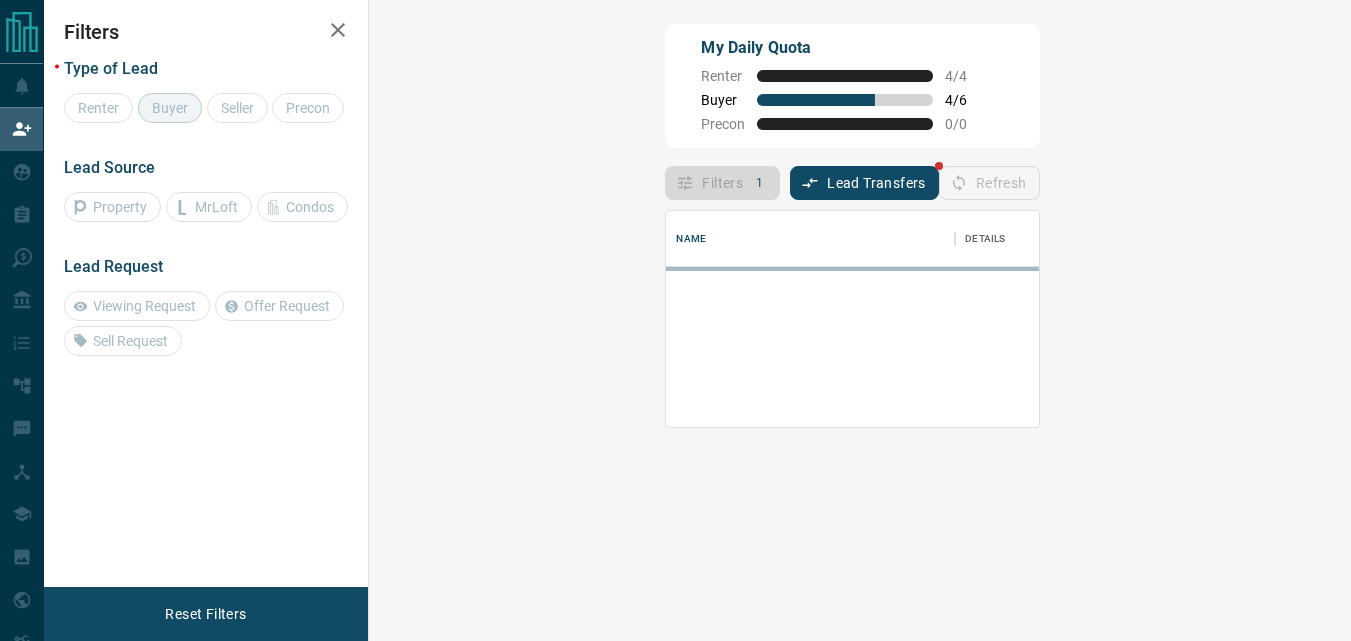 scroll, scrollTop: 0, scrollLeft: 0, axis: both 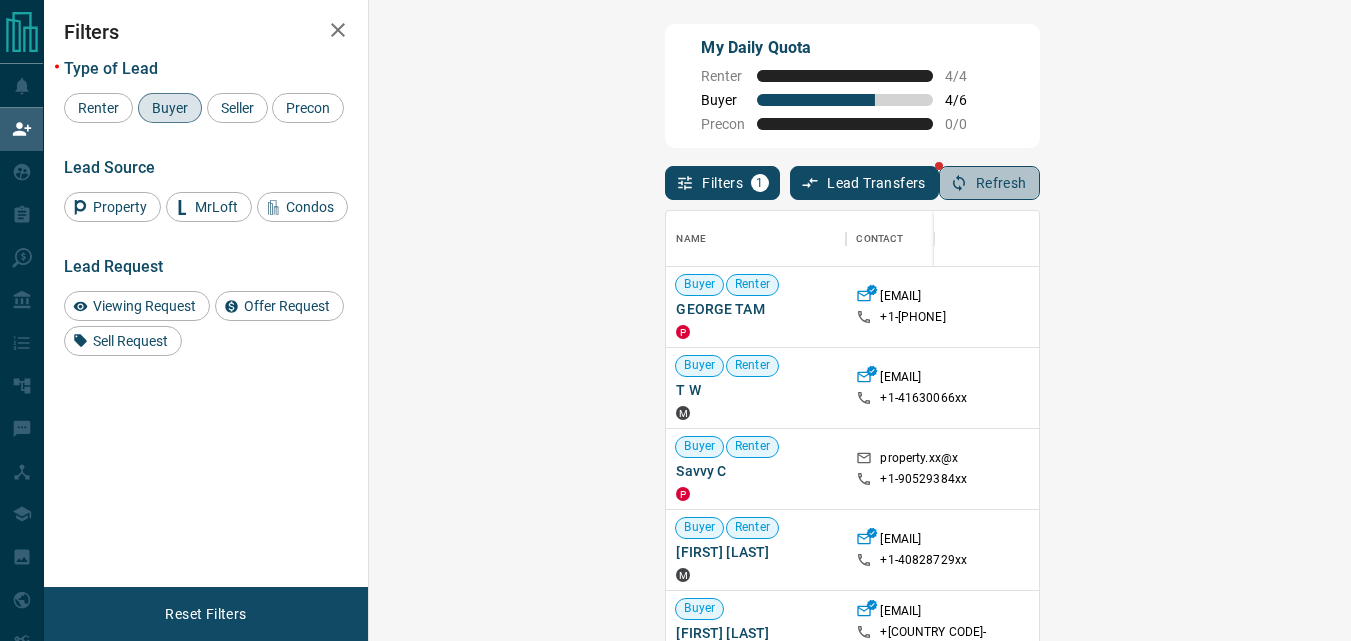click on "Refresh" at bounding box center [989, 183] 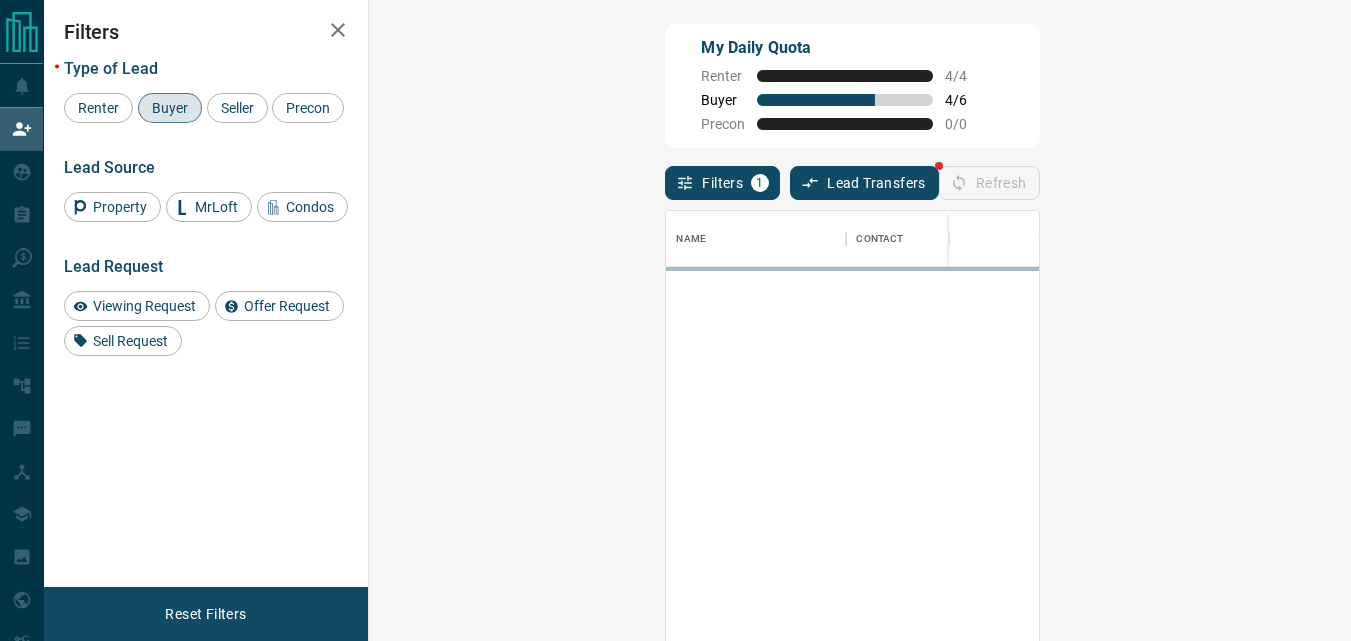 scroll, scrollTop: 16, scrollLeft: 16, axis: both 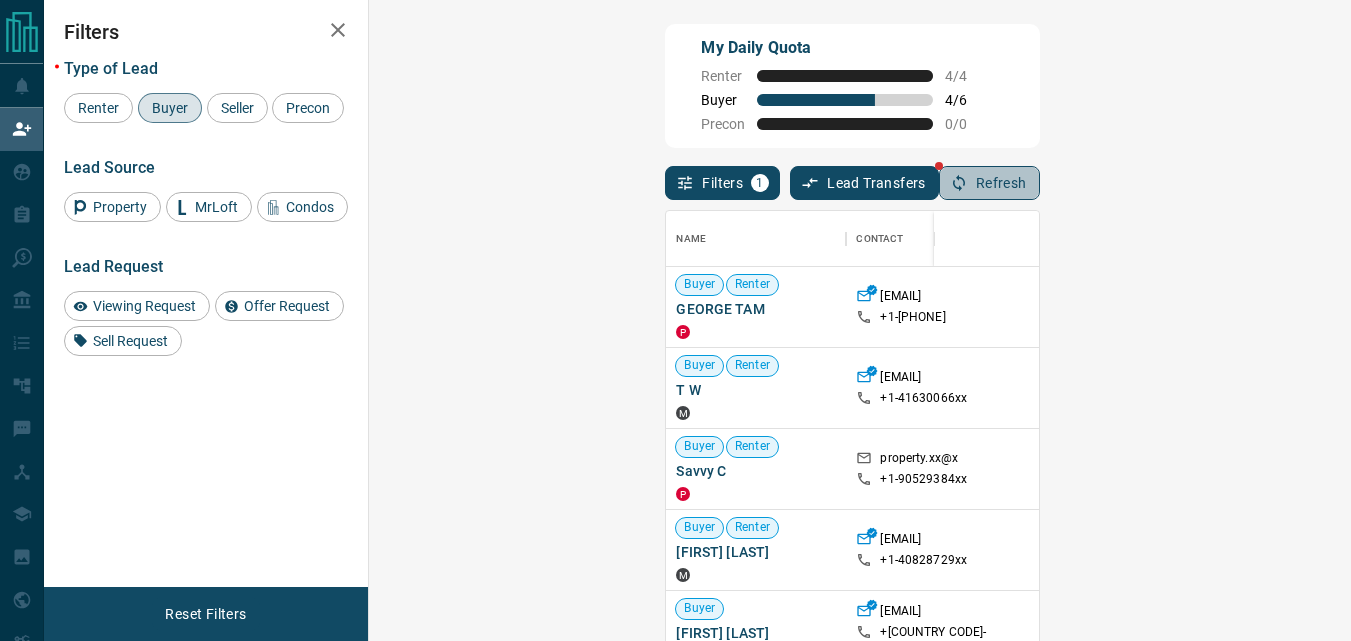 click on "Refresh" at bounding box center [989, 183] 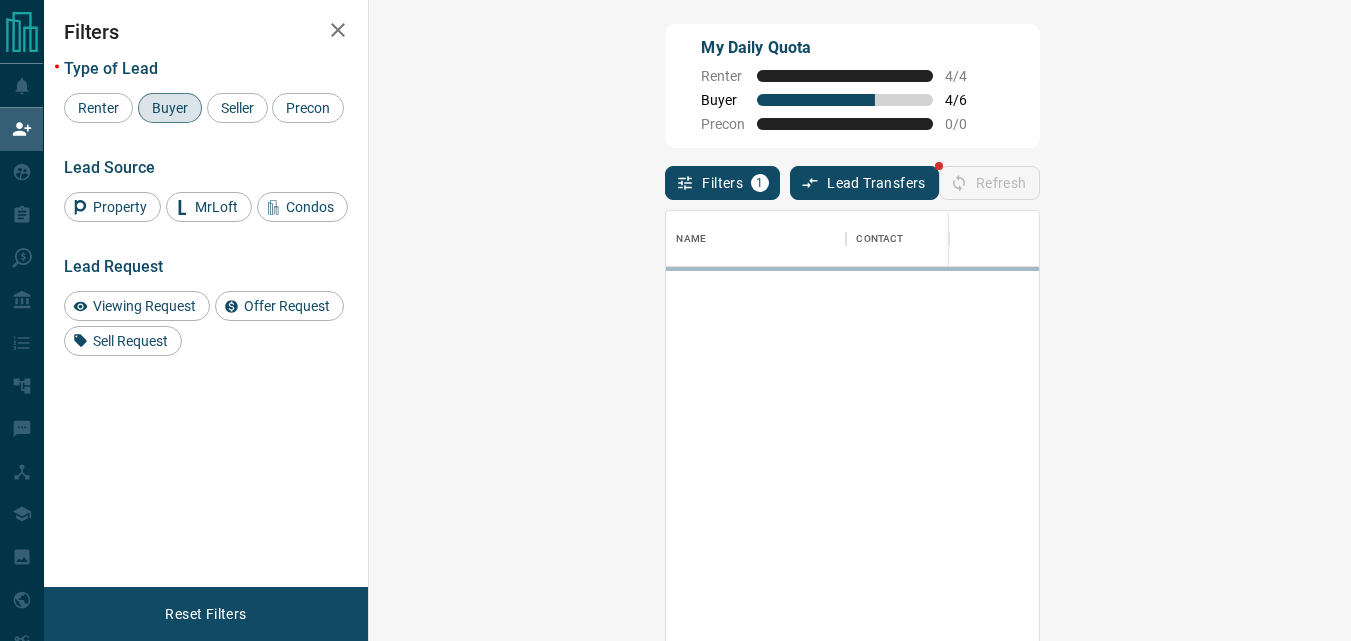 scroll, scrollTop: 16, scrollLeft: 16, axis: both 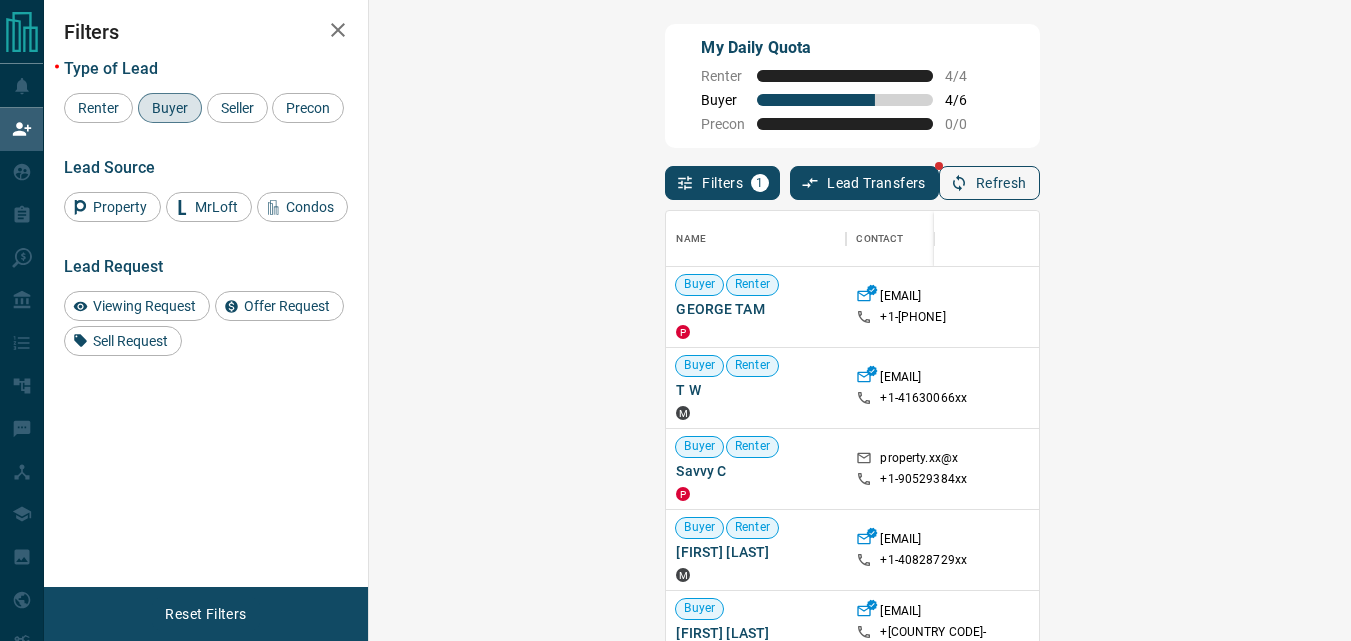 click on "Refresh" at bounding box center [989, 183] 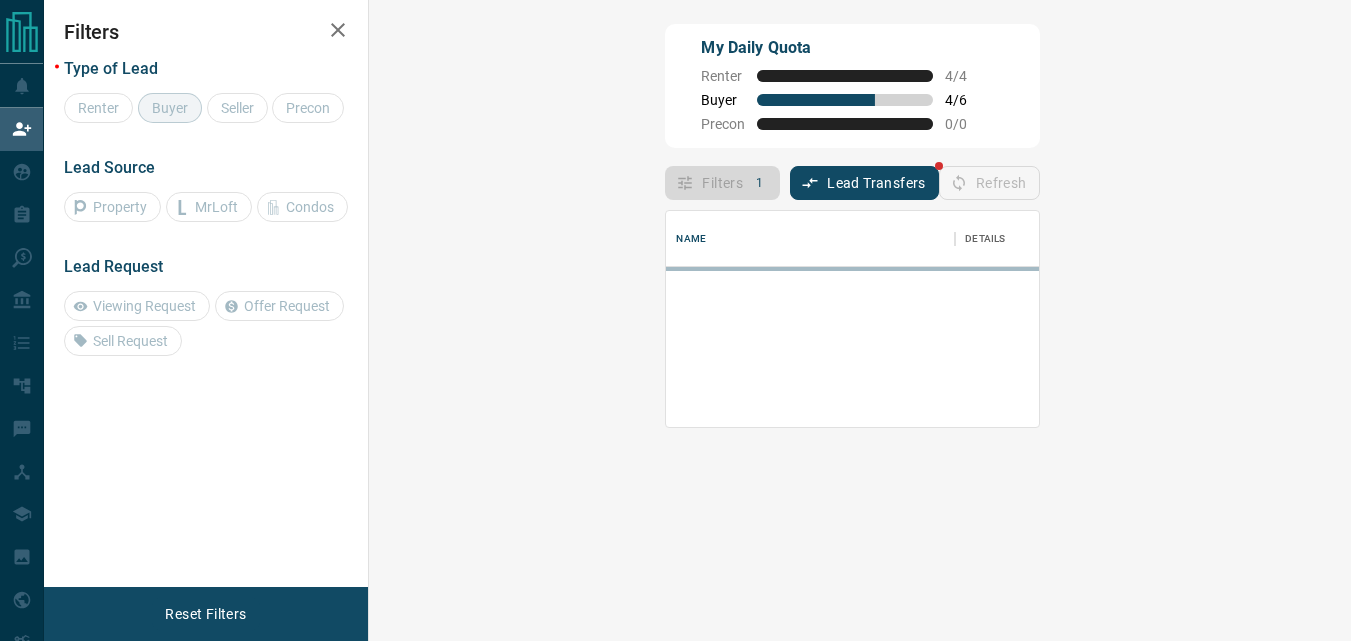 scroll, scrollTop: 16, scrollLeft: 16, axis: both 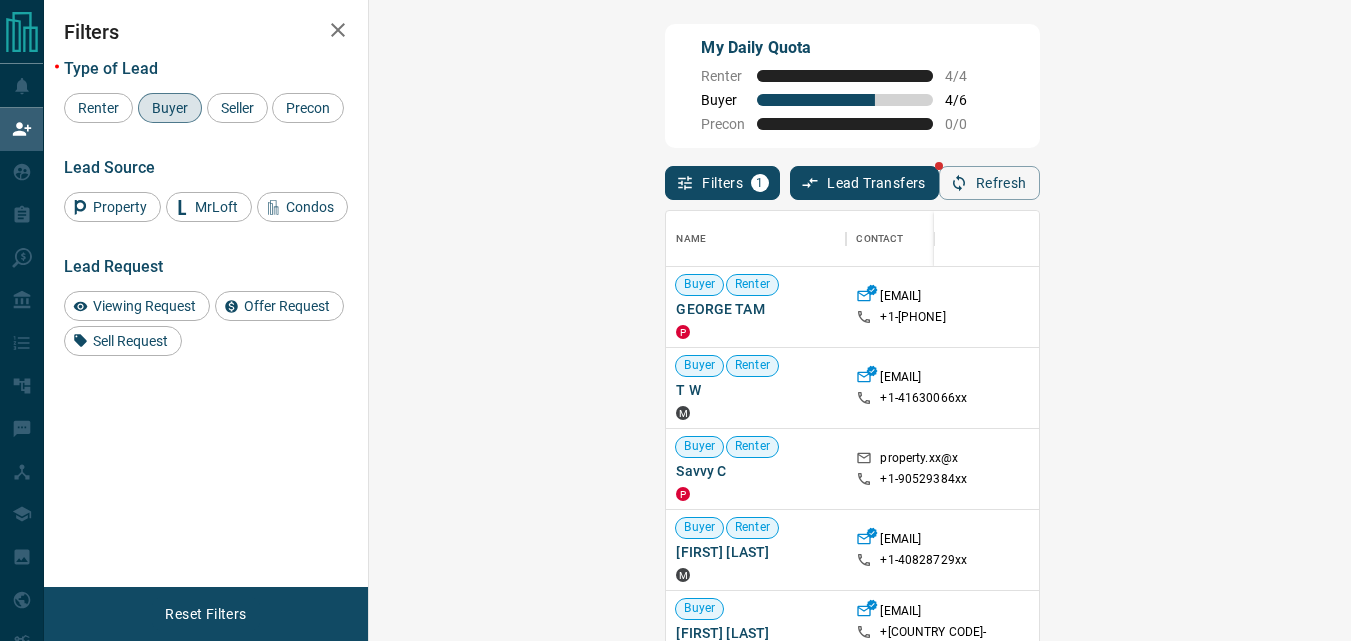 click on "Refresh" at bounding box center (989, 183) 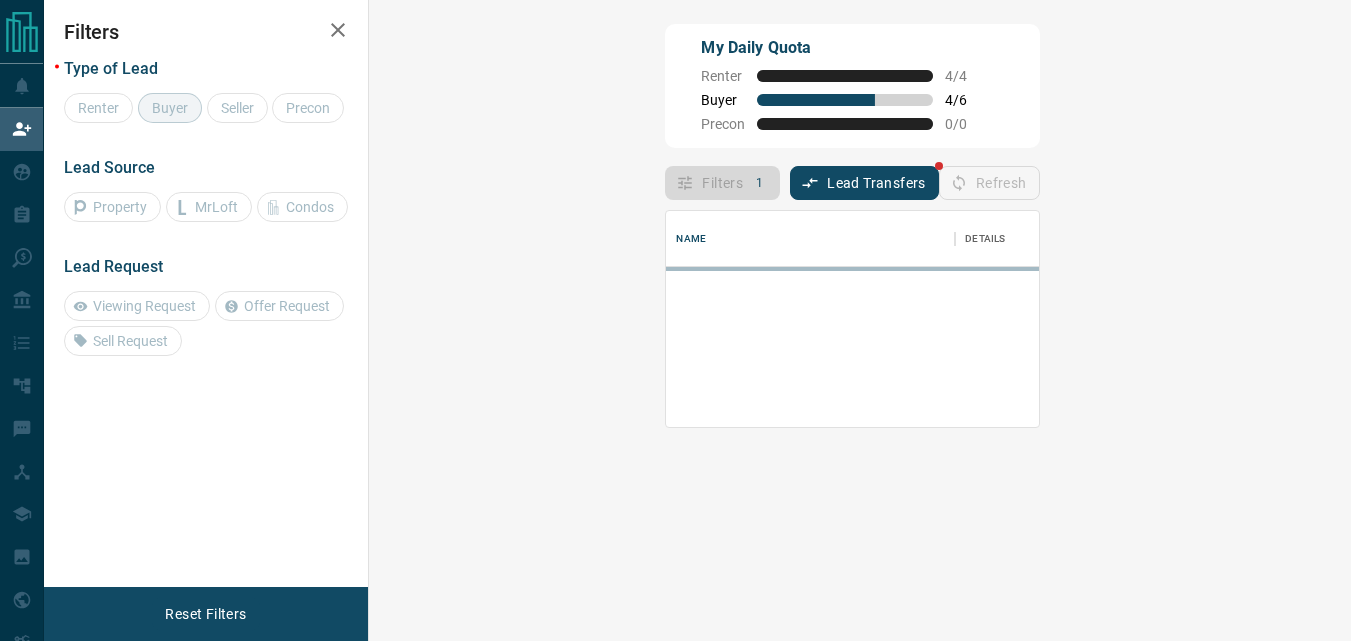 scroll, scrollTop: 16, scrollLeft: 16, axis: both 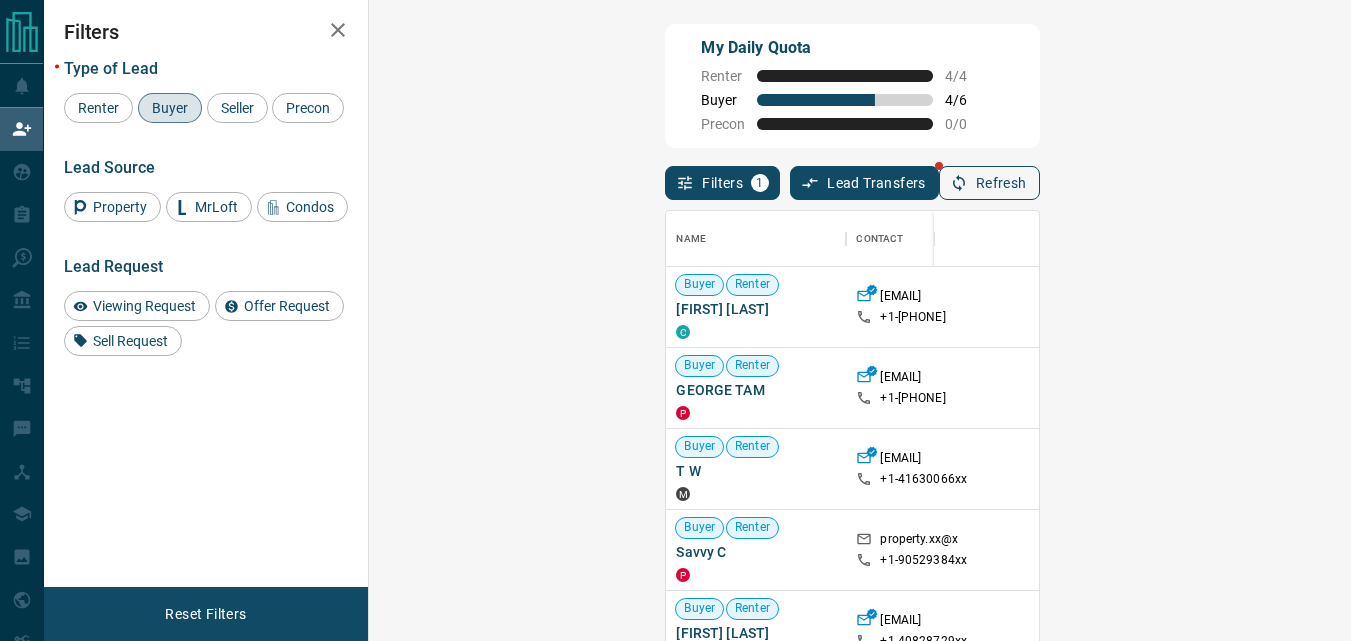 click on "Refresh" at bounding box center (989, 183) 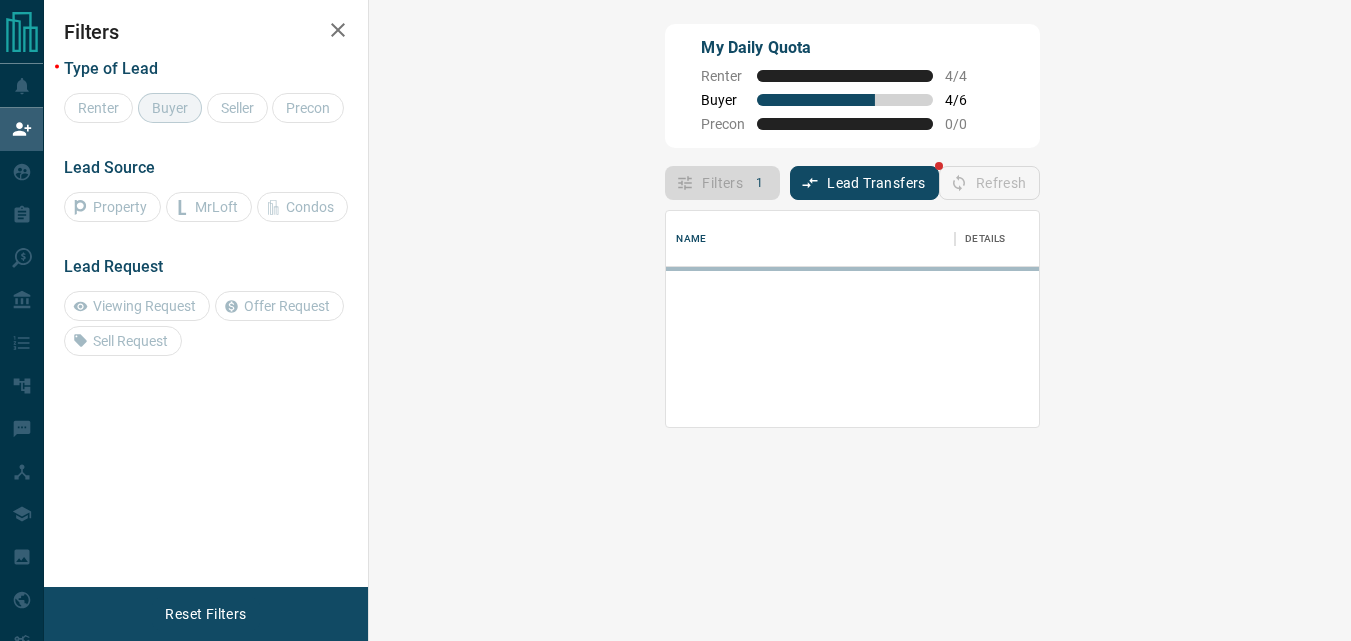 scroll, scrollTop: 16, scrollLeft: 16, axis: both 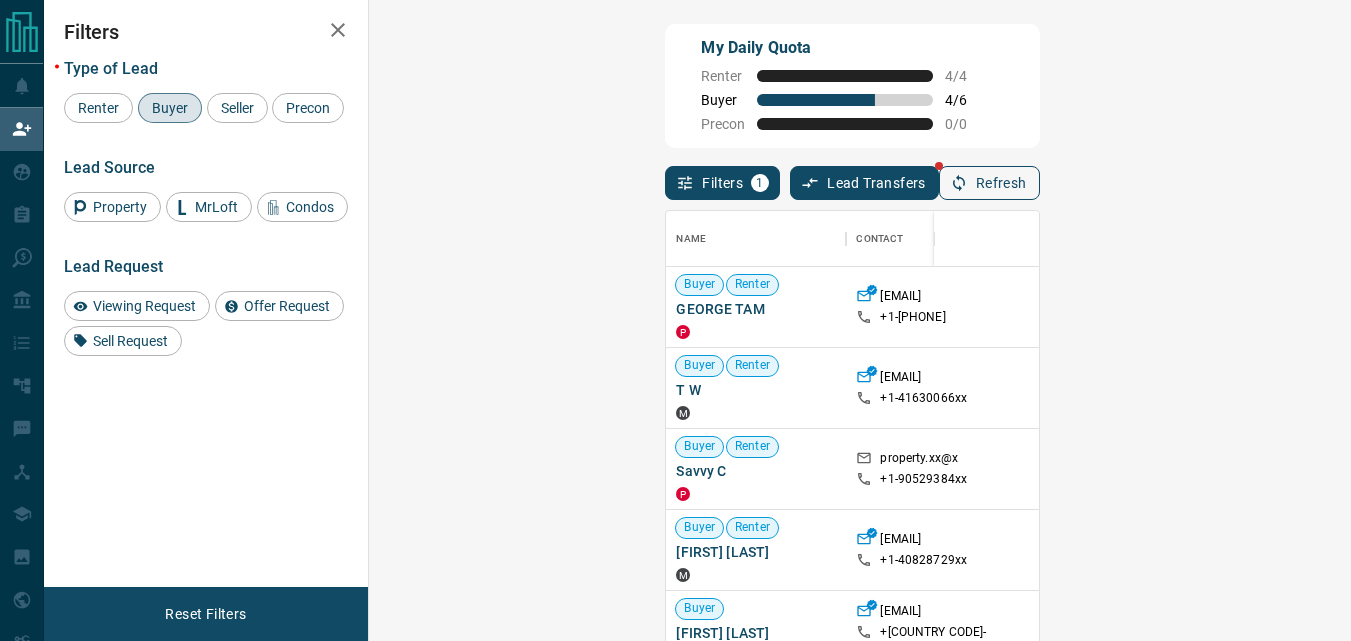 click on "Refresh" at bounding box center (989, 183) 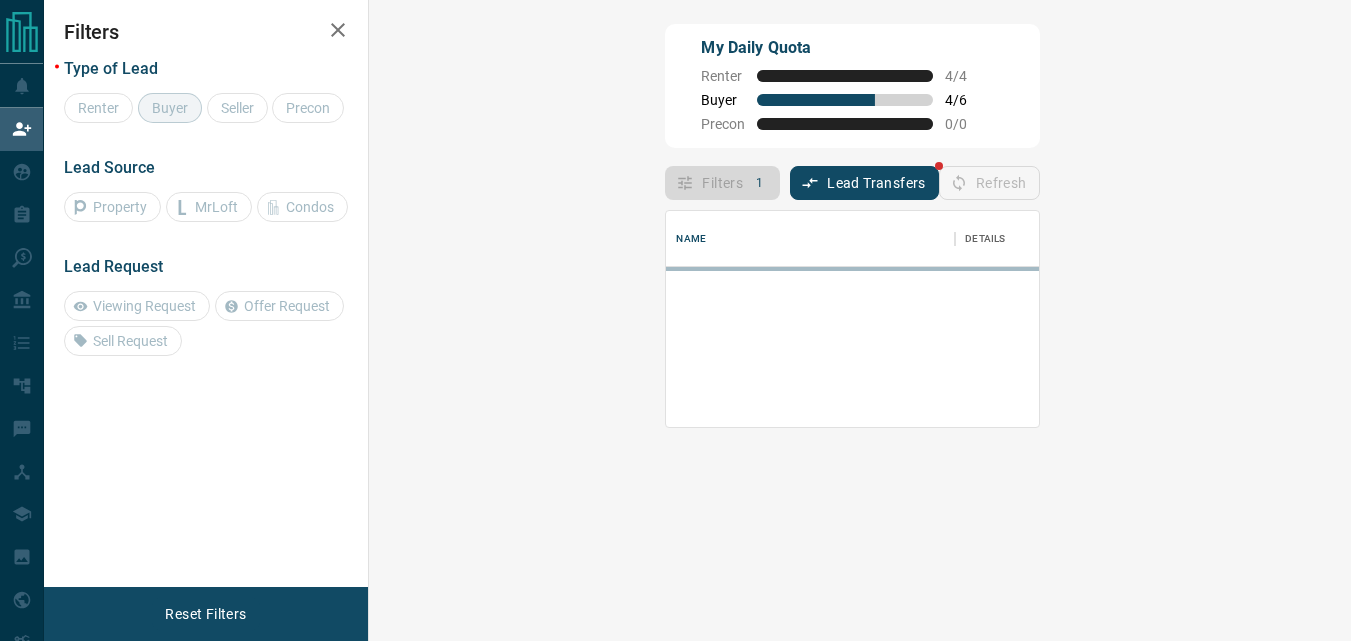 scroll, scrollTop: 16, scrollLeft: 16, axis: both 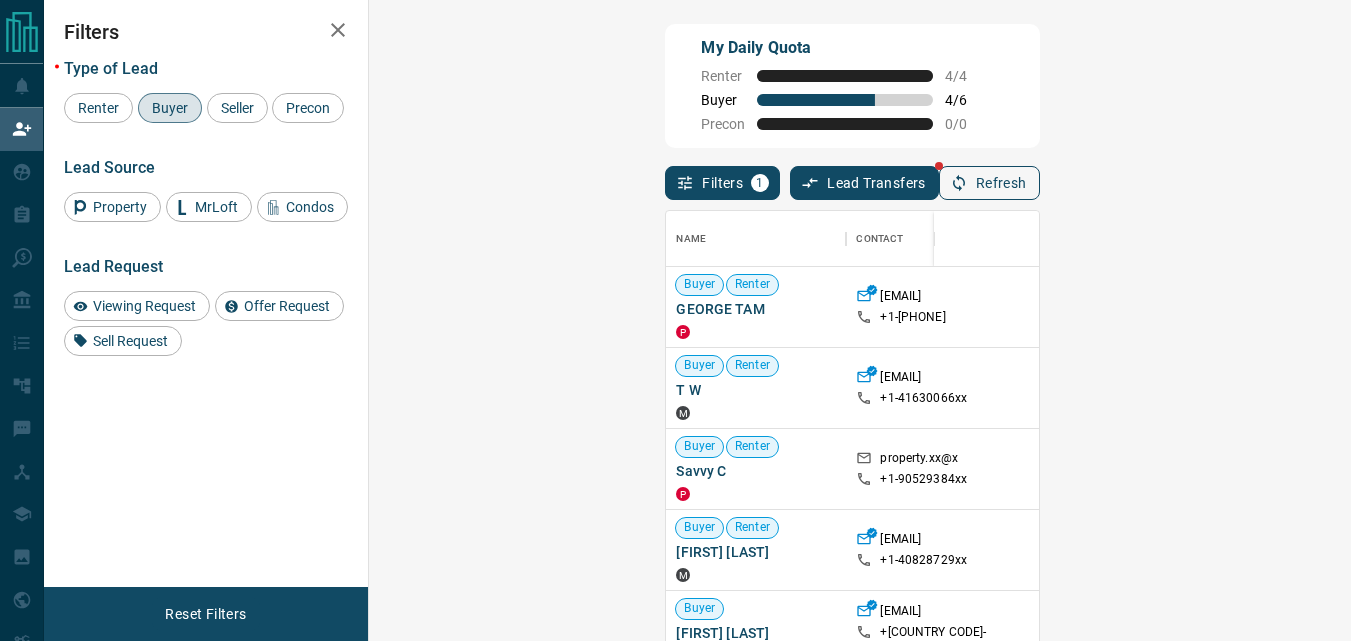 click on "Refresh" at bounding box center (989, 183) 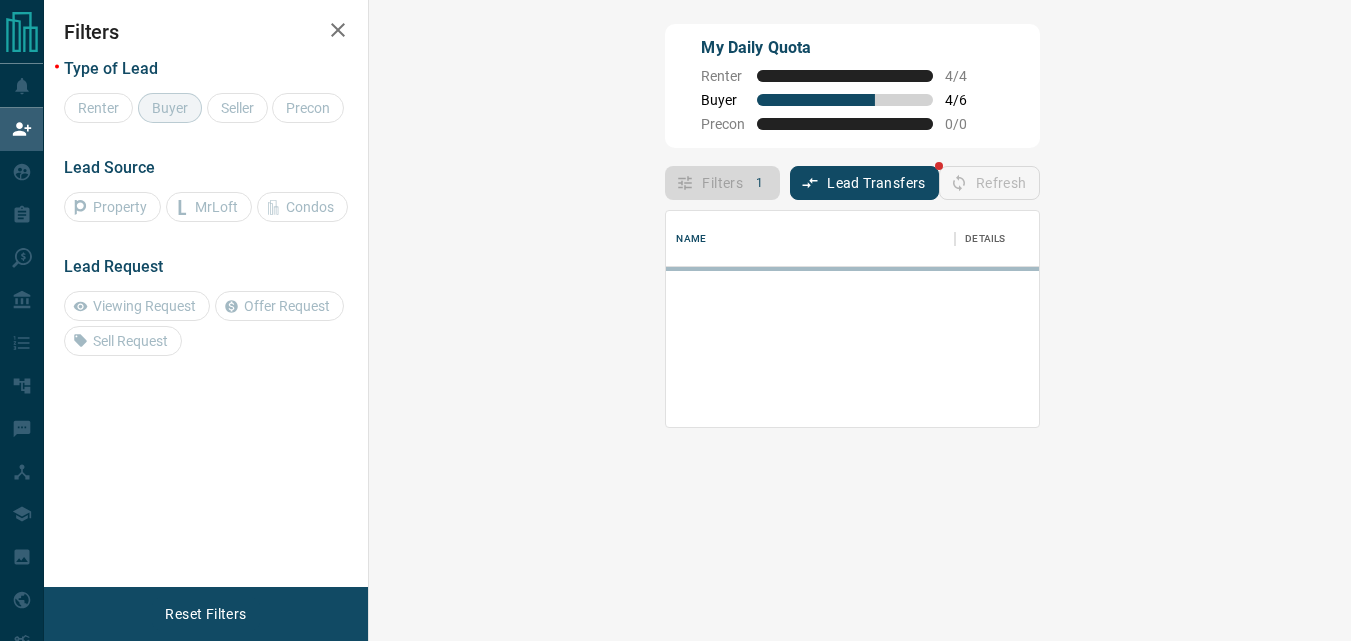 scroll, scrollTop: 16, scrollLeft: 16, axis: both 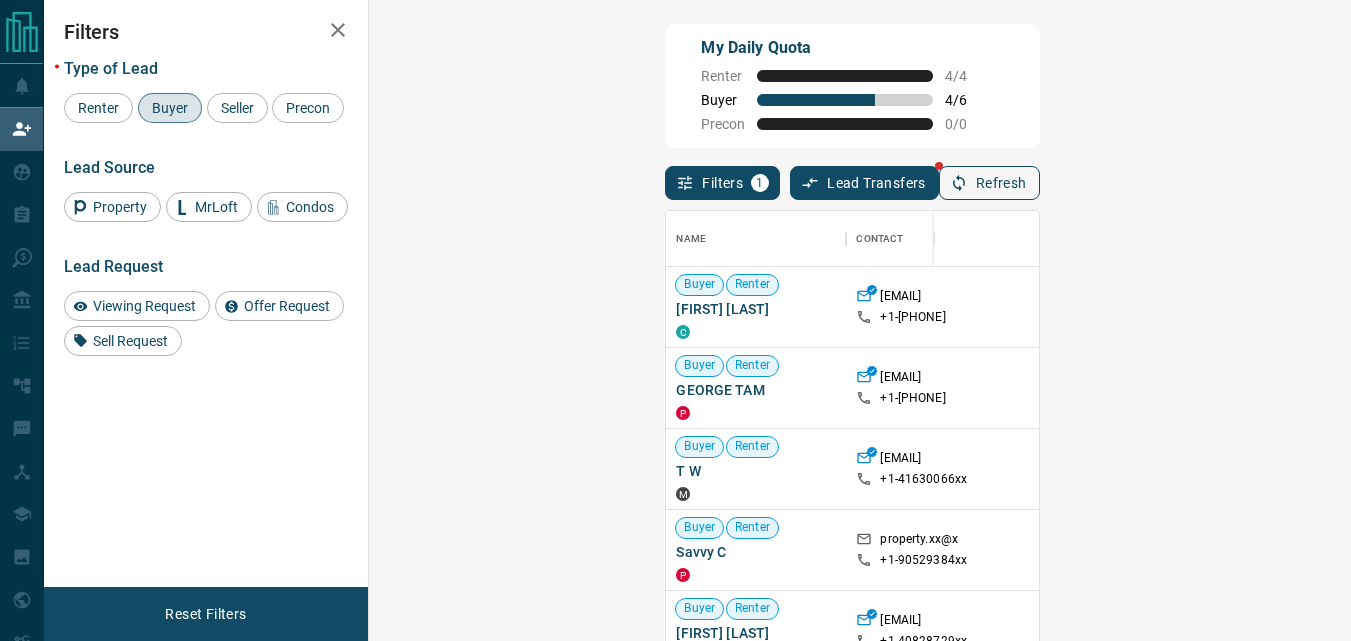 click on "Refresh" at bounding box center [989, 183] 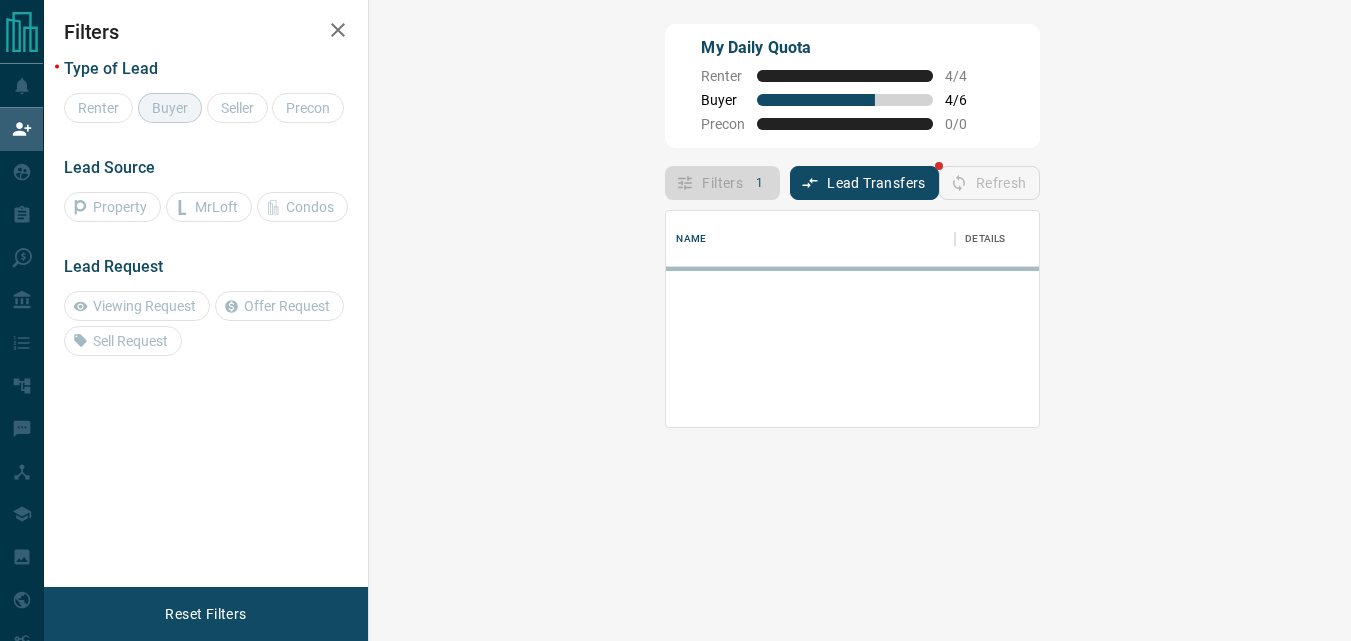 scroll, scrollTop: 16, scrollLeft: 16, axis: both 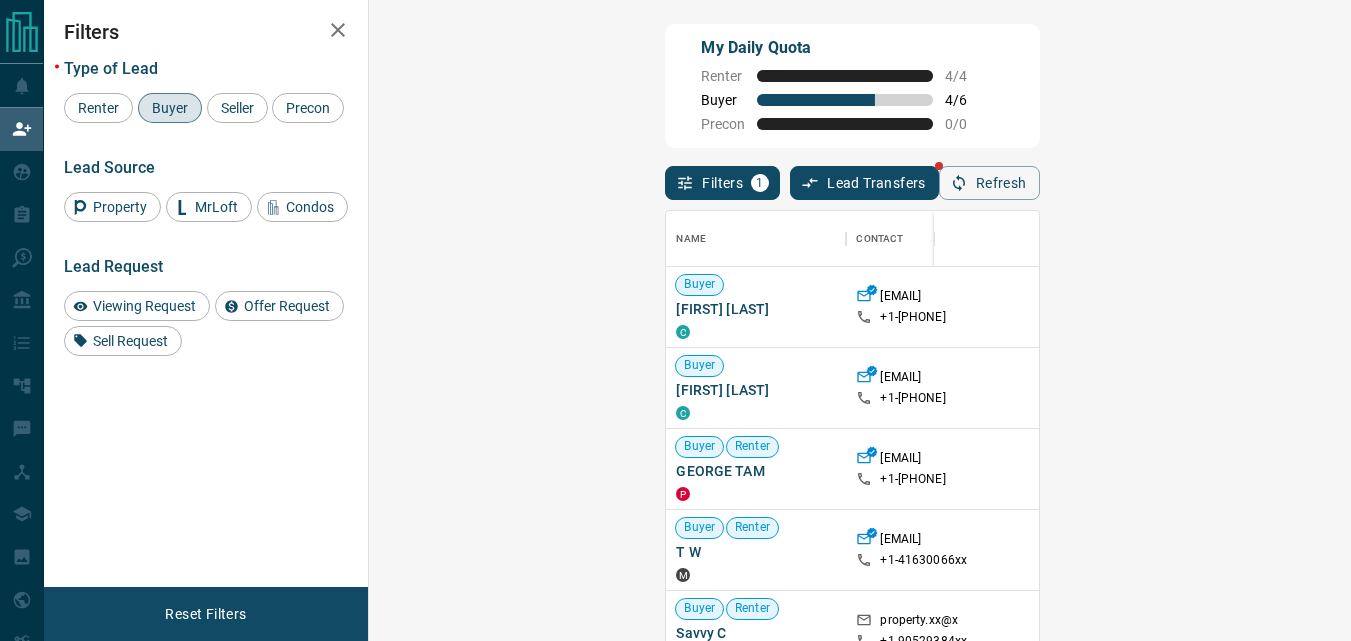 click 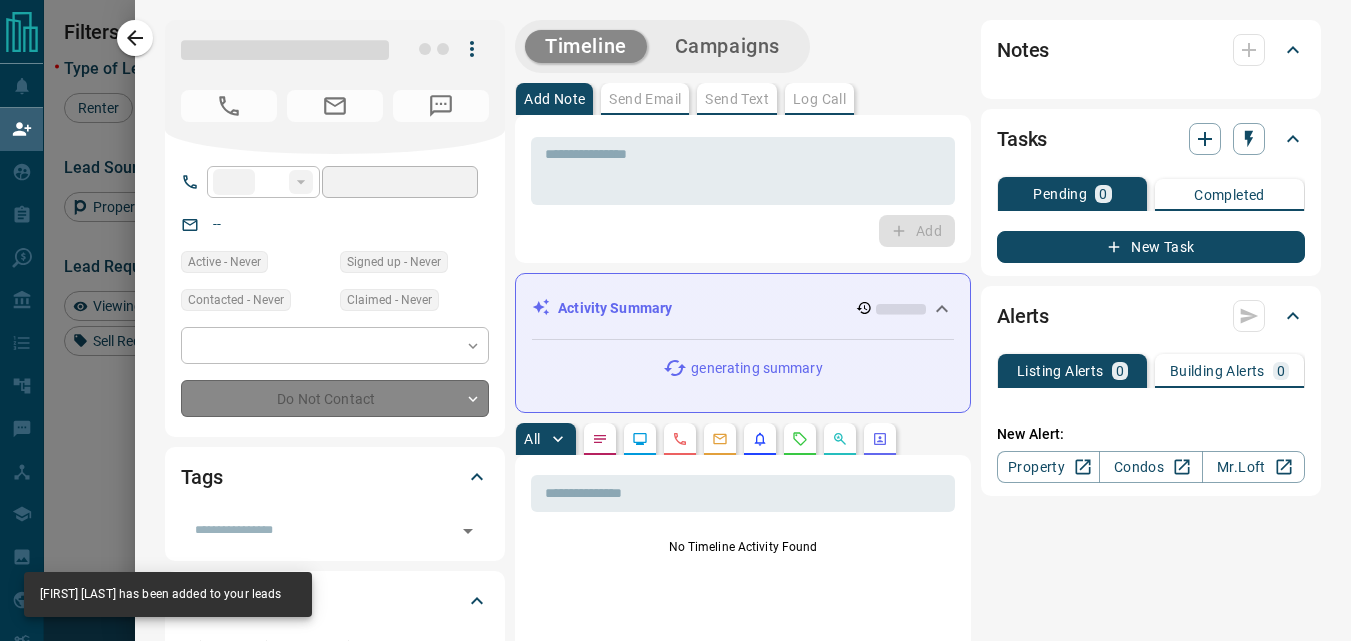 type on "**" 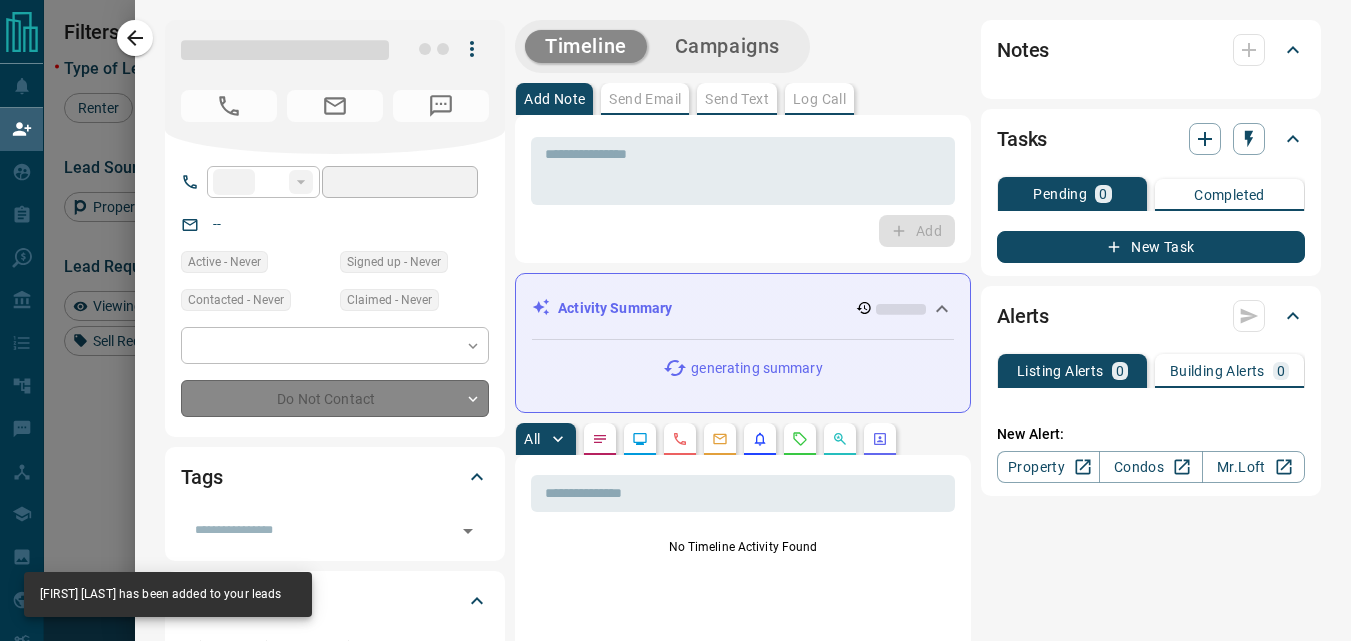 type on "**********" 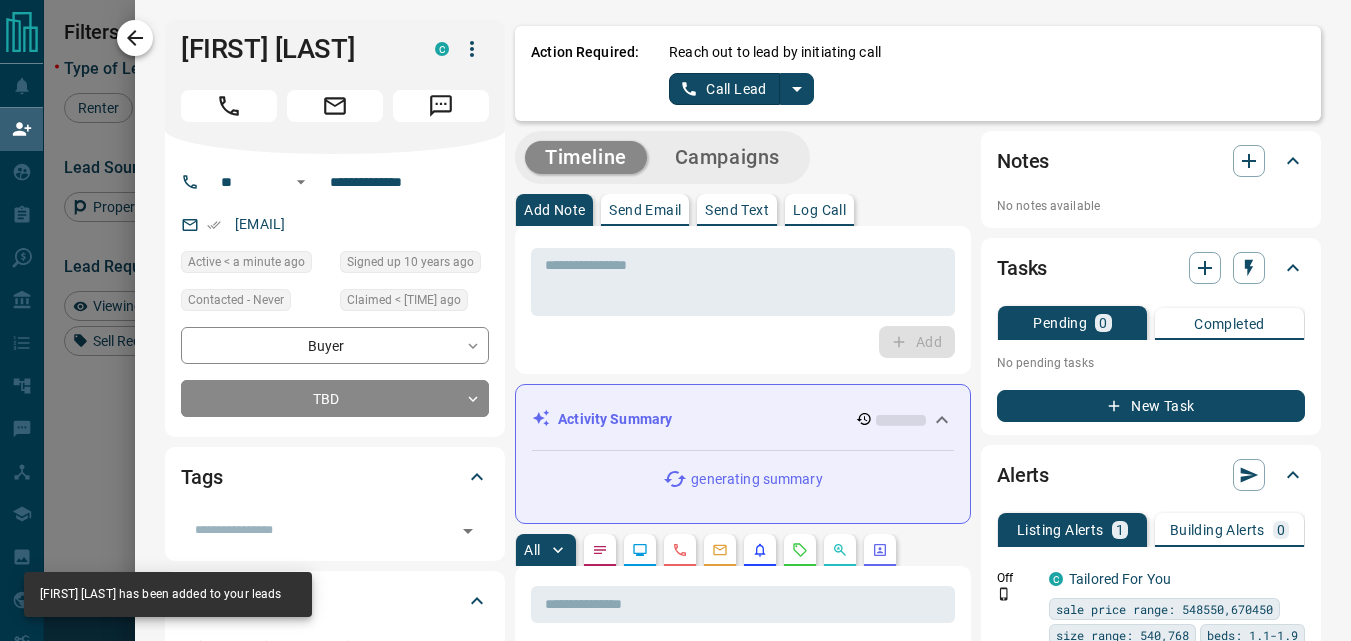 click at bounding box center (135, 38) 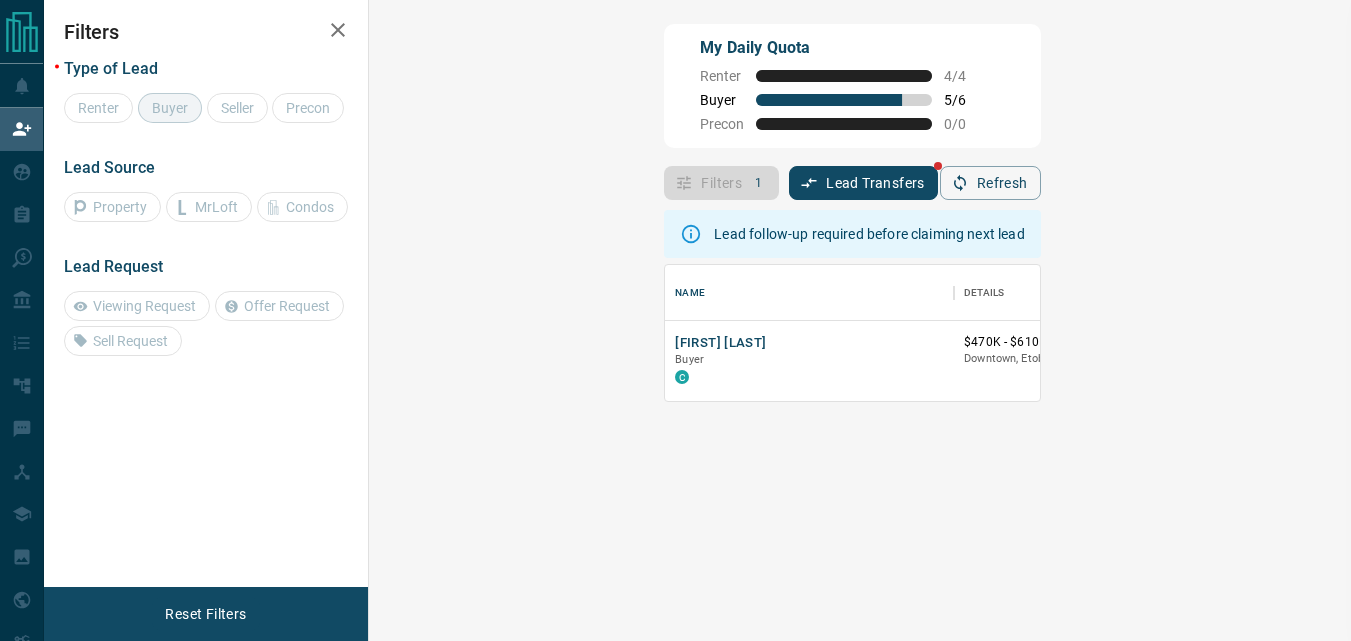 scroll, scrollTop: 121, scrollLeft: 924, axis: both 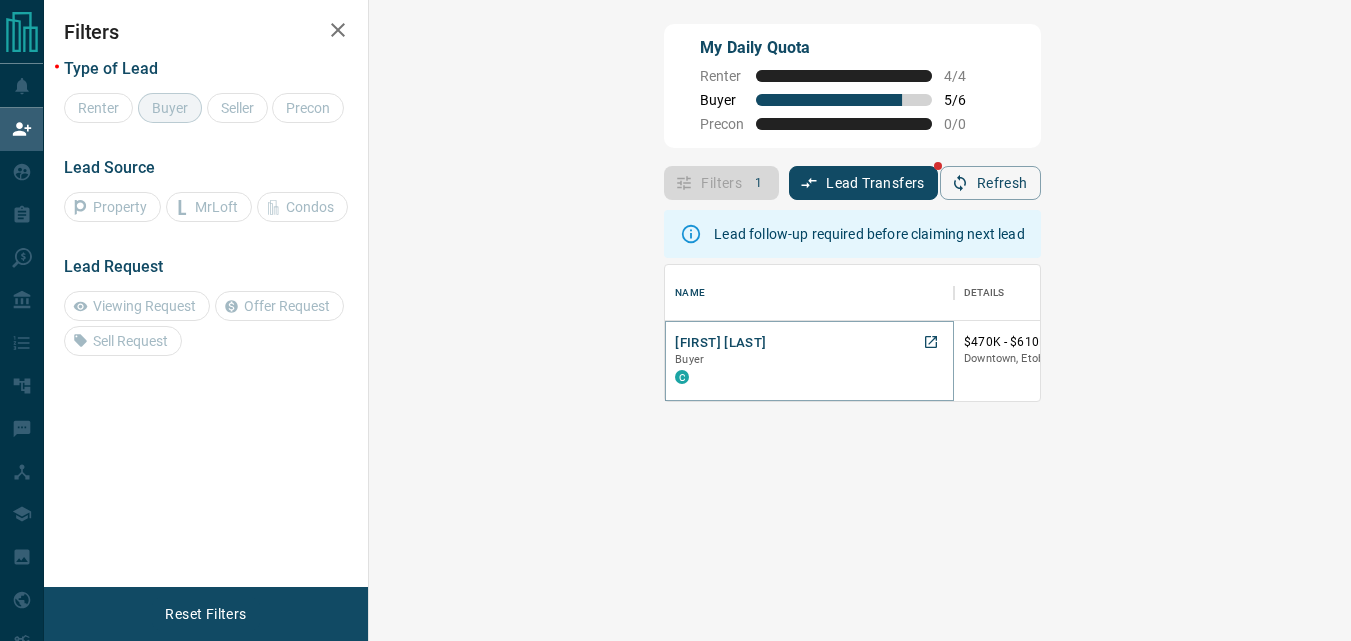 click on "[FIRST] [LAST]" at bounding box center [720, 343] 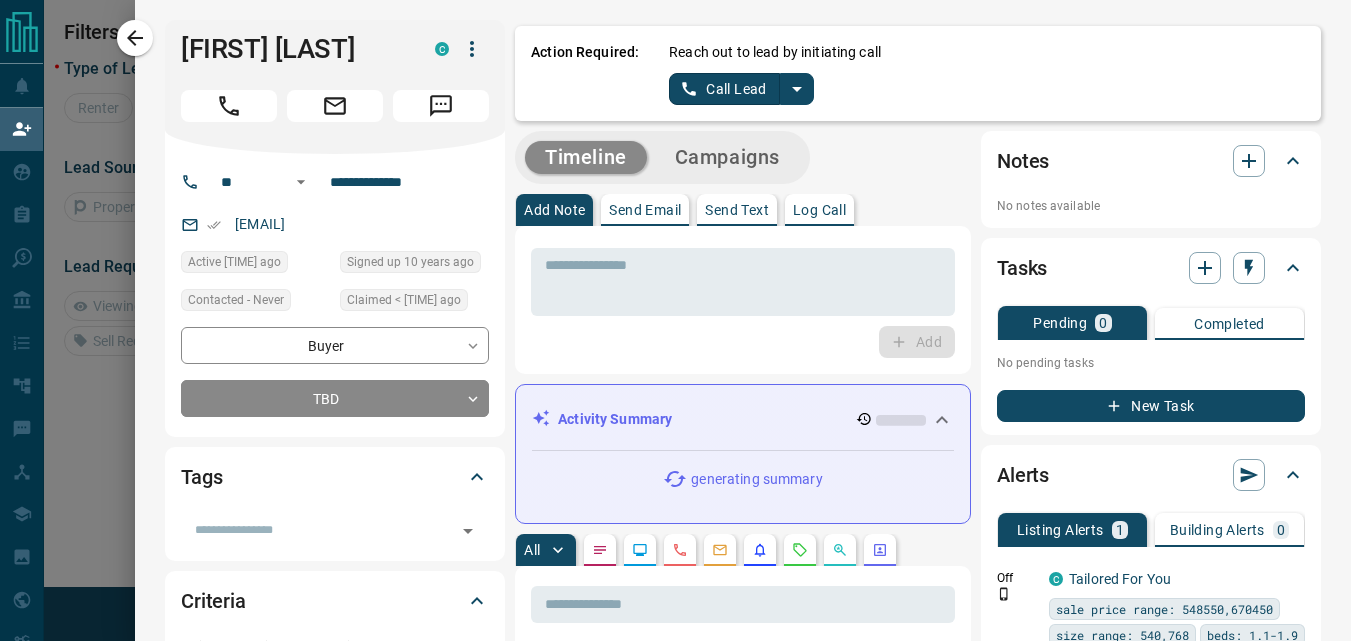 click 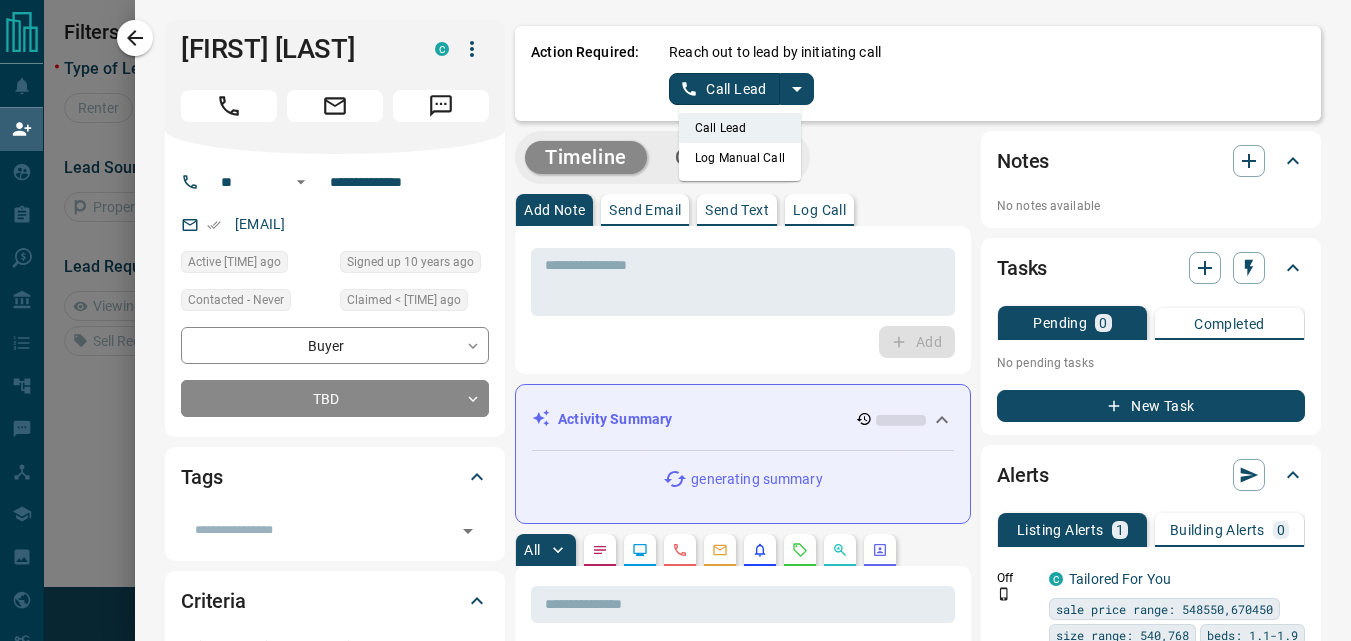 click on "Log Manual Call" at bounding box center (740, 158) 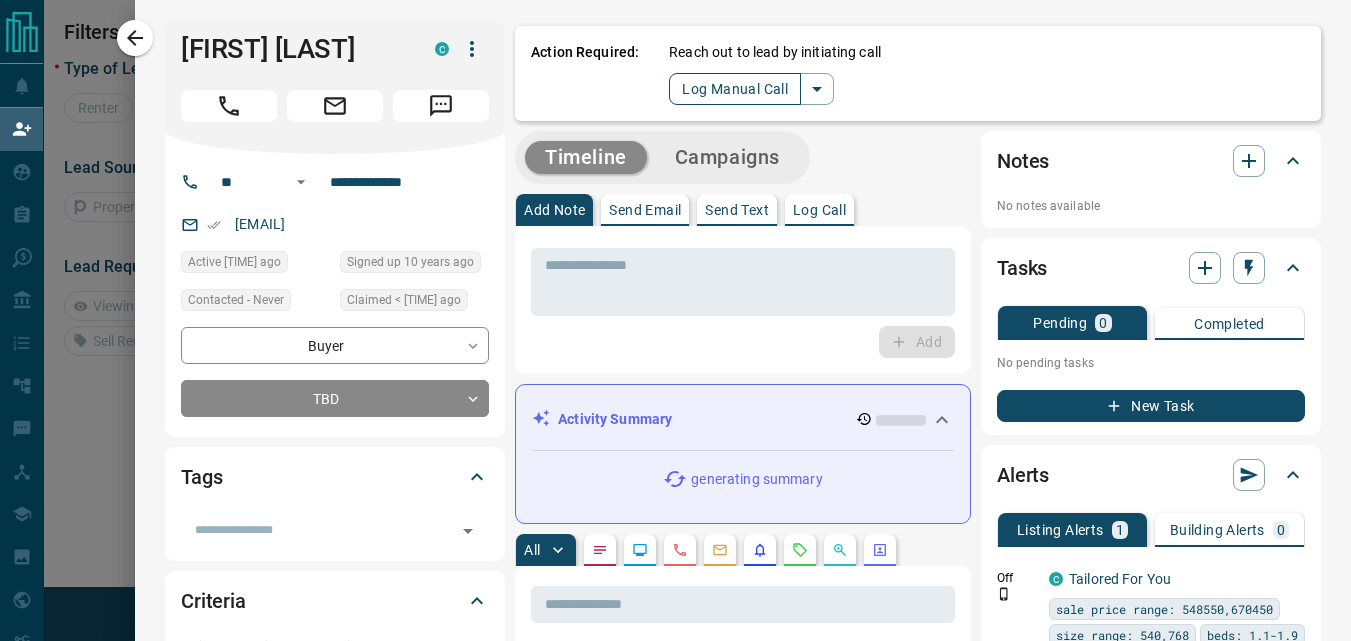 click on "Log Manual Call" at bounding box center [735, 89] 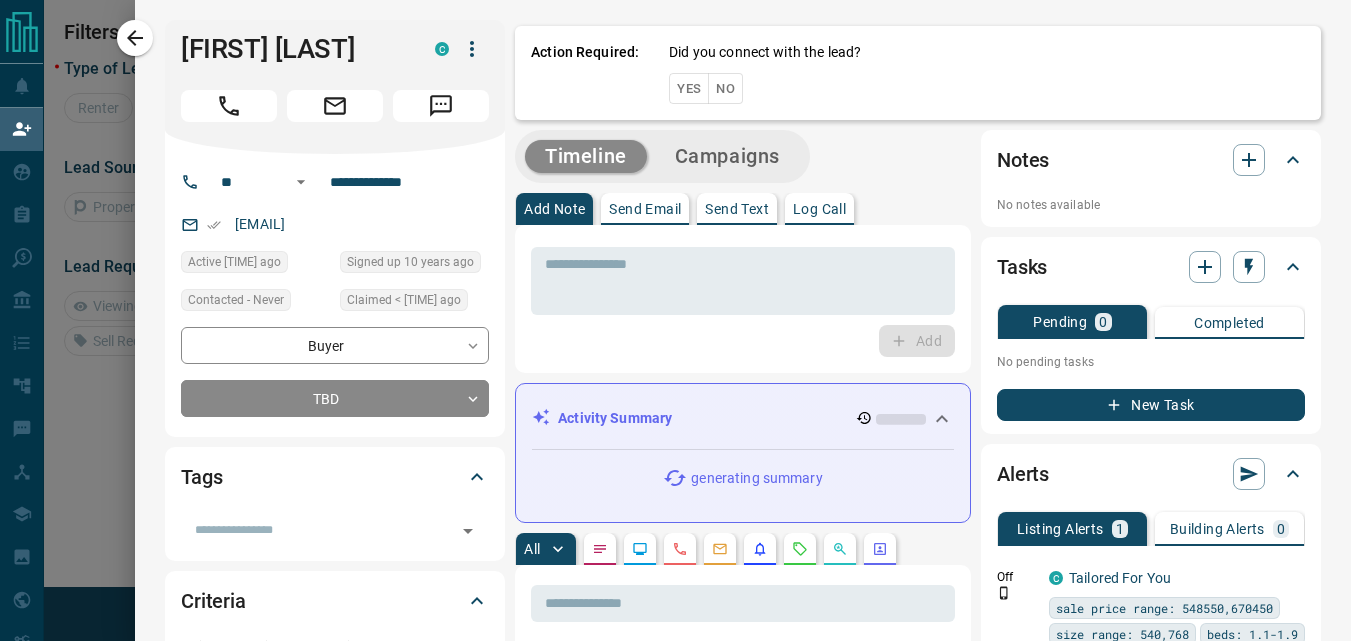 click on "Yes" at bounding box center (689, 88) 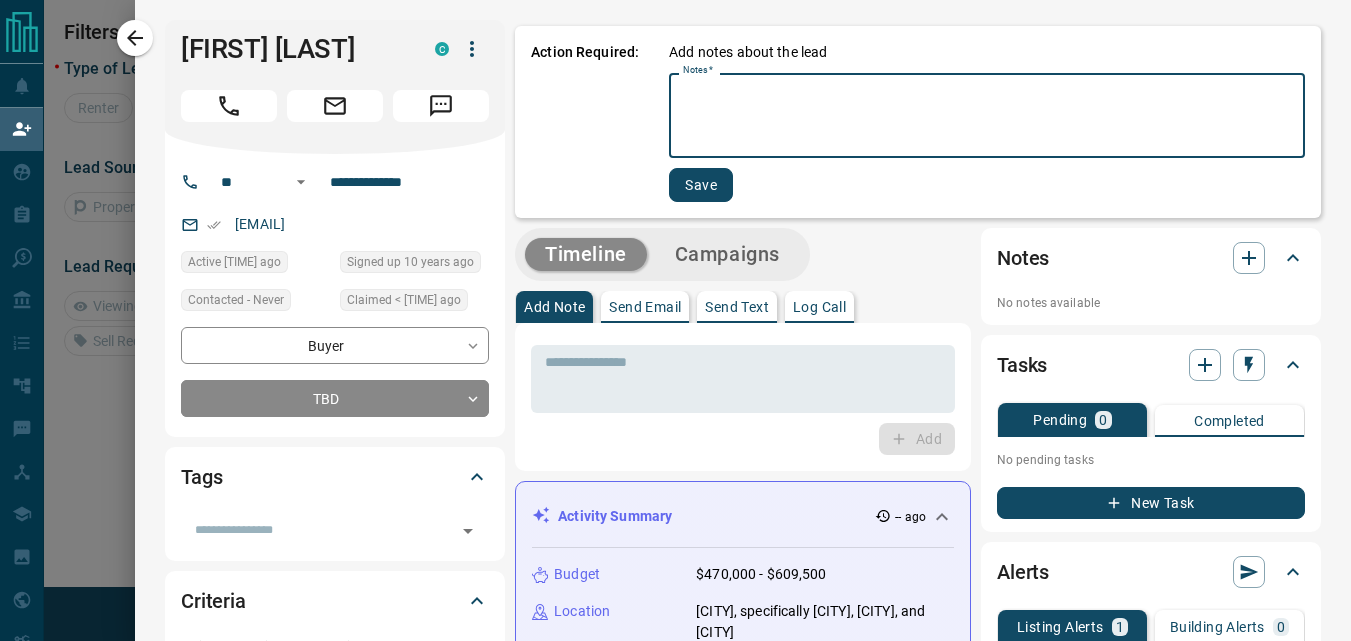 click on "Notes   *" at bounding box center [987, 116] 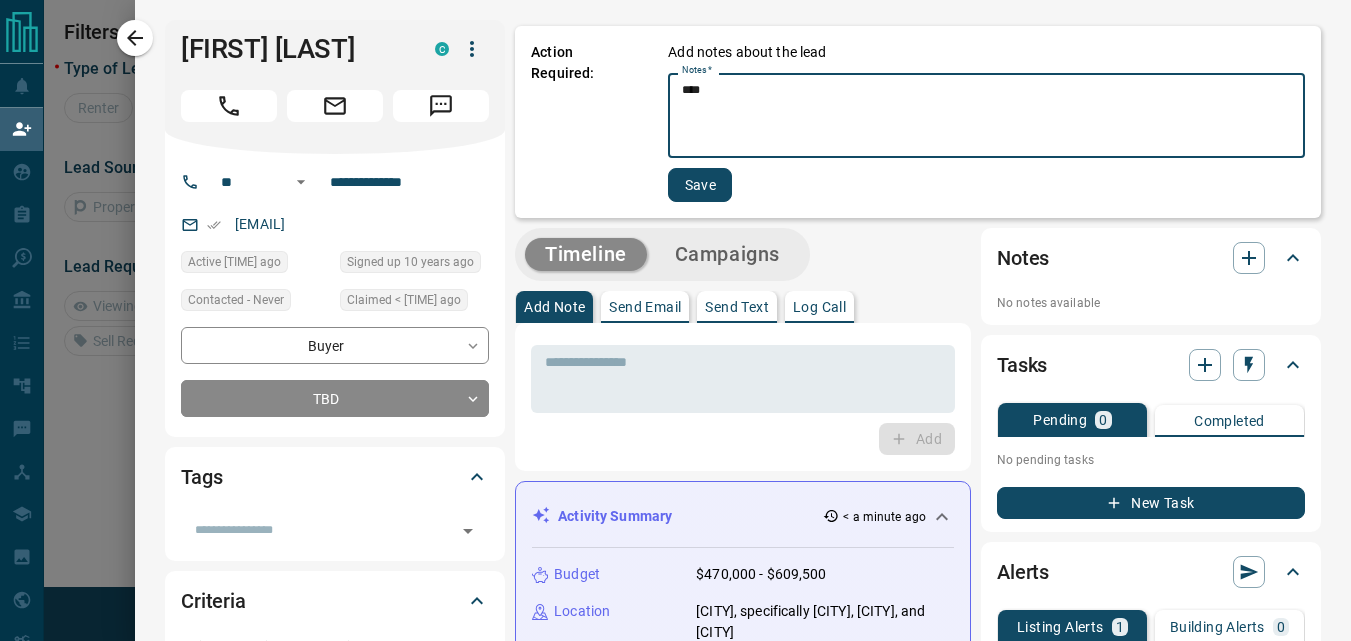 type on "****" 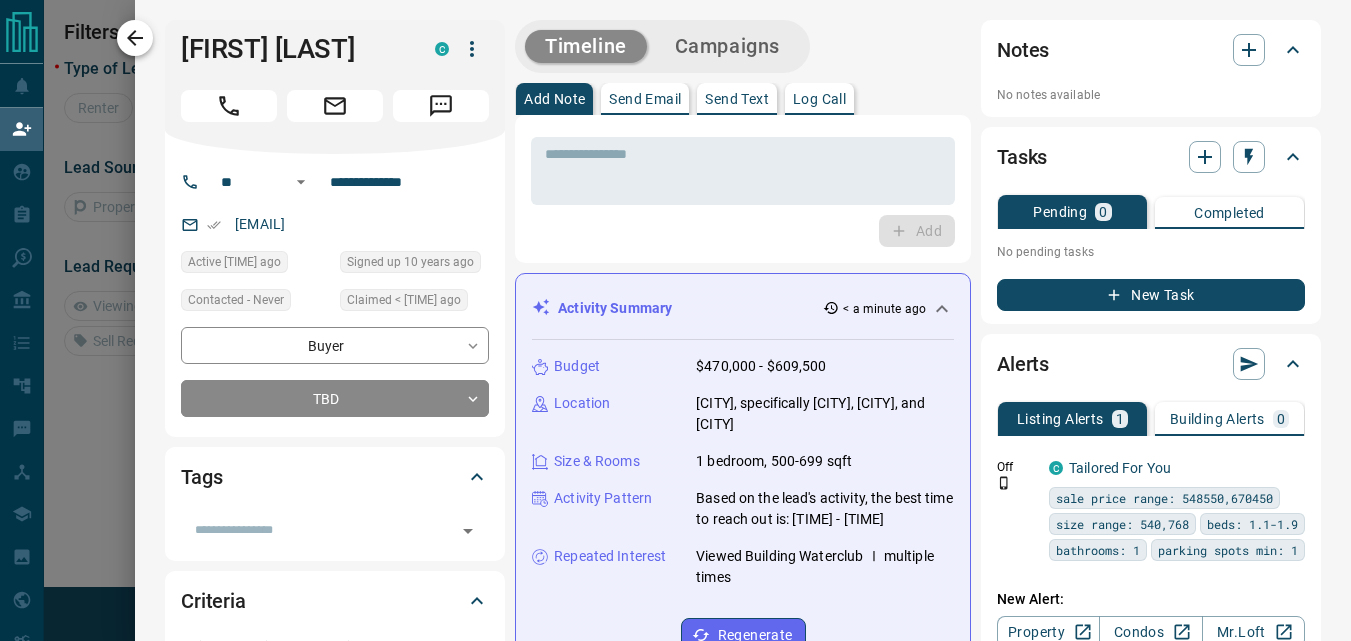 click 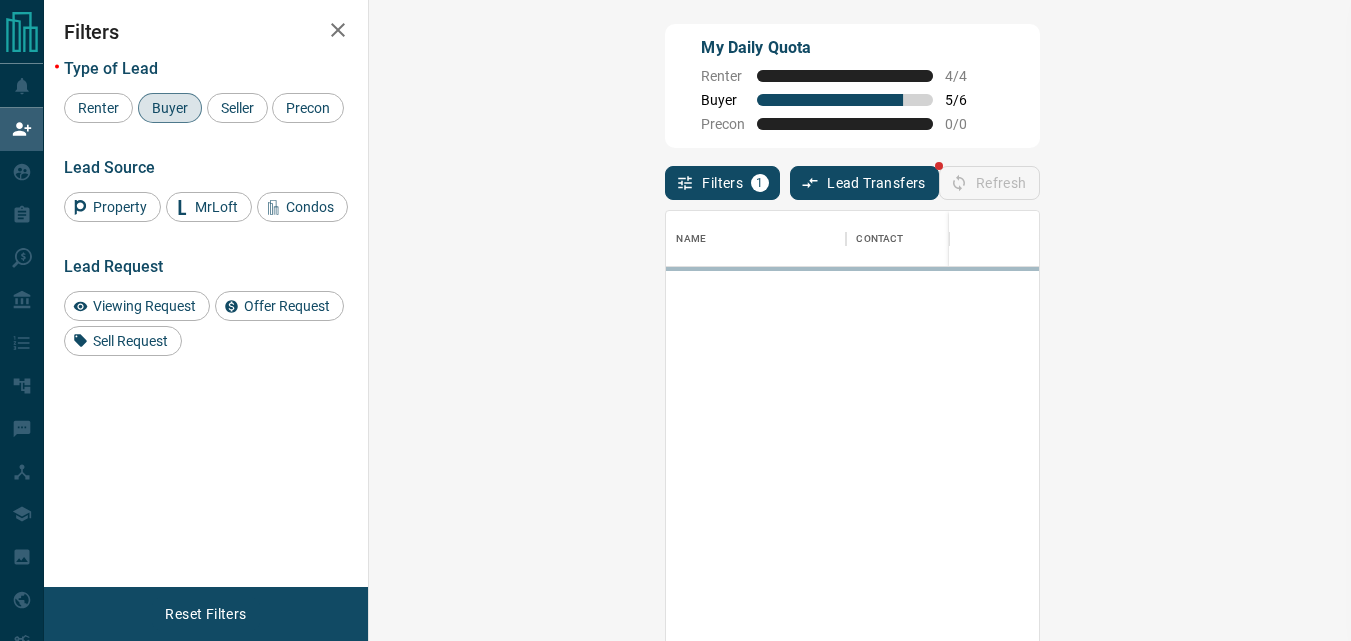 scroll, scrollTop: 16, scrollLeft: 16, axis: both 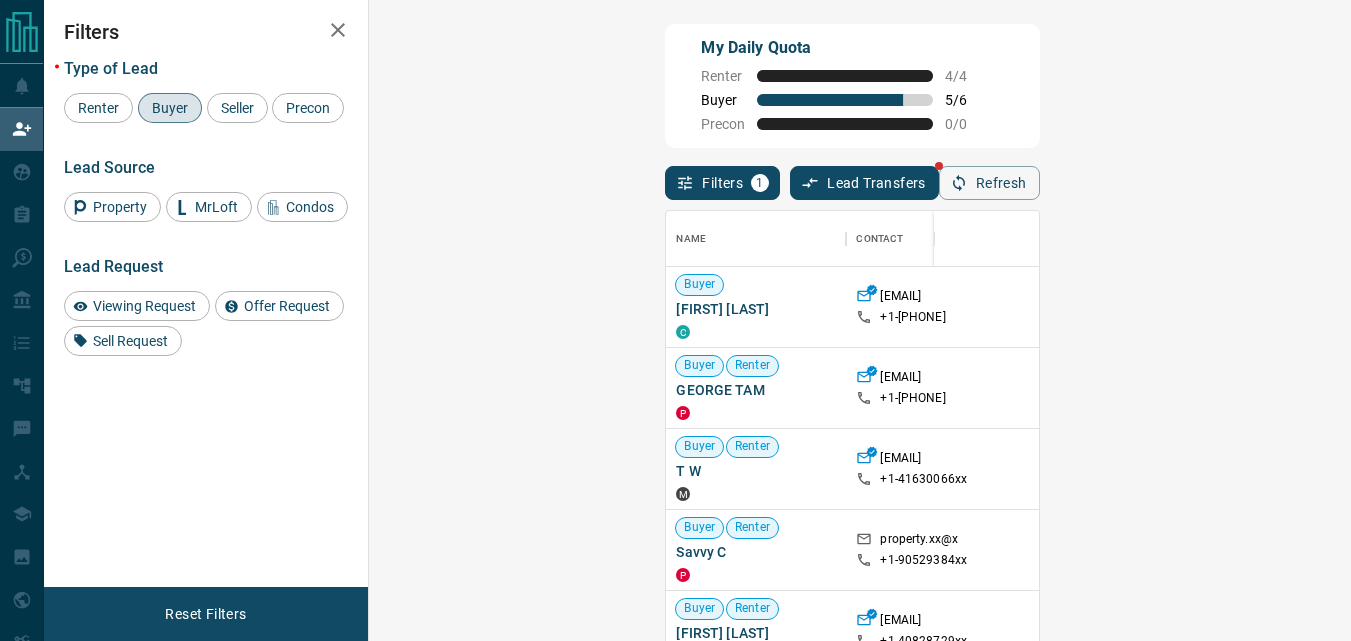 click on "Claim" at bounding box center [1560, 307] 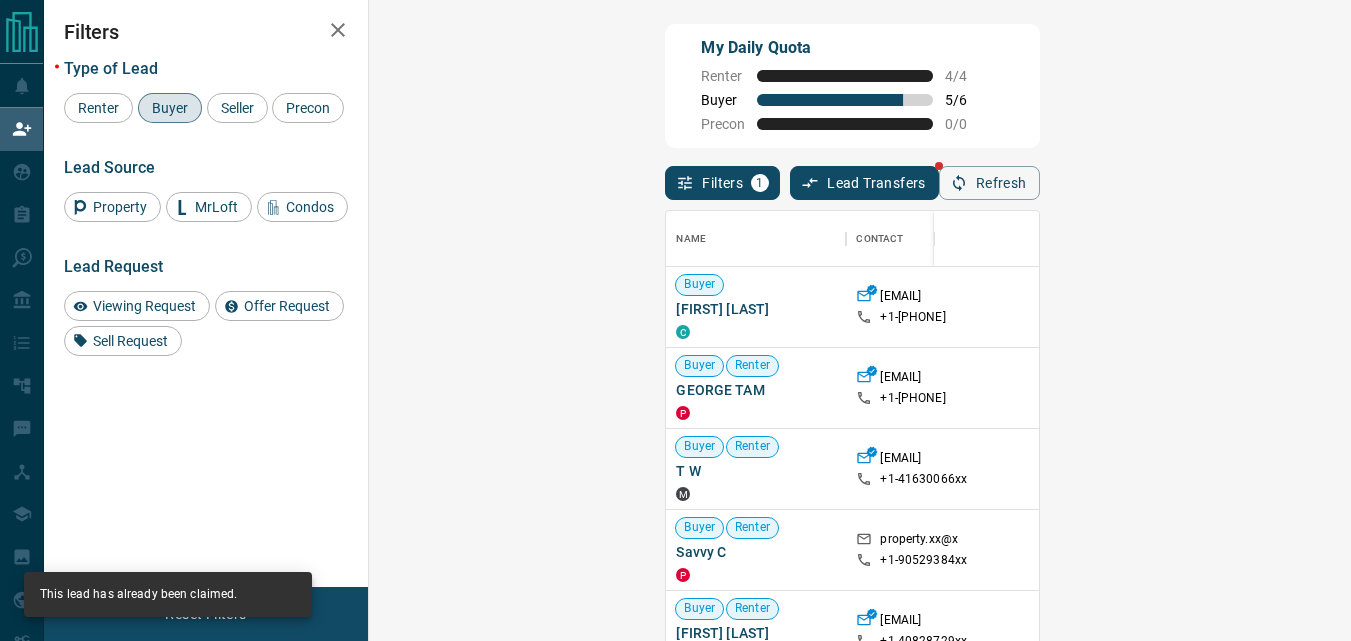 click on "Claim" at bounding box center (1560, 307) 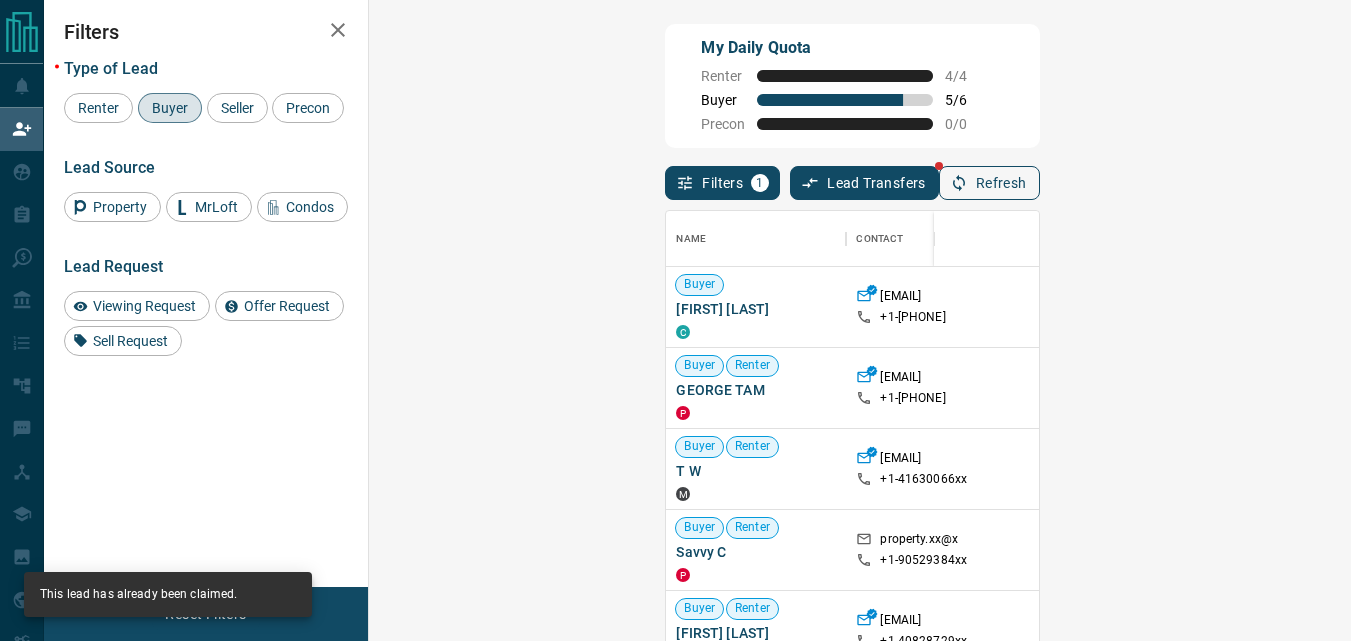 click 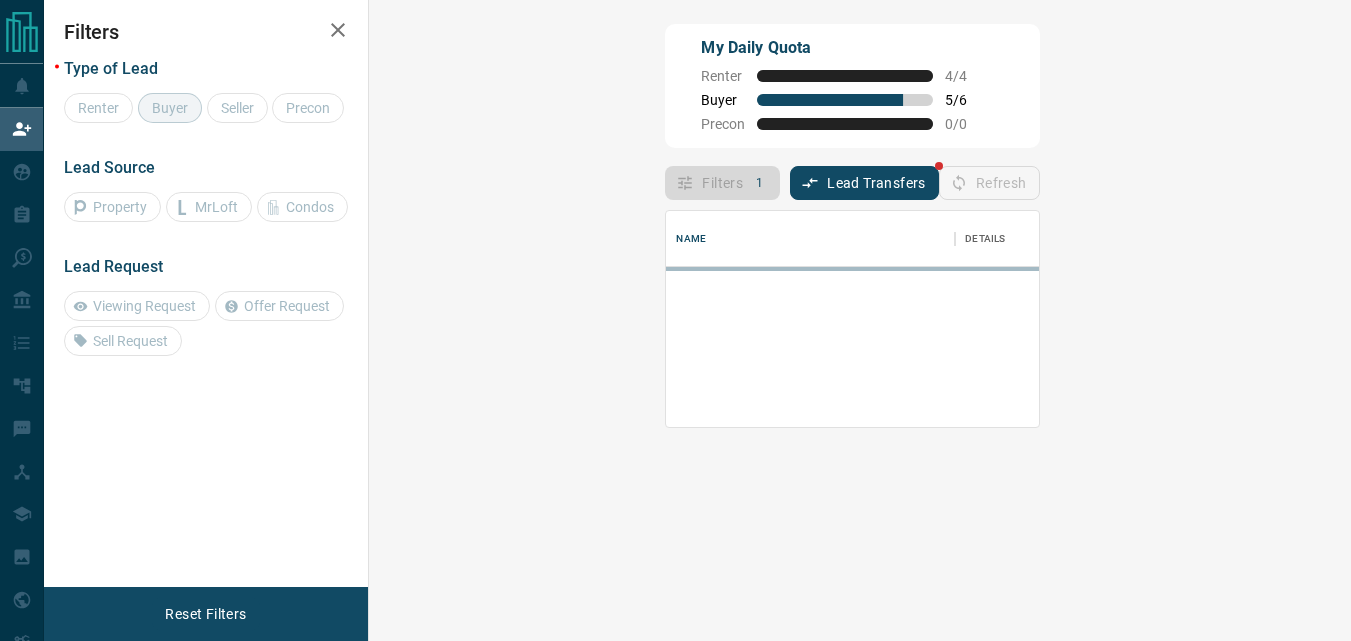 scroll, scrollTop: 16, scrollLeft: 16, axis: both 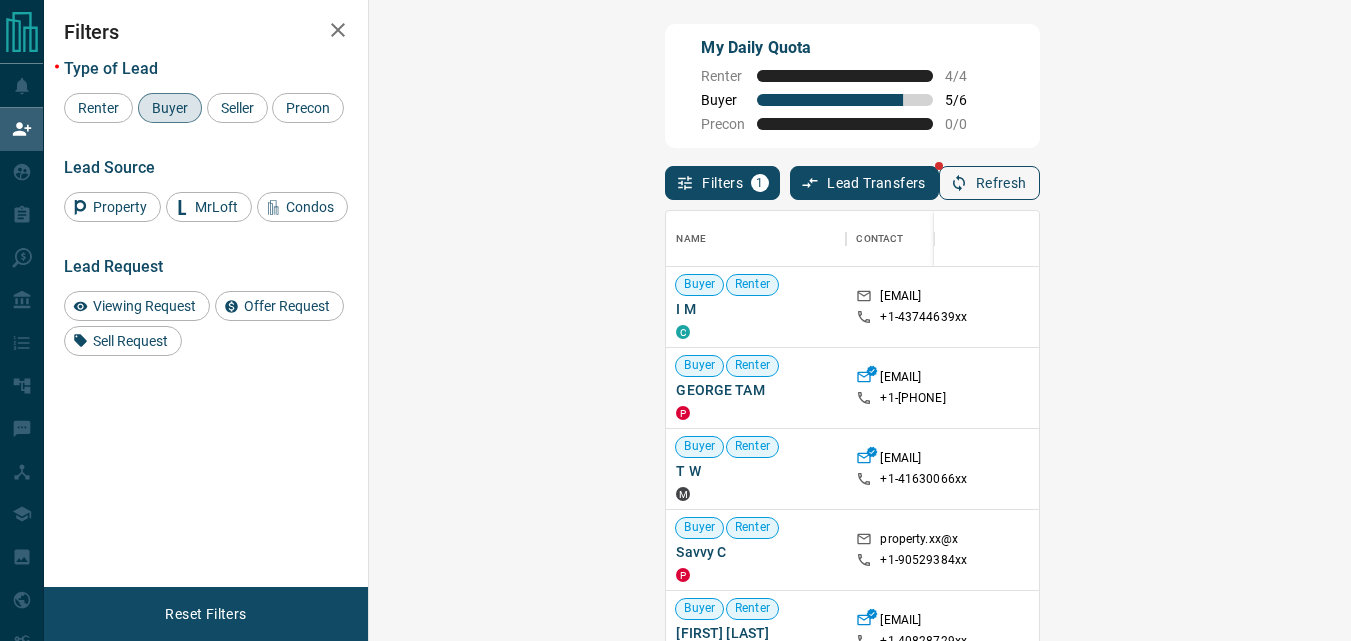 click on "Refresh" at bounding box center (989, 183) 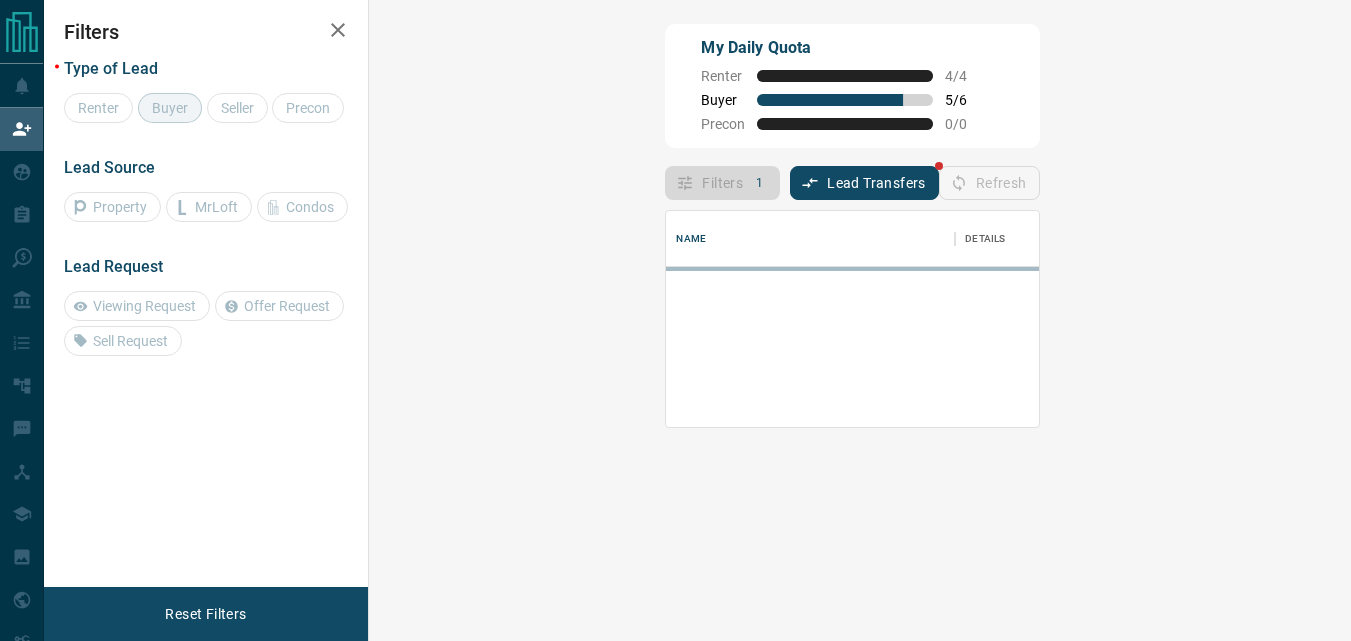 scroll, scrollTop: 16, scrollLeft: 16, axis: both 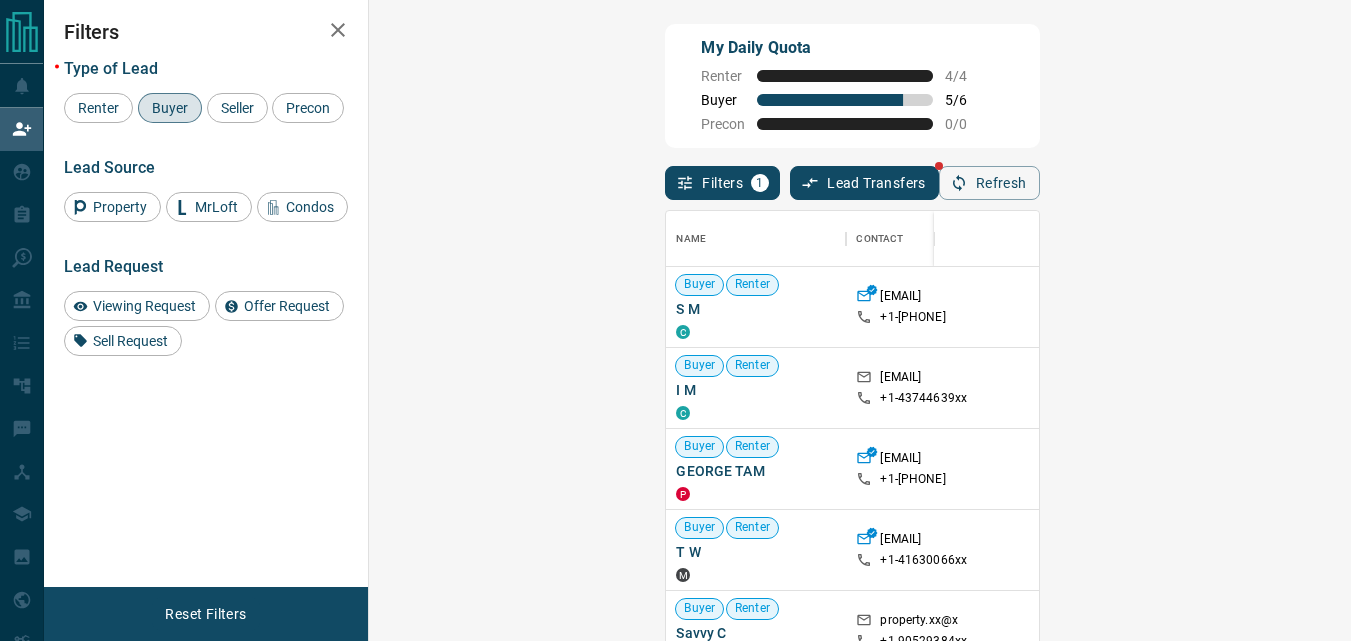 click on "Filters 1 Lead Transfers Refresh" at bounding box center (852, 174) 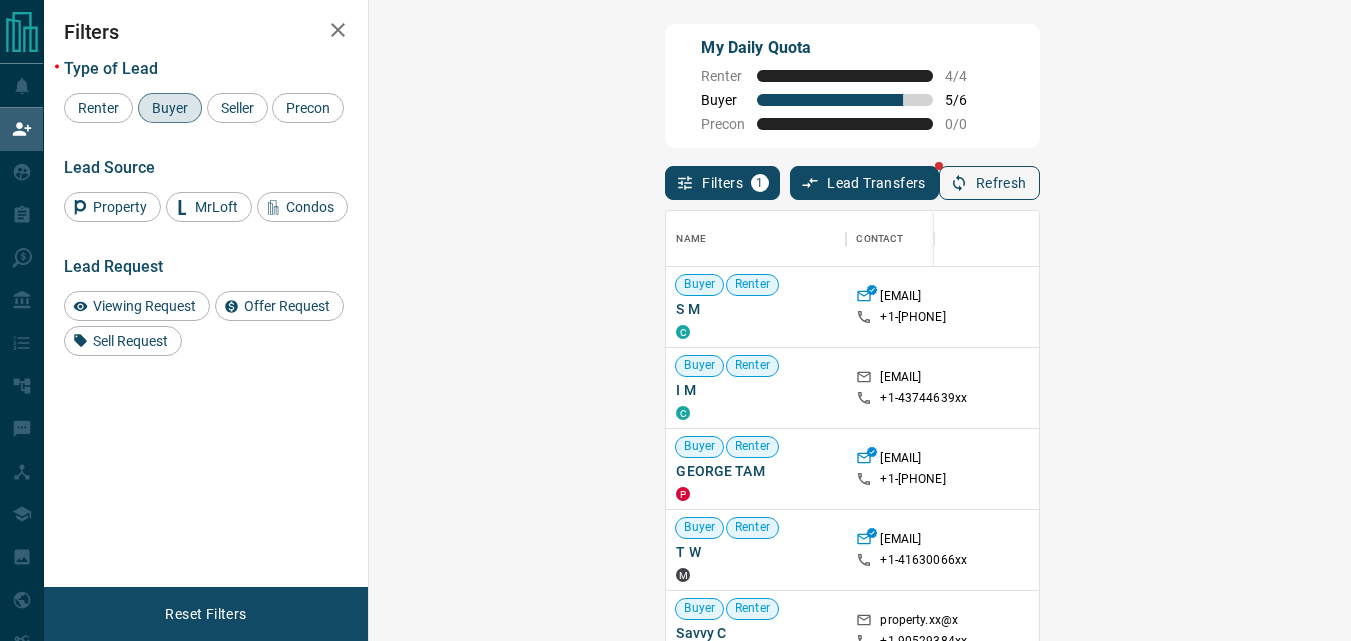click 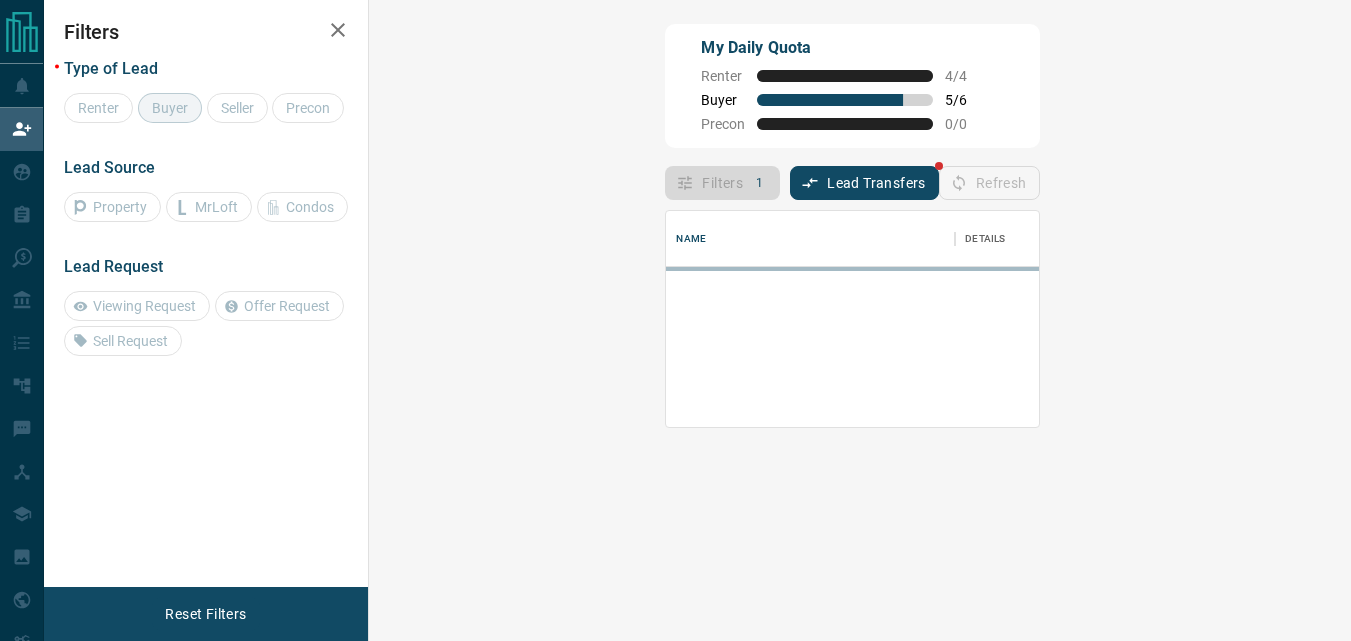 scroll, scrollTop: 16, scrollLeft: 16, axis: both 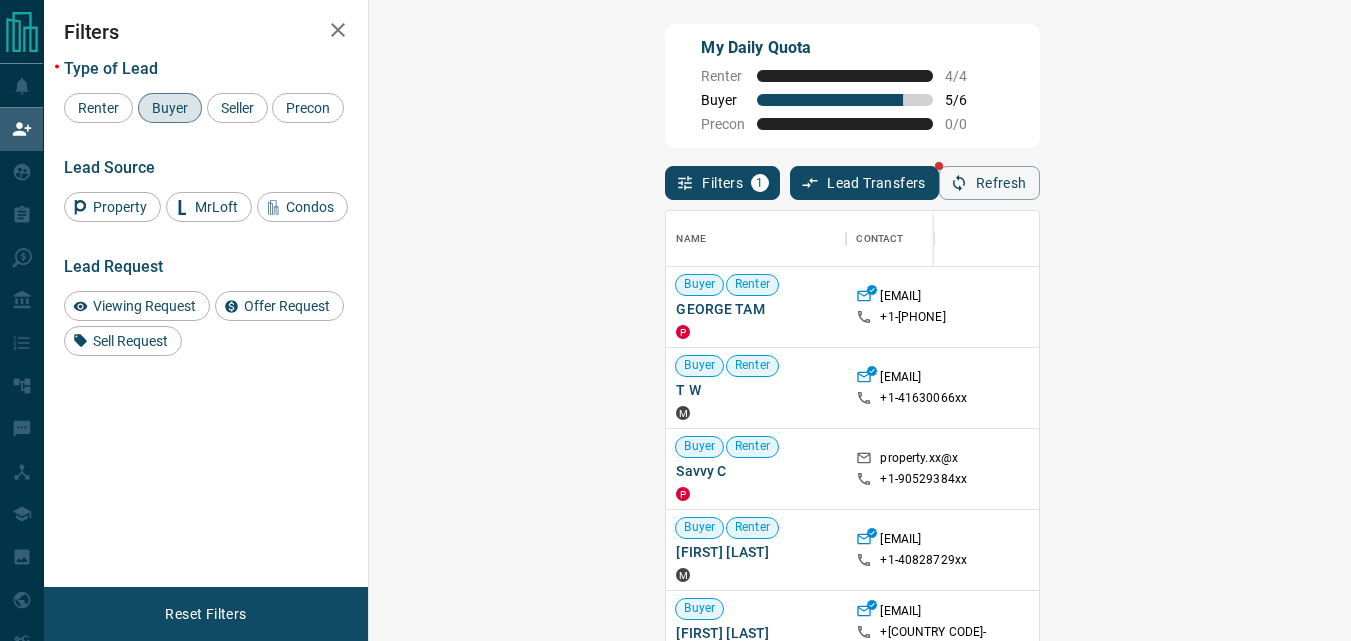 click on "My Daily Quota Renter 4 / 4 Buyer 5 / 6 Precon 0 / 0" at bounding box center [852, 86] 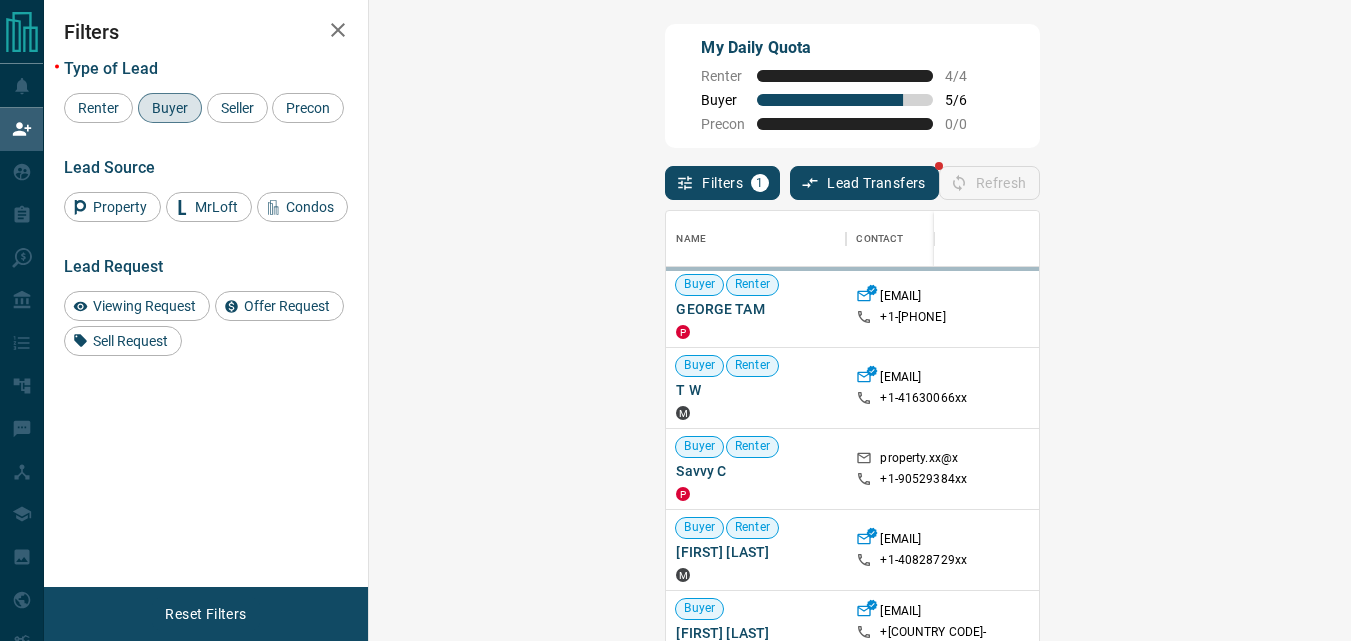 scroll, scrollTop: 16, scrollLeft: 16, axis: both 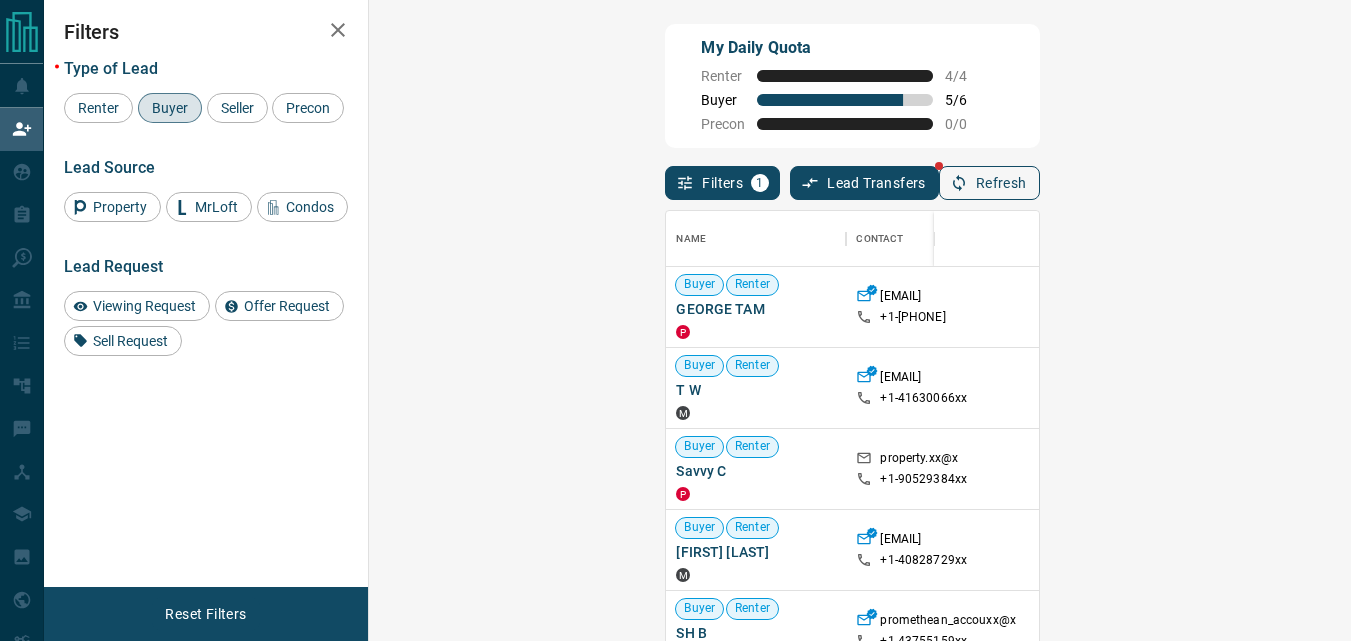 click 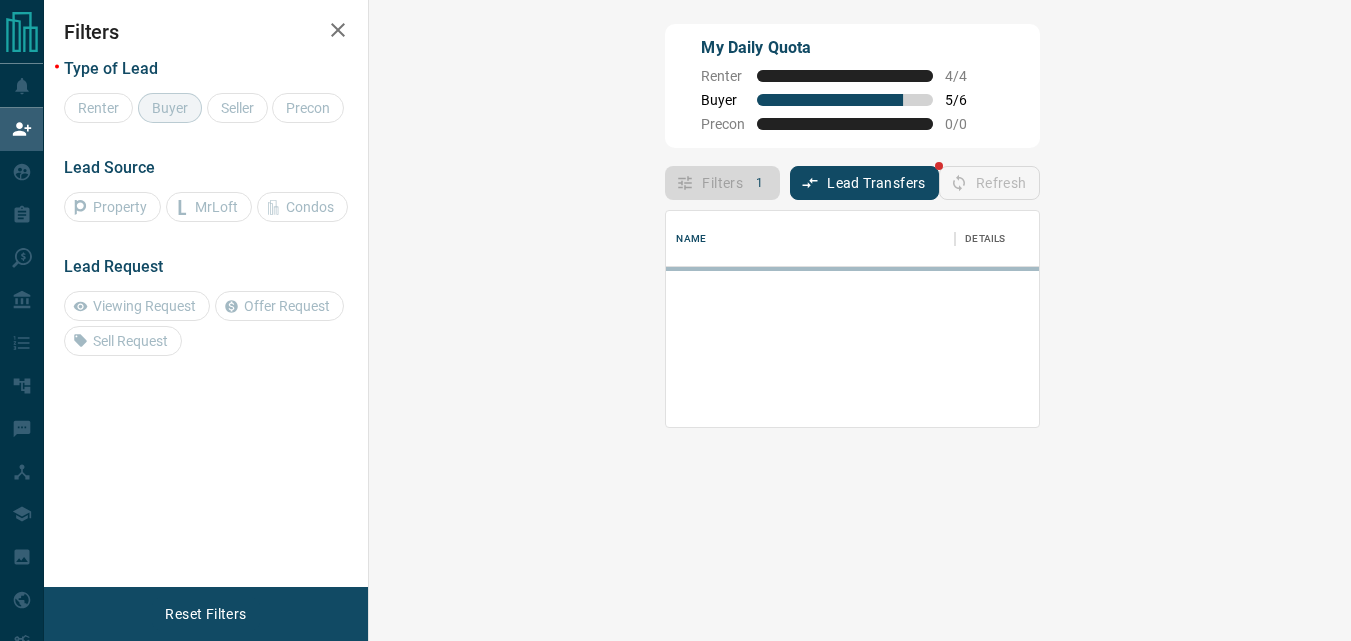 scroll, scrollTop: 16, scrollLeft: 16, axis: both 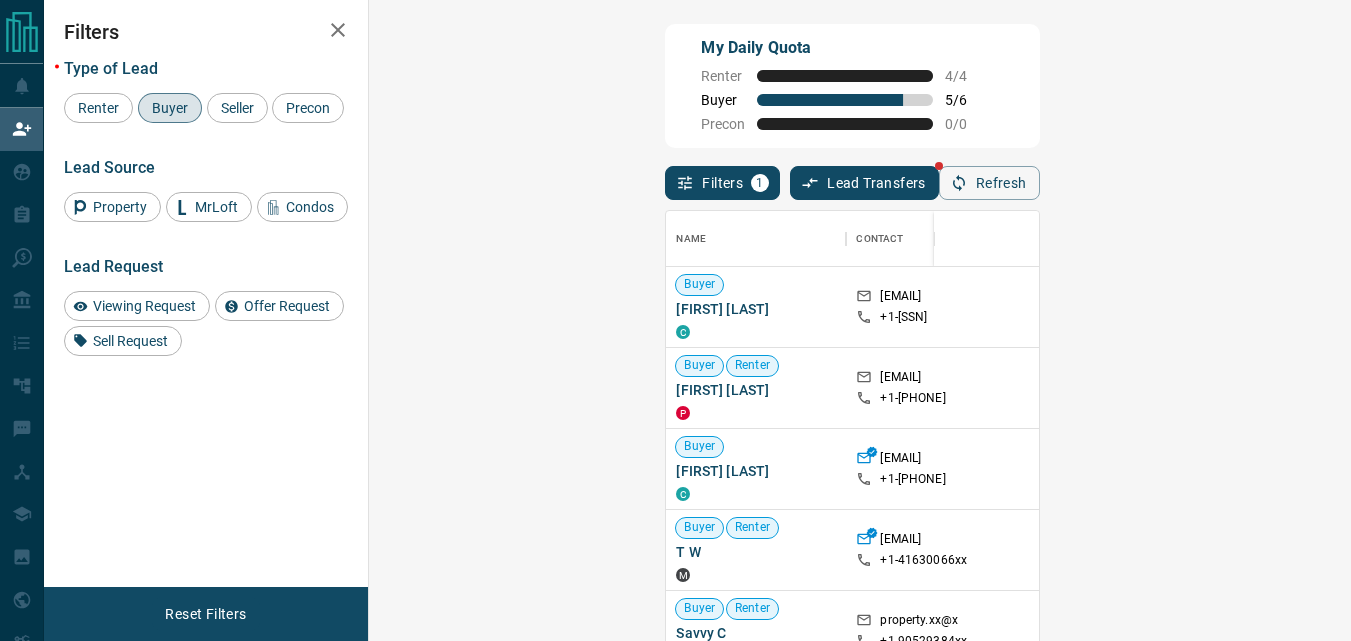 click on "Claim" at bounding box center [1560, 307] 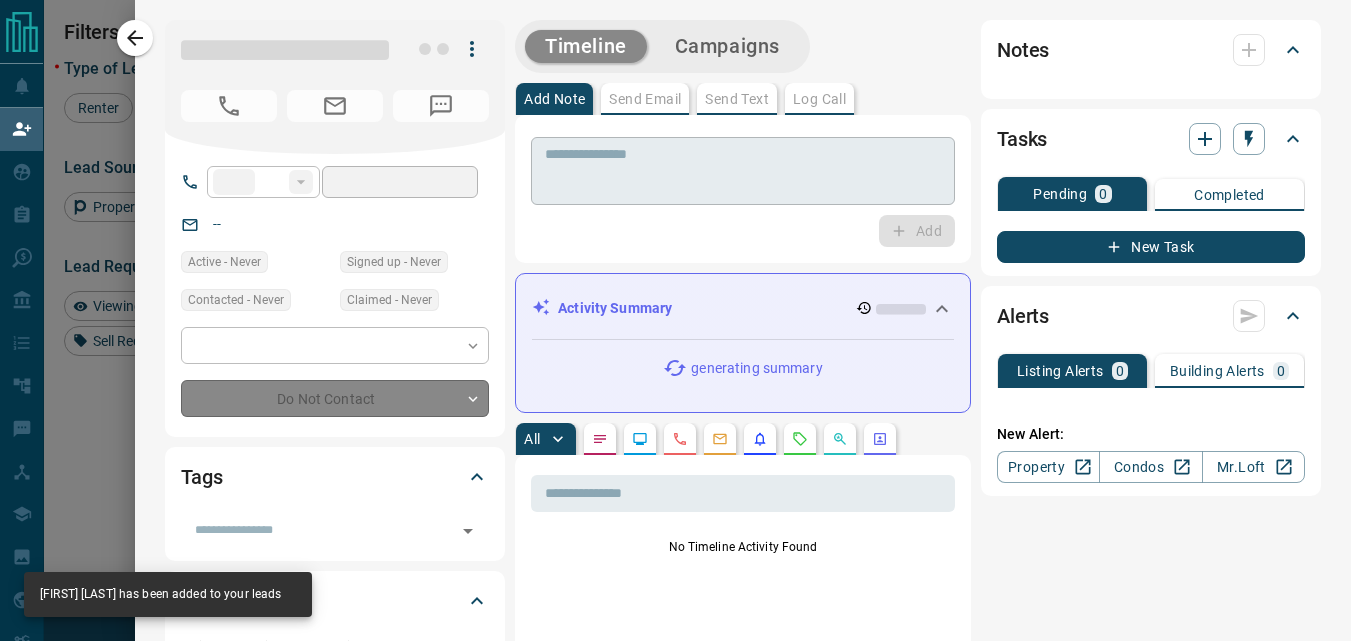 type on "**" 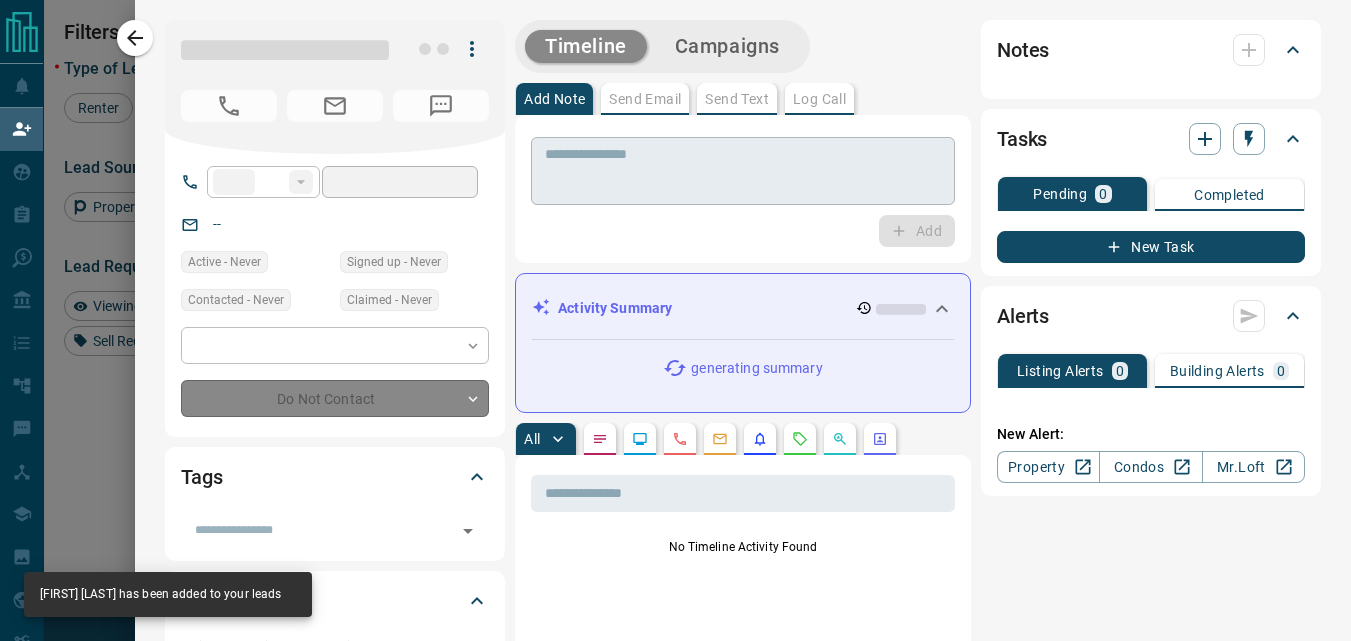 type on "**********" 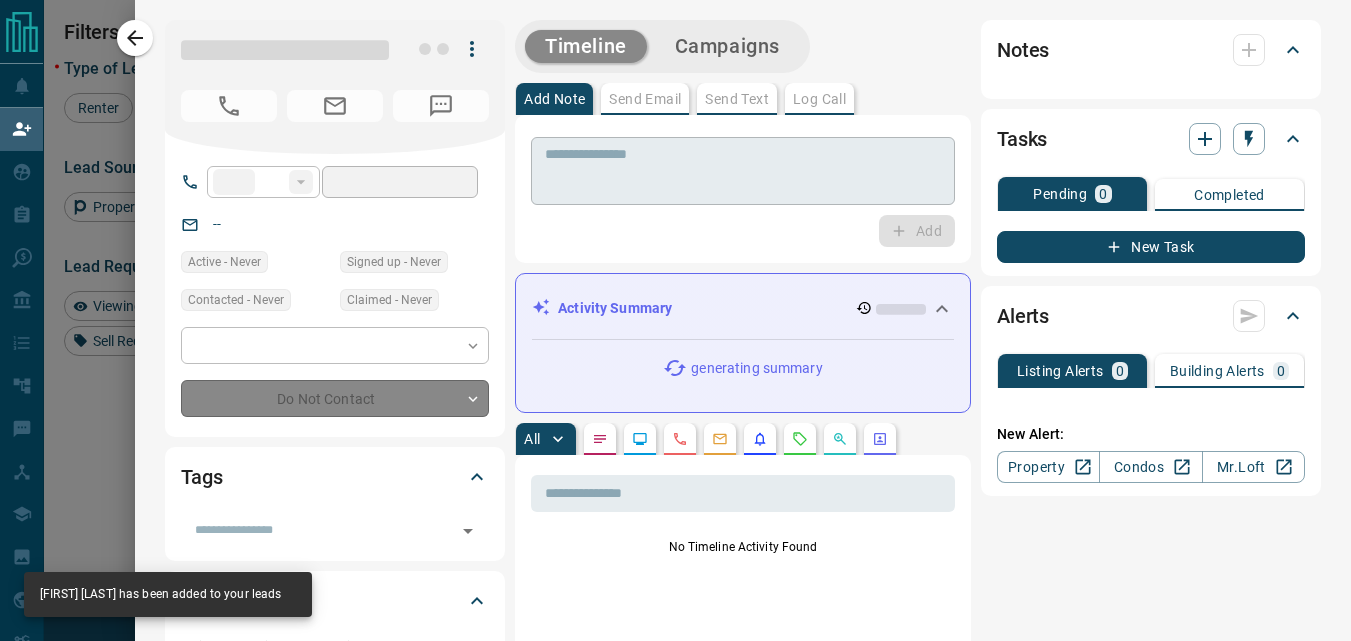 type on "**********" 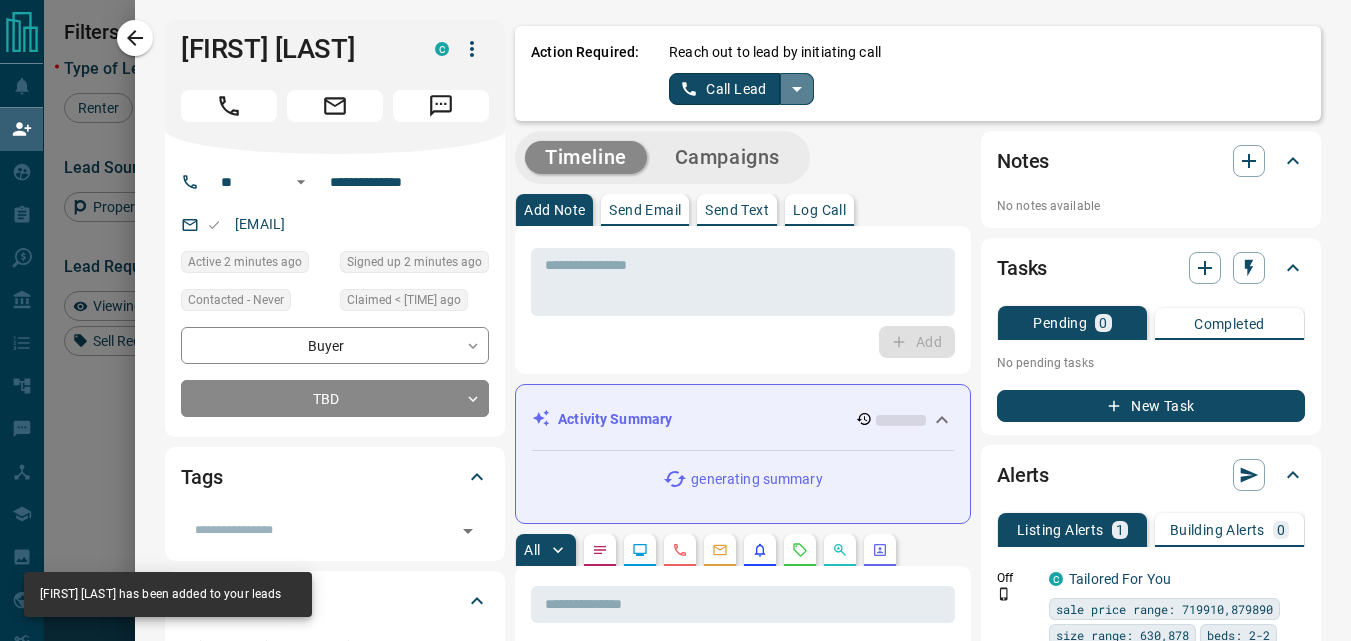click 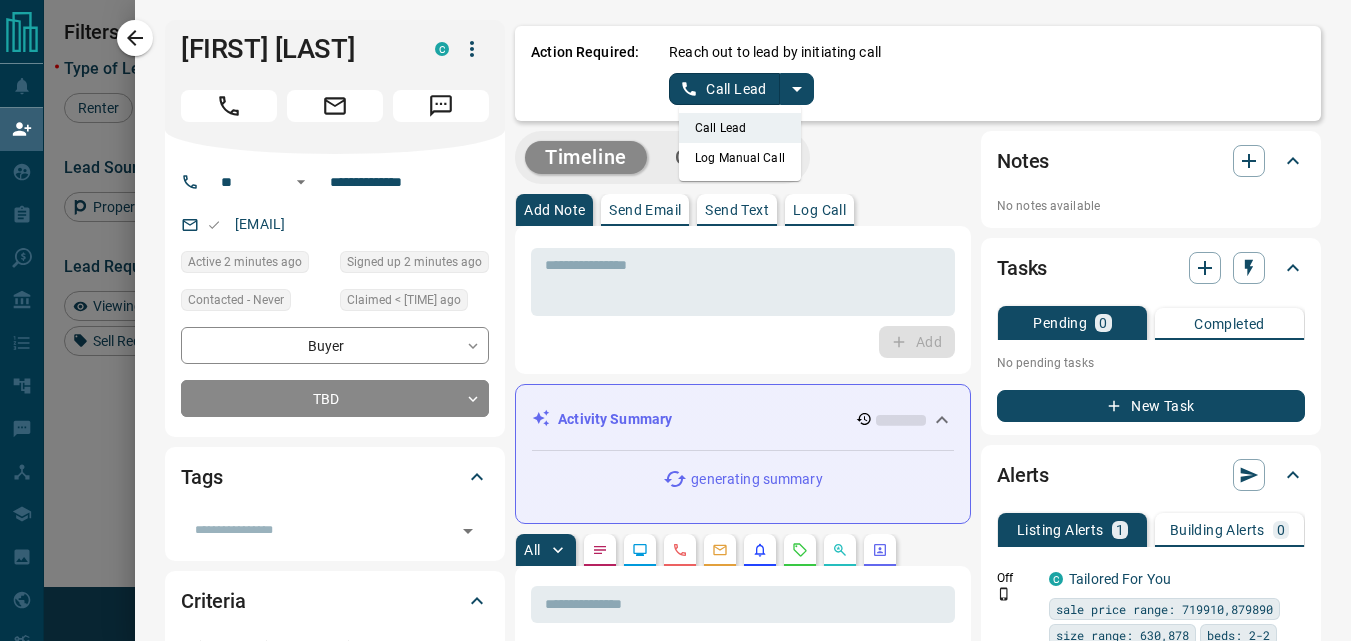 click on "Log Manual Call" at bounding box center [740, 158] 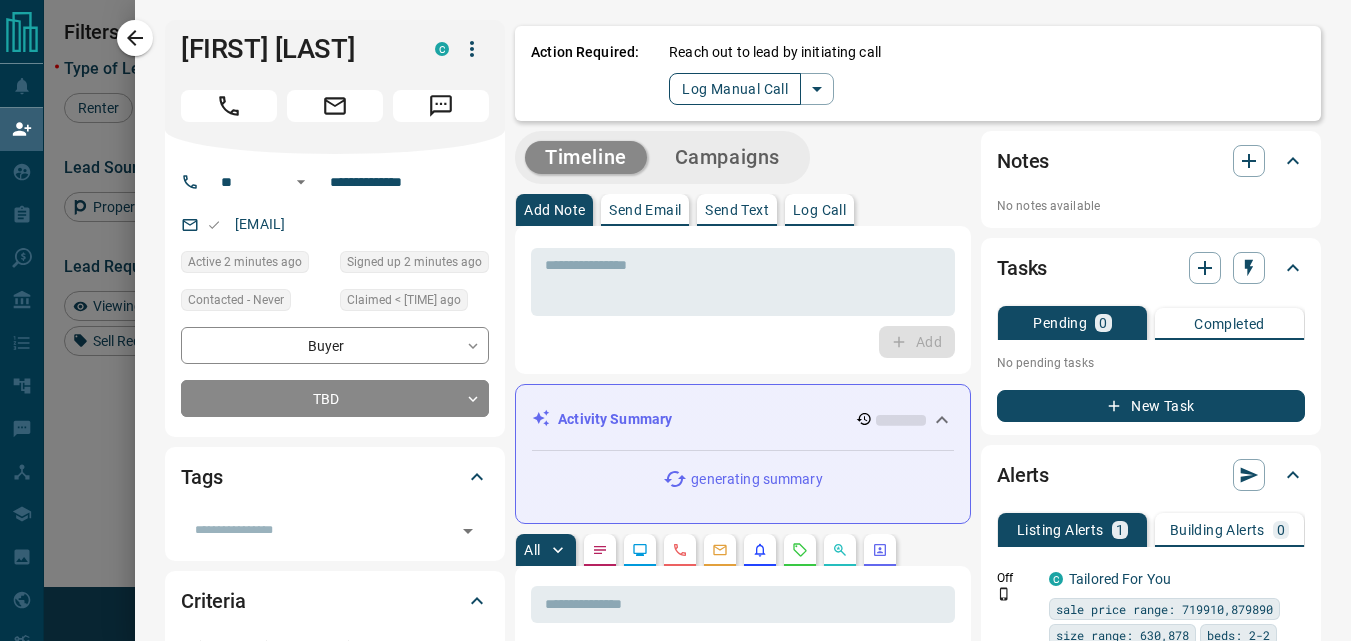 click on "Log Manual Call" at bounding box center [735, 89] 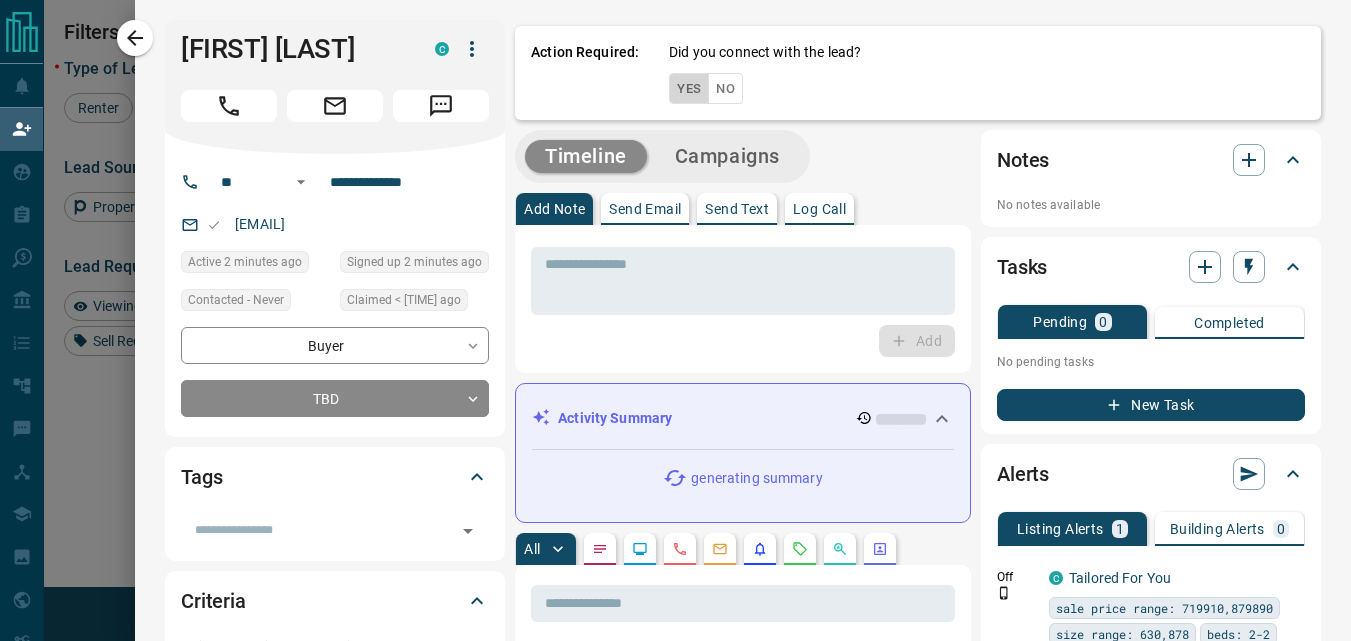 click on "Yes" at bounding box center (689, 88) 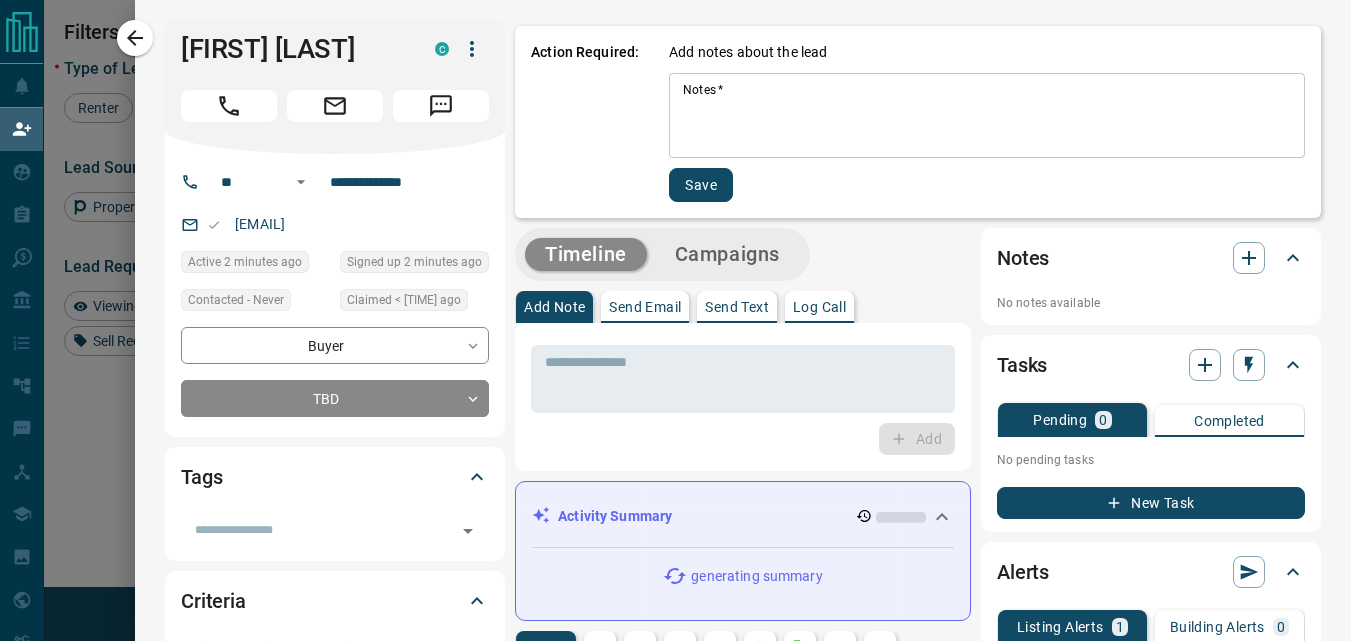 click on "Notes   *" at bounding box center (987, 116) 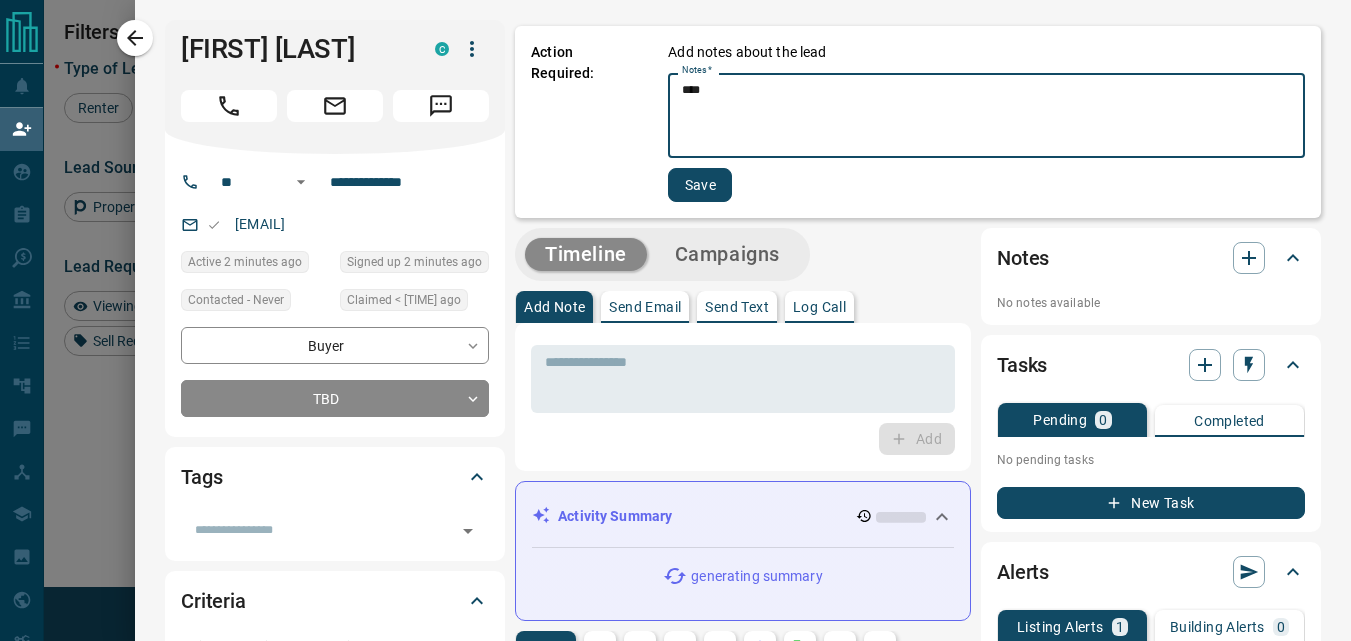 type on "****" 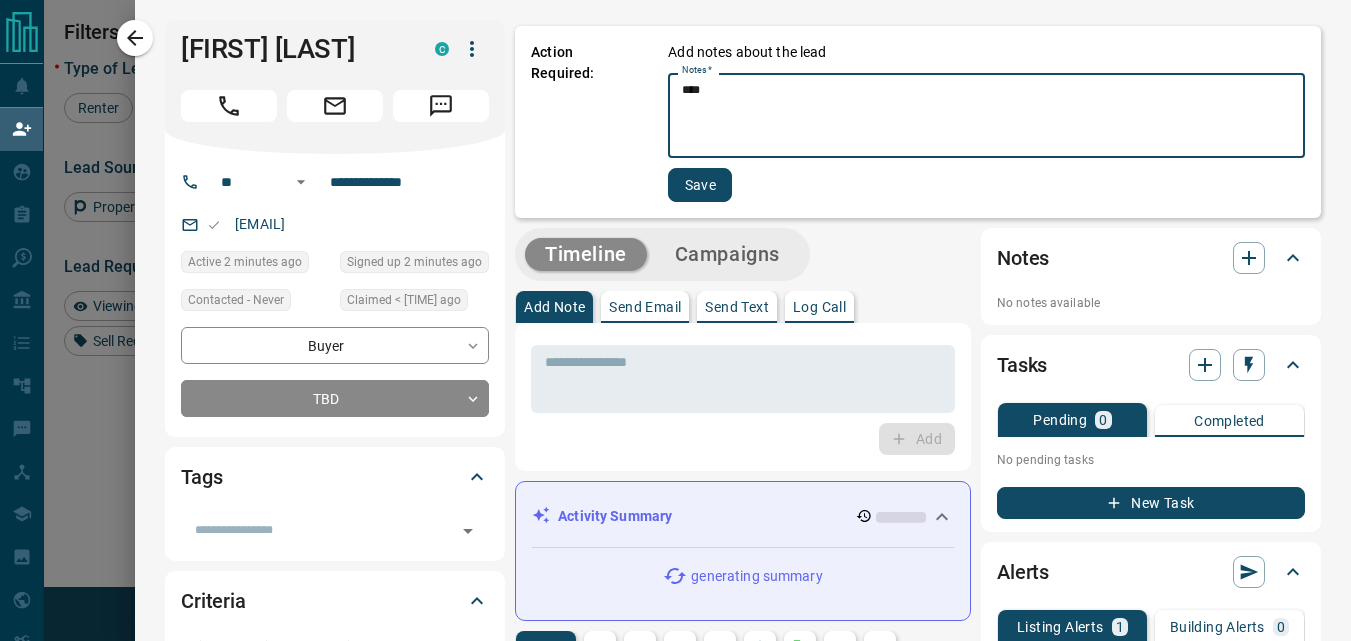 click on "Save" at bounding box center [700, 185] 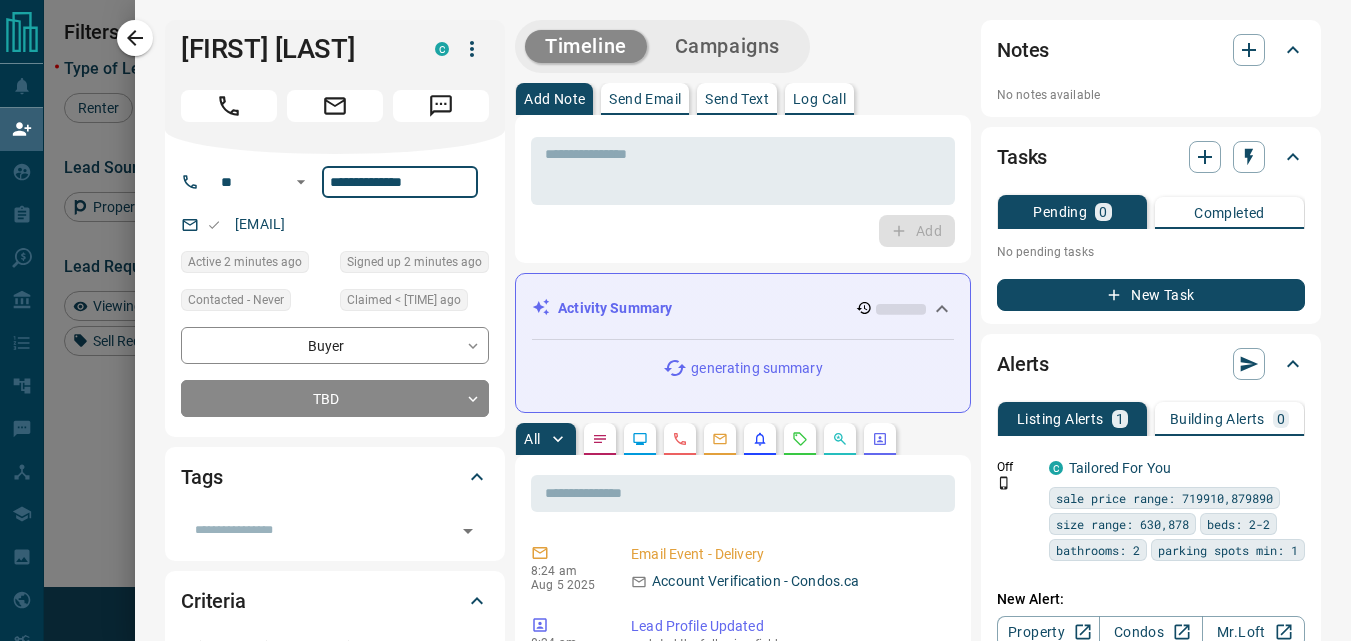 click on "**********" at bounding box center [400, 182] 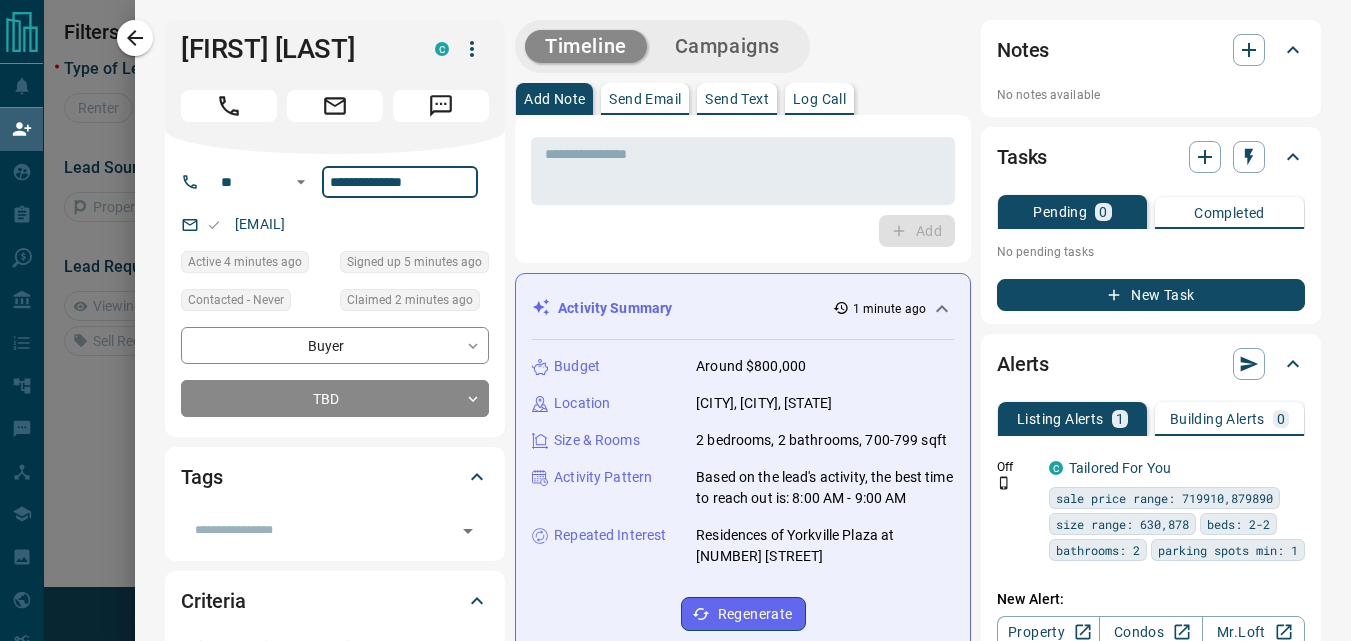 scroll, scrollTop: 0, scrollLeft: 0, axis: both 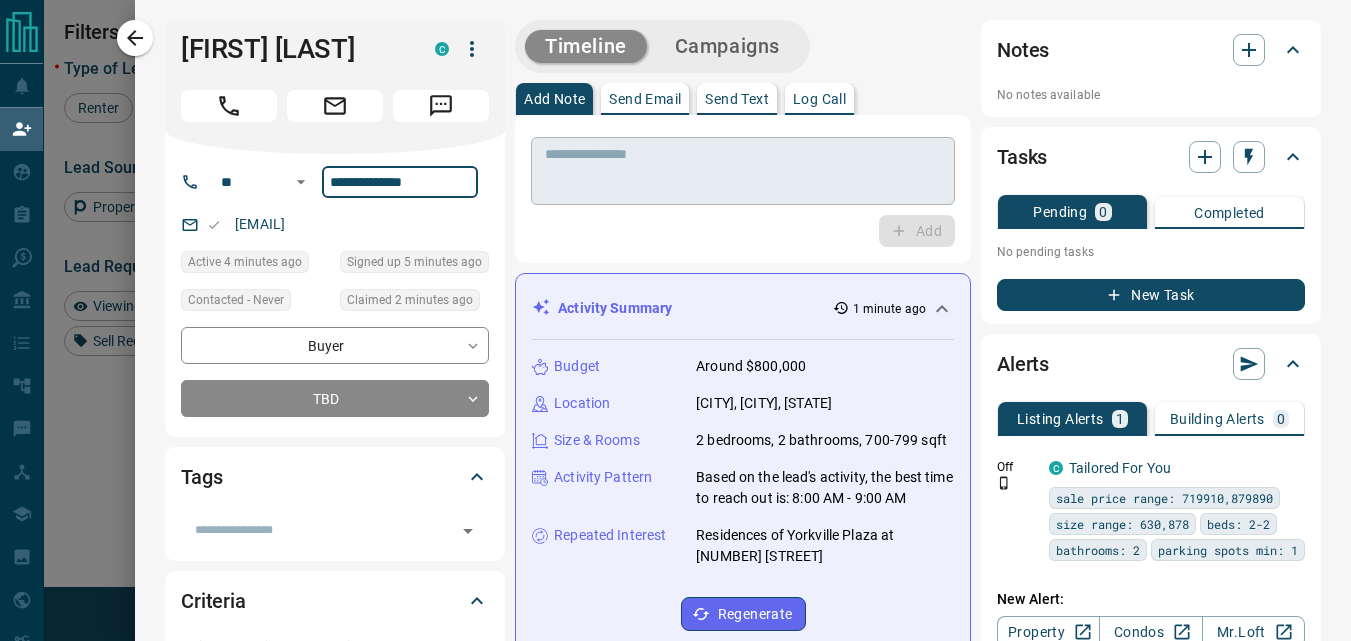 click on "* ​" at bounding box center (743, 171) 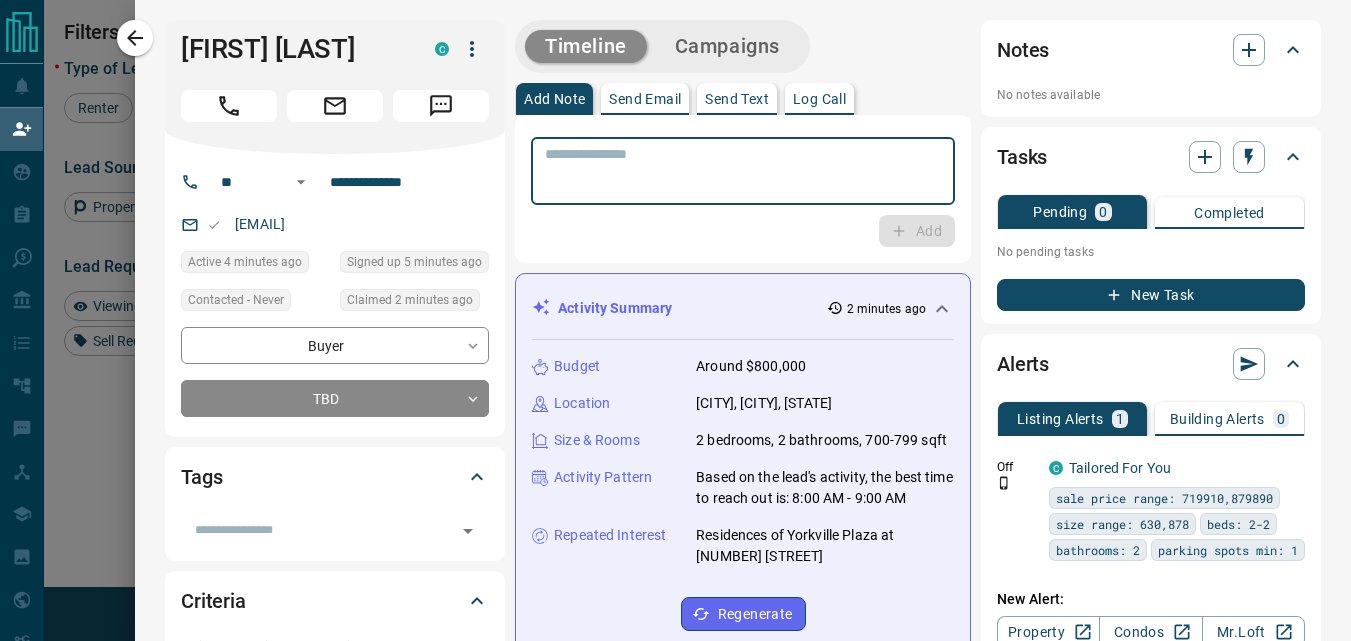 click at bounding box center (743, 171) 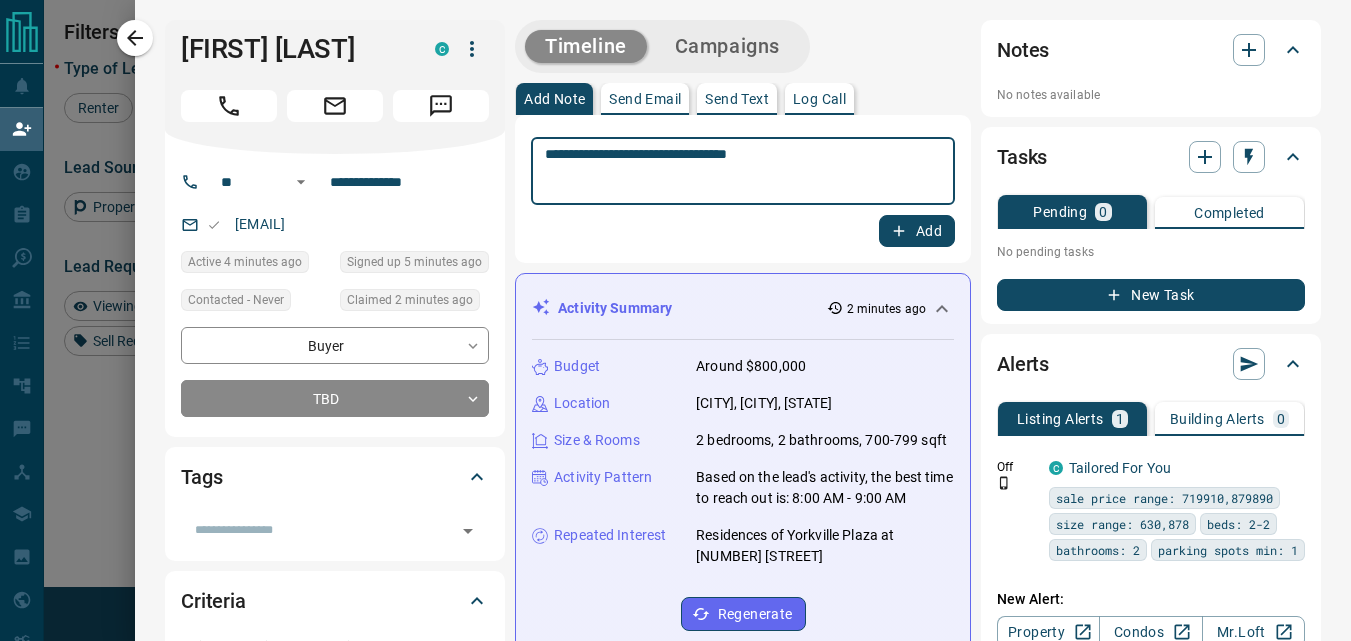 type on "**********" 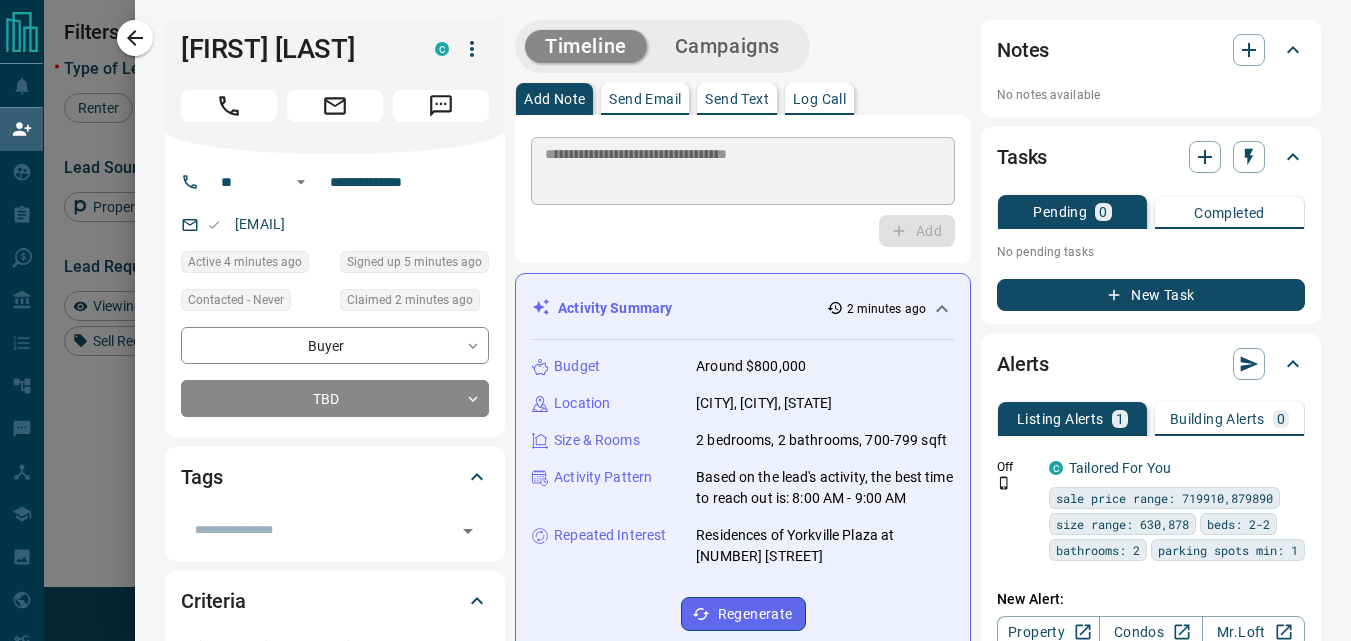 type 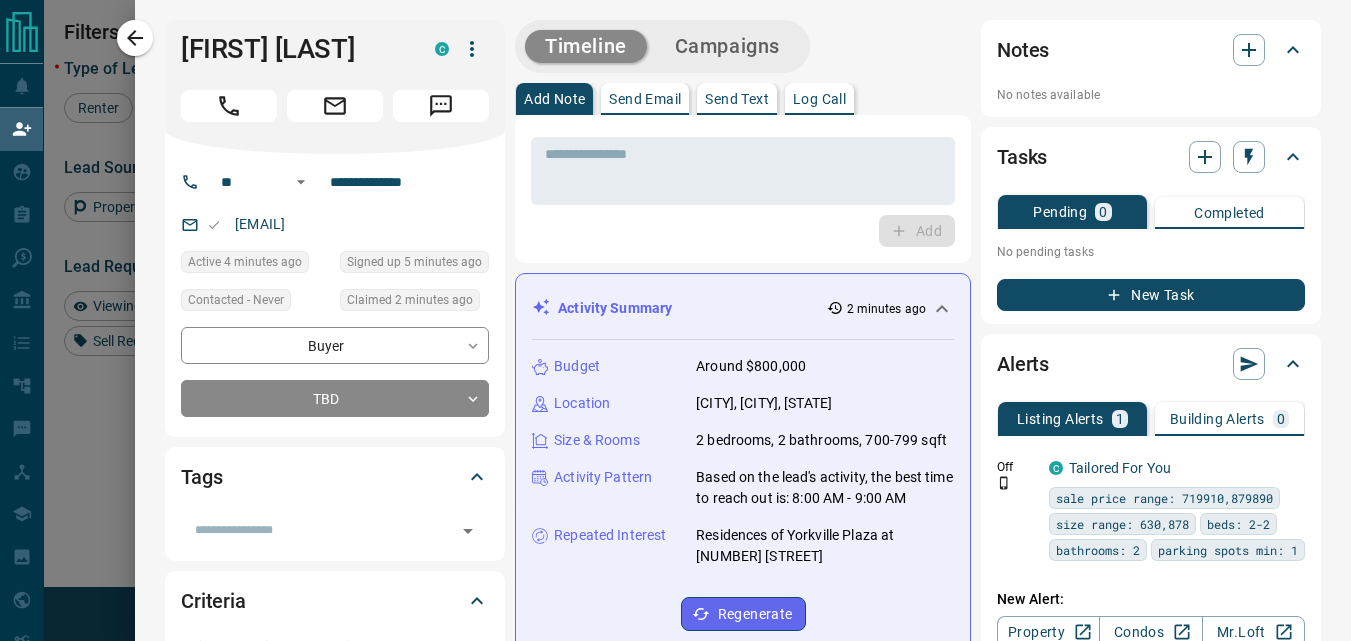 click on "Add" at bounding box center (743, 231) 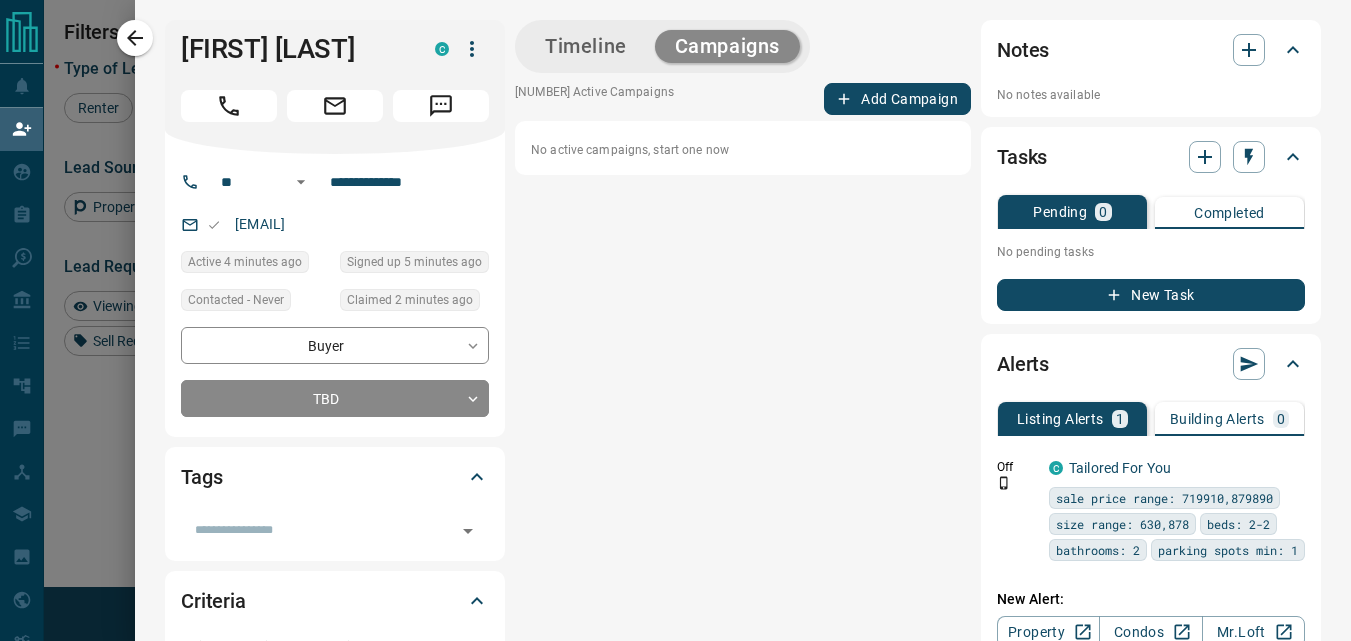 click on "Add Campaign" at bounding box center (897, 99) 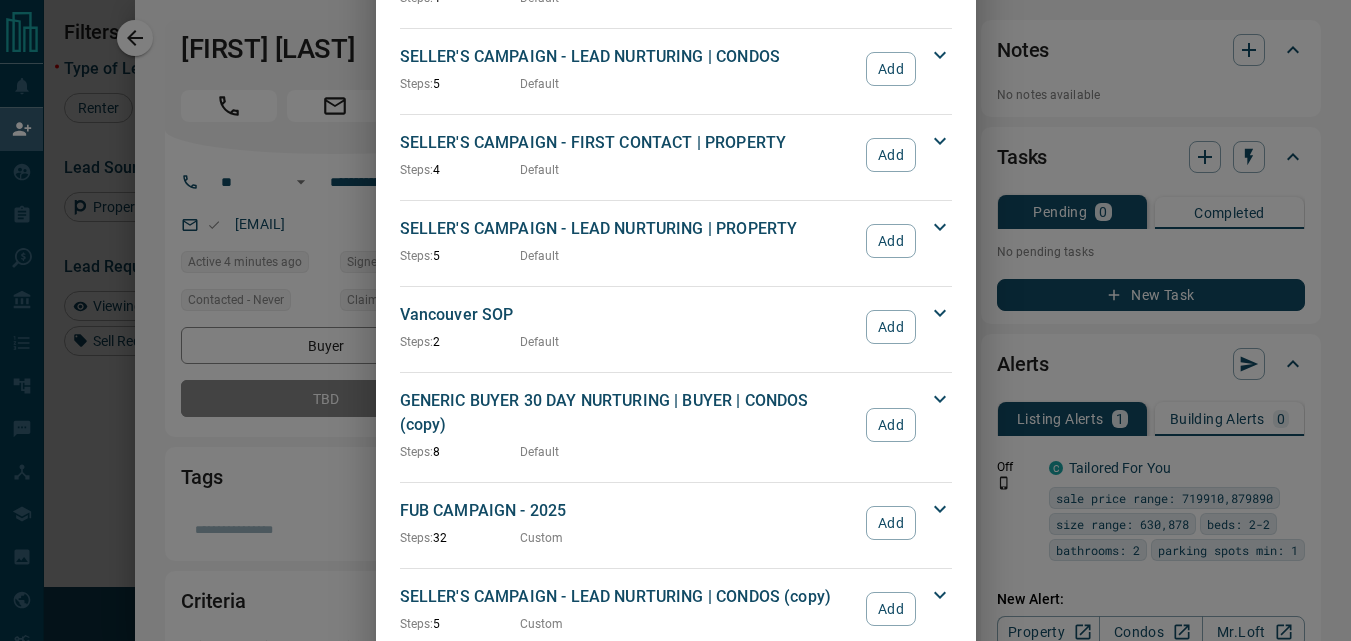 scroll, scrollTop: 2100, scrollLeft: 0, axis: vertical 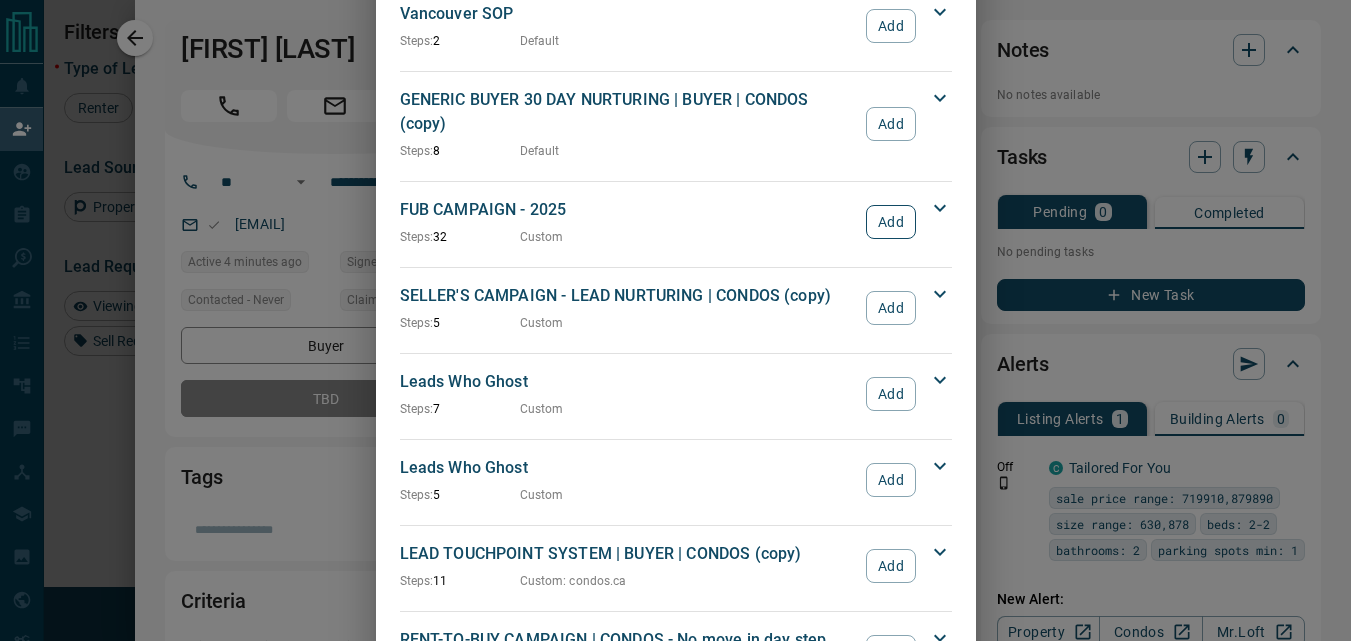 click on "Add" at bounding box center [890, 222] 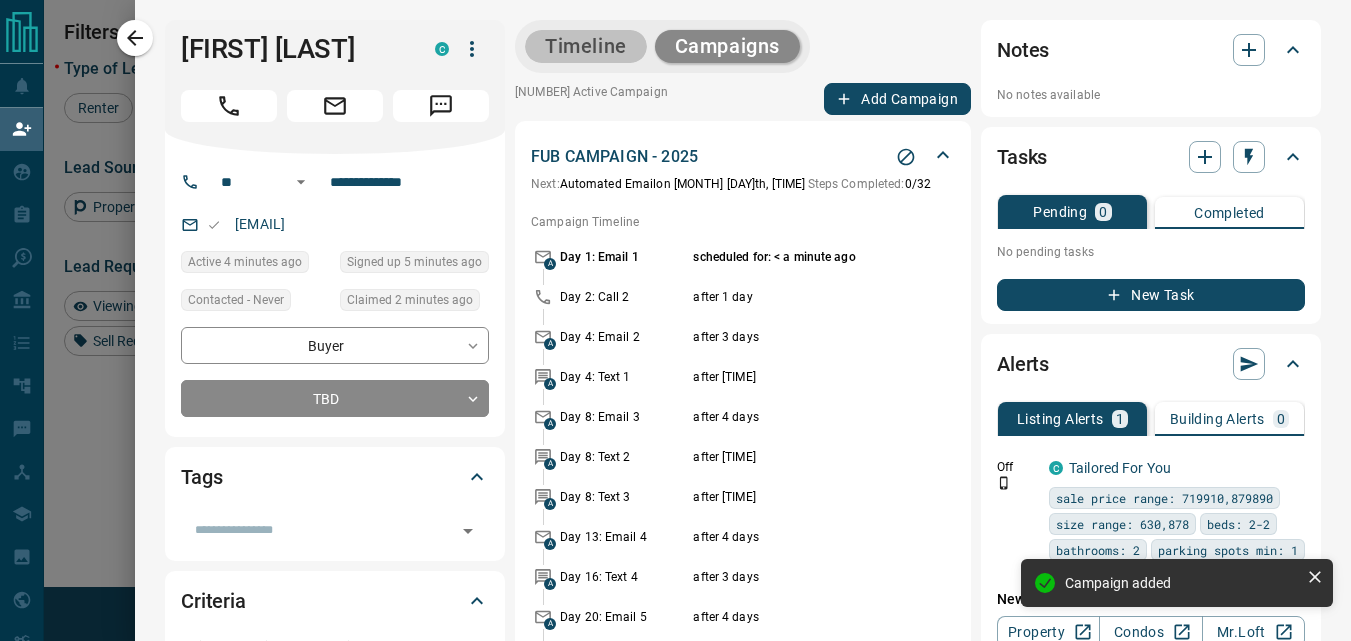 click on "Timeline" at bounding box center (586, 46) 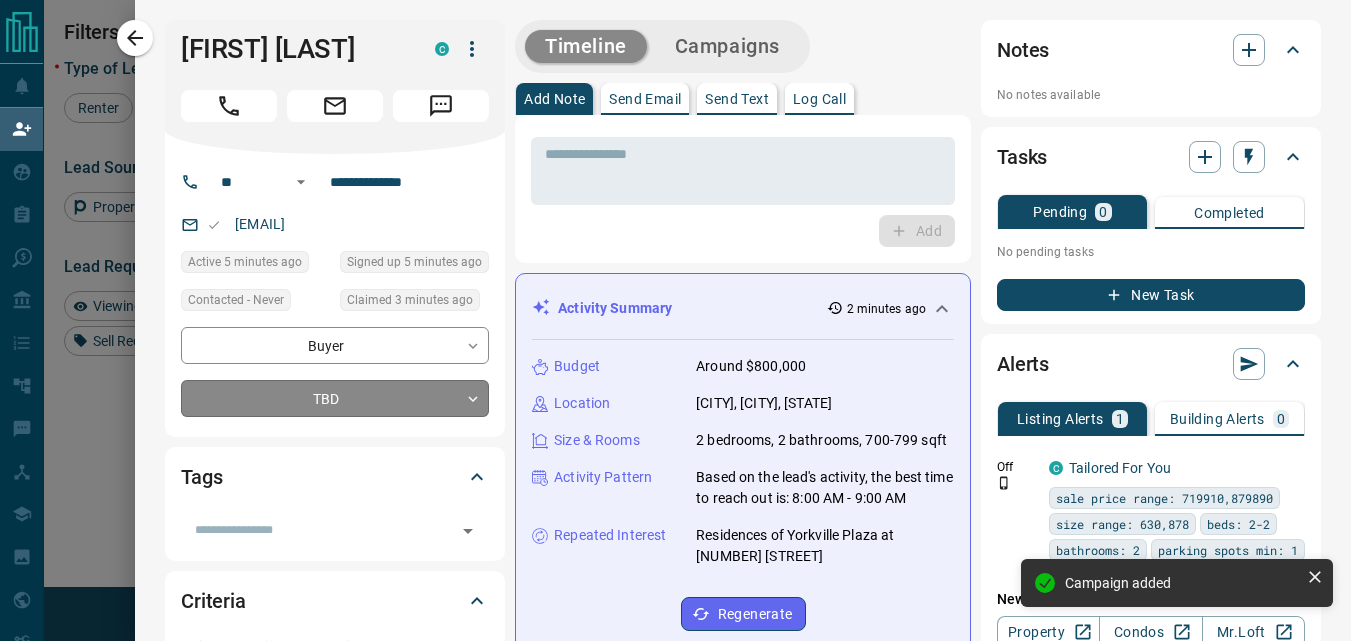 click on "Lead Transfers Claim Leads My Leads Tasks Opportunities Deals Campaigns Automations Messages Broker Bay Training Media Services Agent Resources Precon Worksheet My Team Mobile Apps Disclosure Logout My Daily Quota Renter 4 / 4 Buyer 6 / 6 Precon 0 / 0 Filters 1 Lead Transfers Refresh Name Contact Search   Search Range Location Requests AI Status Recent Opportunities (30d) Buyer Renter [EMAIL] +1- [PHONE] Buyer Renter Savvy C P [EMAIL] +1- [PHONE] Buyer Renter Yua Kai M [EMAIL] +1- [PHONE] Buyer Renter SH B P [EMAIL] +1- [PHONE] Buyer Renter Yang Zhang C [EMAIL] +1- [PHONE] Buyer Renter Miguel` M M [EMAIL] +1- [PHONE] Buyer Renter L S C [EMAIL] +1- [PHONE] Buyer Renter Mohammed Mansour C [EMAIL] +1- [PHONE] Viewing Request   ( 1 ) Requested a Viewing Buyer Renter Rebecca Deutsch C [EMAIL] +1- [PHONE] [CITY], [STATE] Claim Claim Claim Claim Claim Claim Claim Claim Claim Filters Type of Lead Renter Buyer Seller" at bounding box center [675, 276] 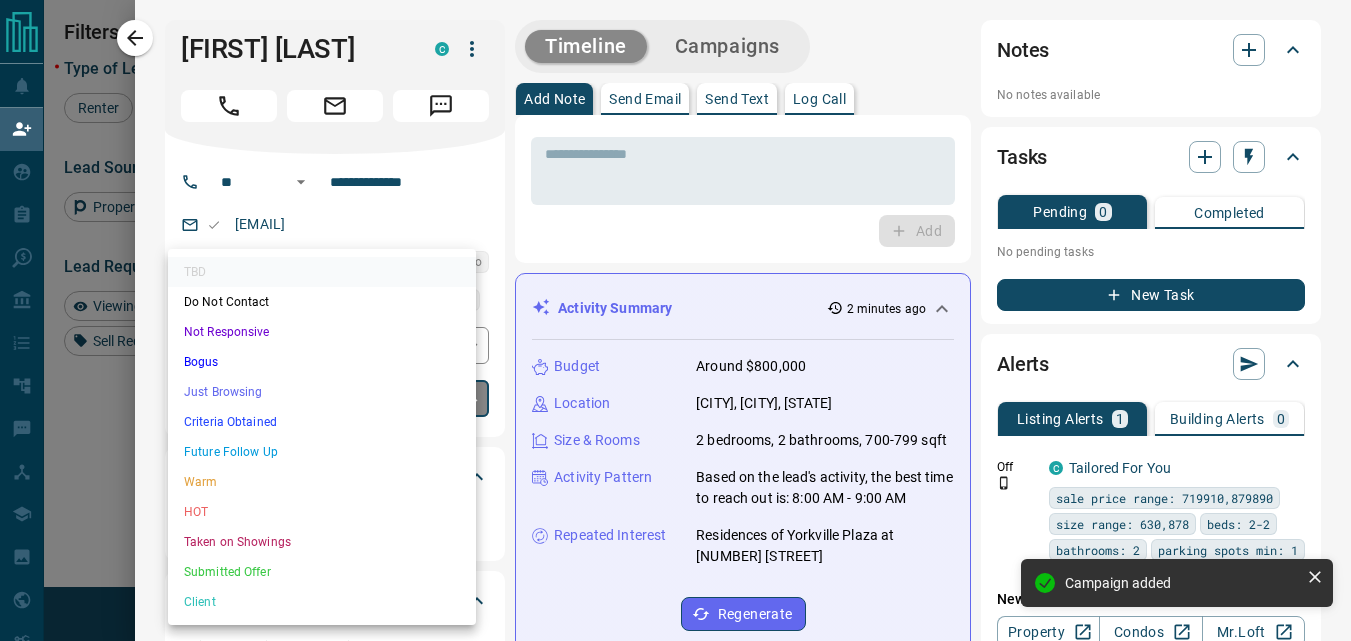 click on "Just Browsing" at bounding box center [322, 392] 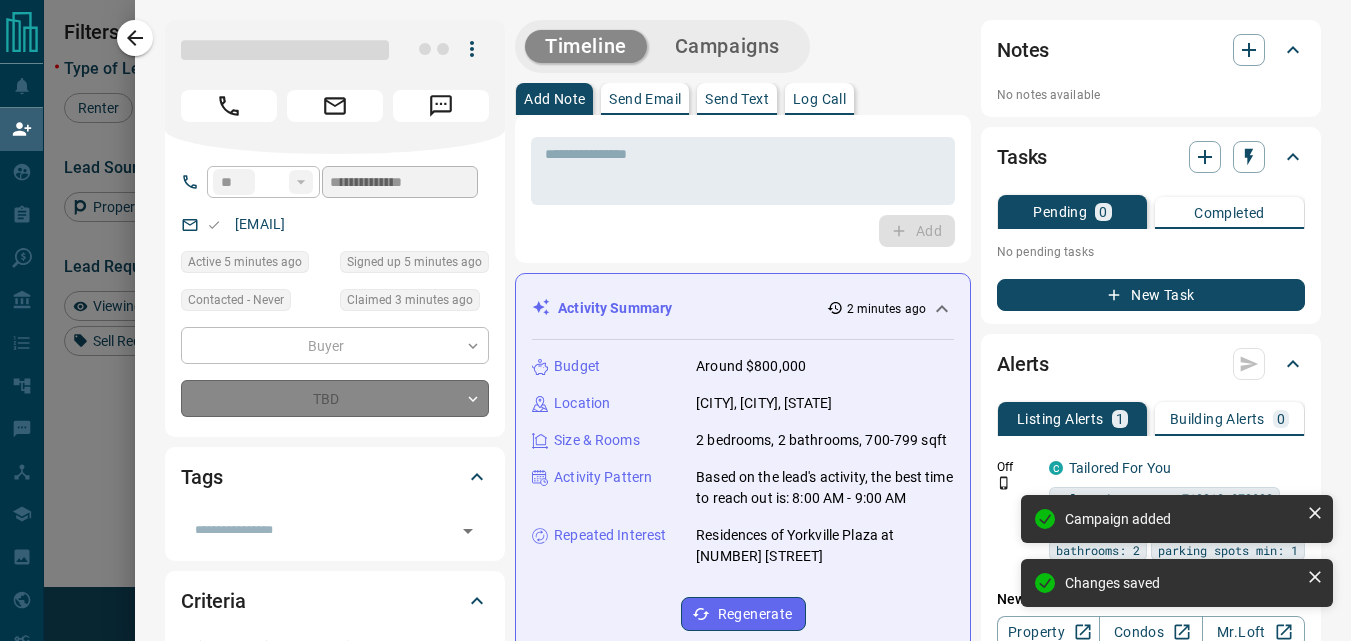type on "*" 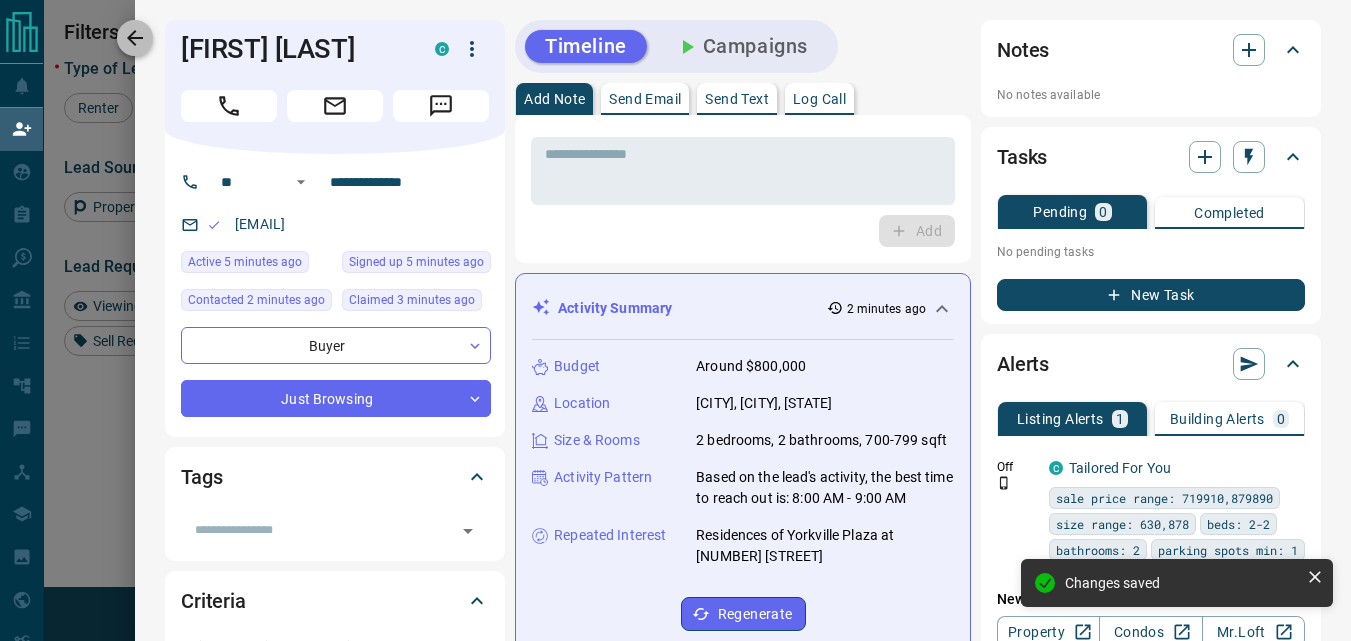 click 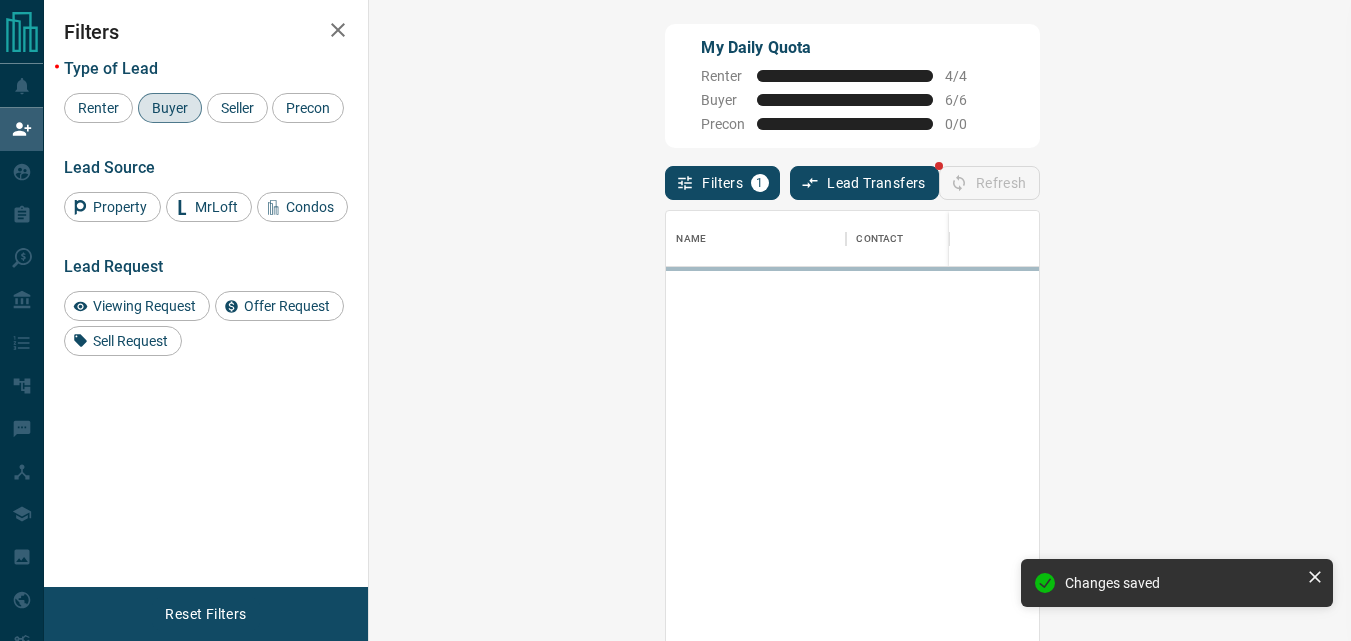 scroll, scrollTop: 16, scrollLeft: 16, axis: both 